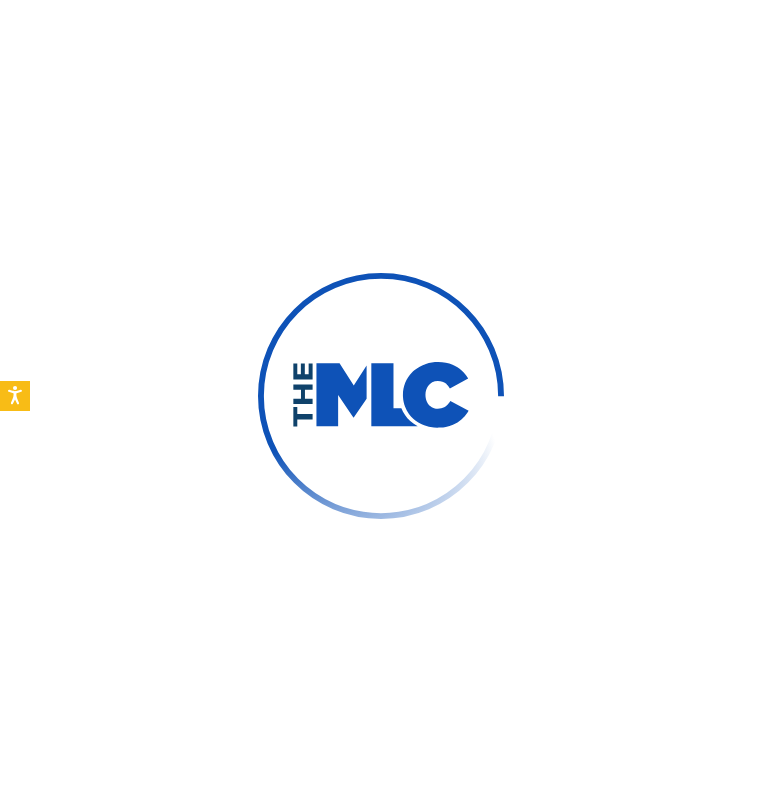 scroll, scrollTop: 0, scrollLeft: 0, axis: both 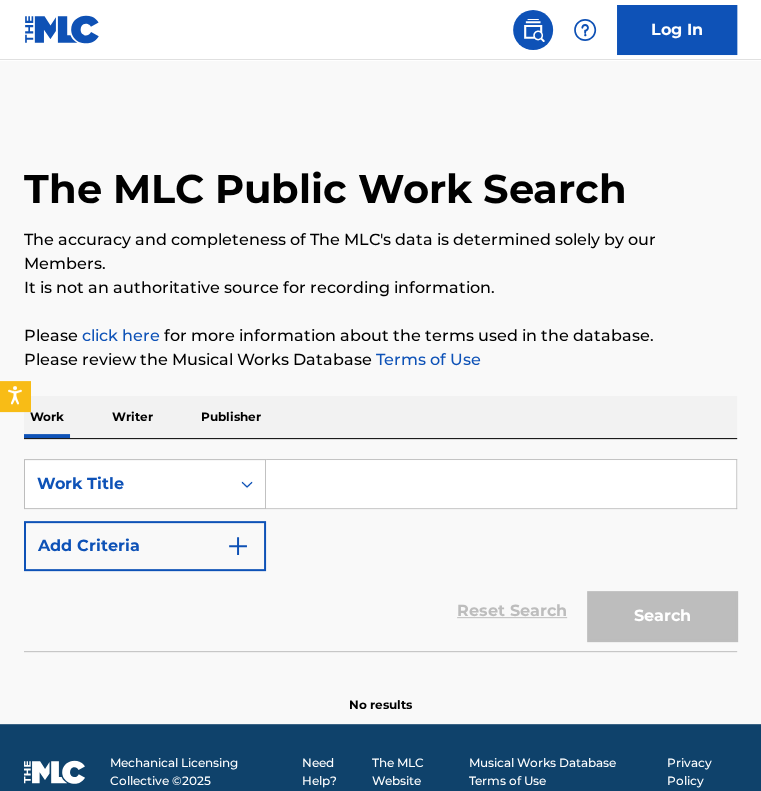 click on "Writer" at bounding box center (132, 417) 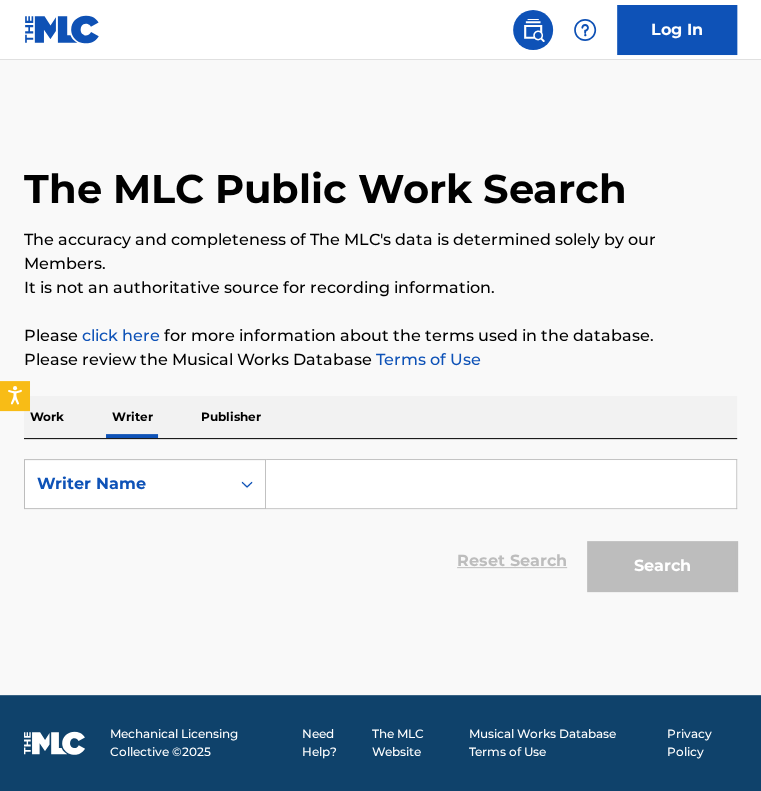 click at bounding box center [501, 484] 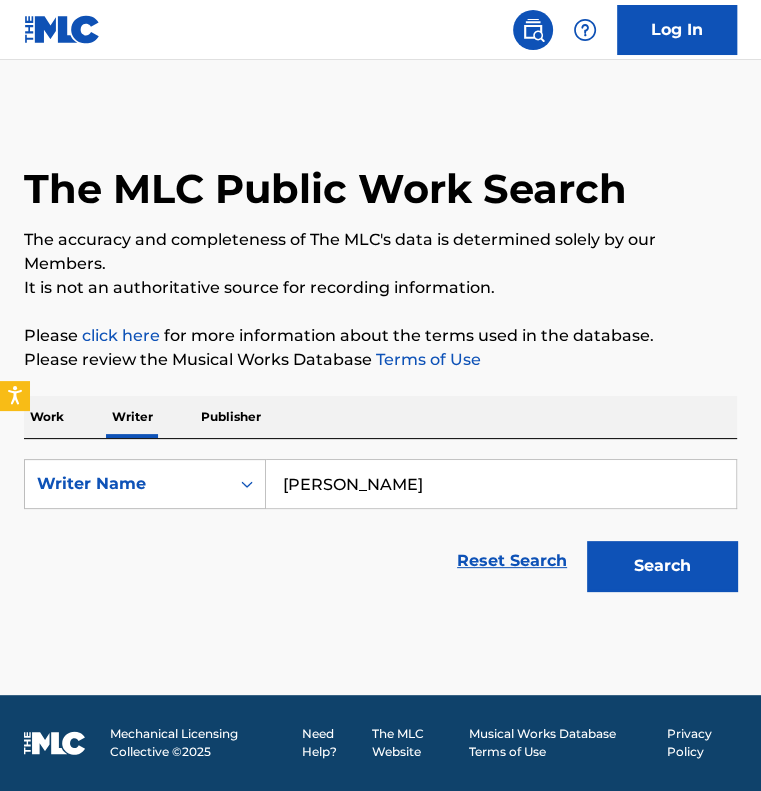 type on "[PERSON_NAME]" 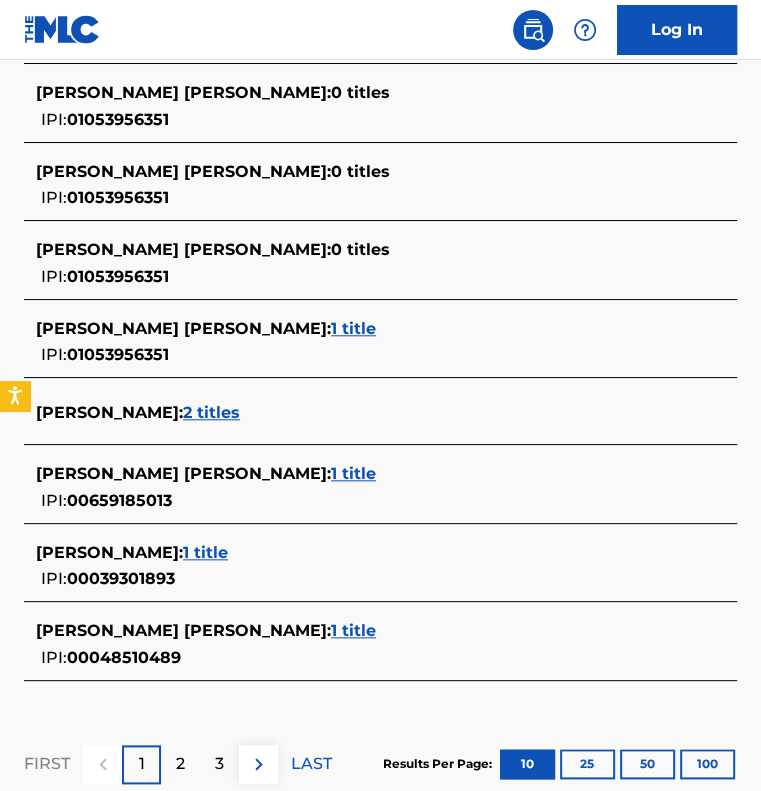 scroll, scrollTop: 380, scrollLeft: 0, axis: vertical 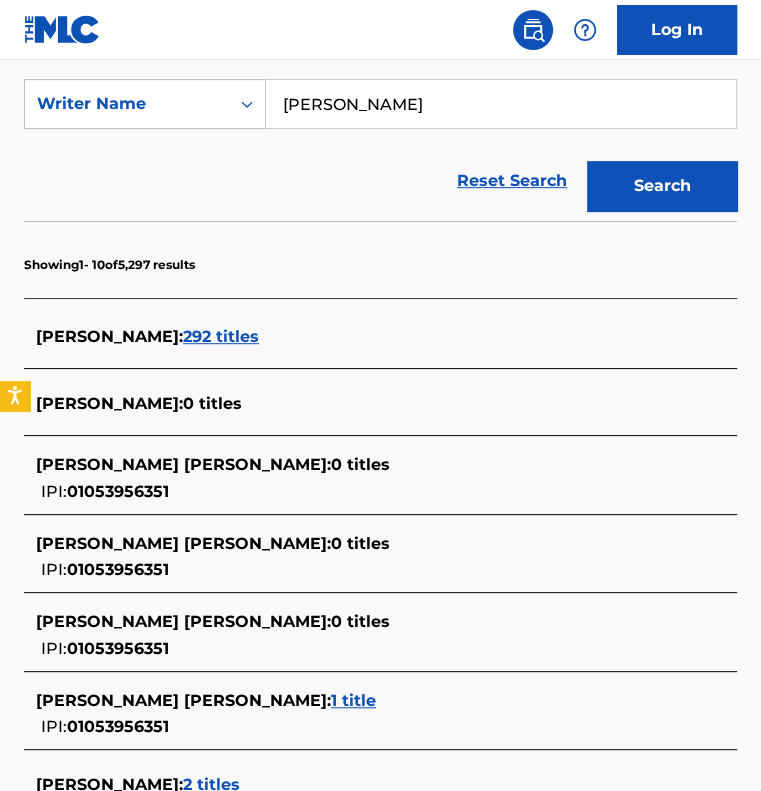 click on "292 titles" at bounding box center [221, 336] 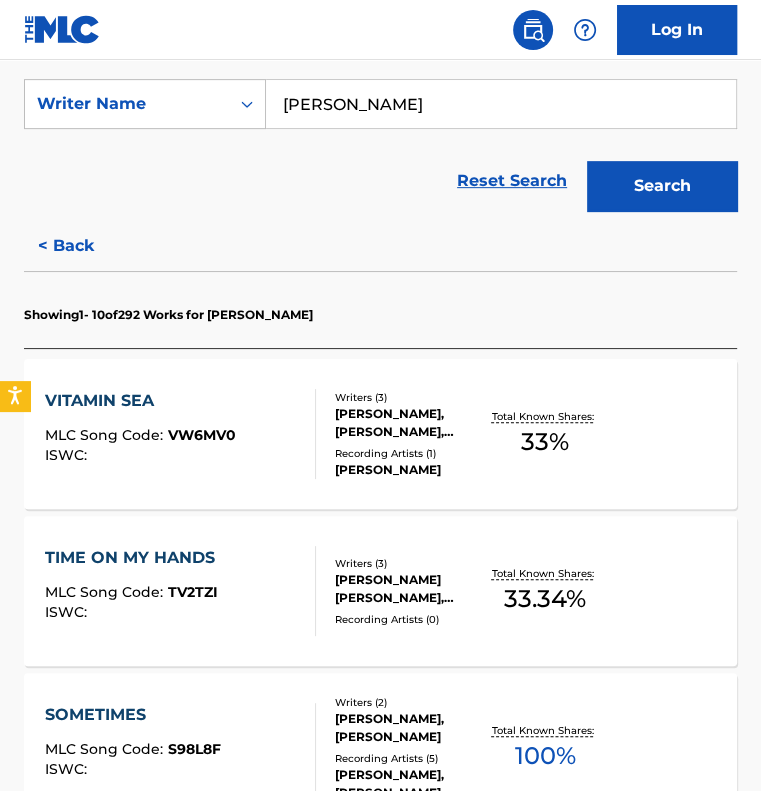 click on "VITAMIN SEA MLC Song Code : VW6MV0 ISWC :" at bounding box center (180, 434) 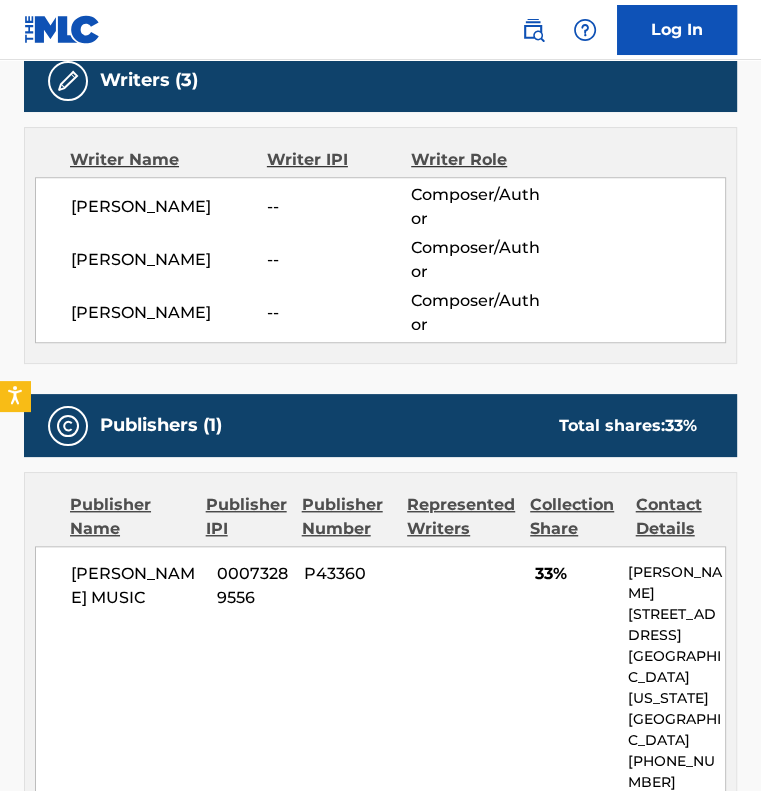 scroll, scrollTop: 640, scrollLeft: 0, axis: vertical 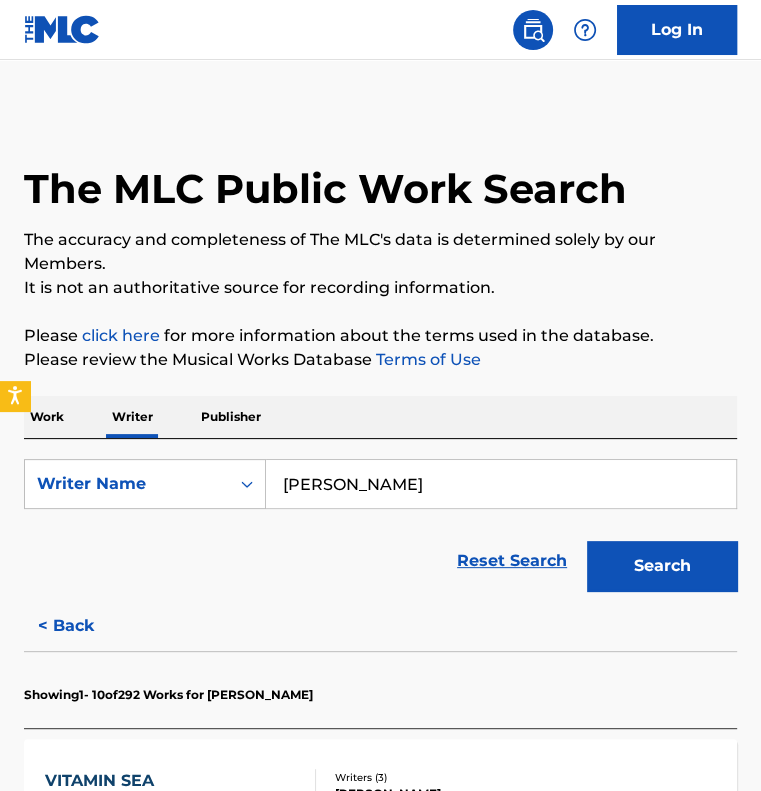 click on "[PERSON_NAME]" at bounding box center [501, 484] 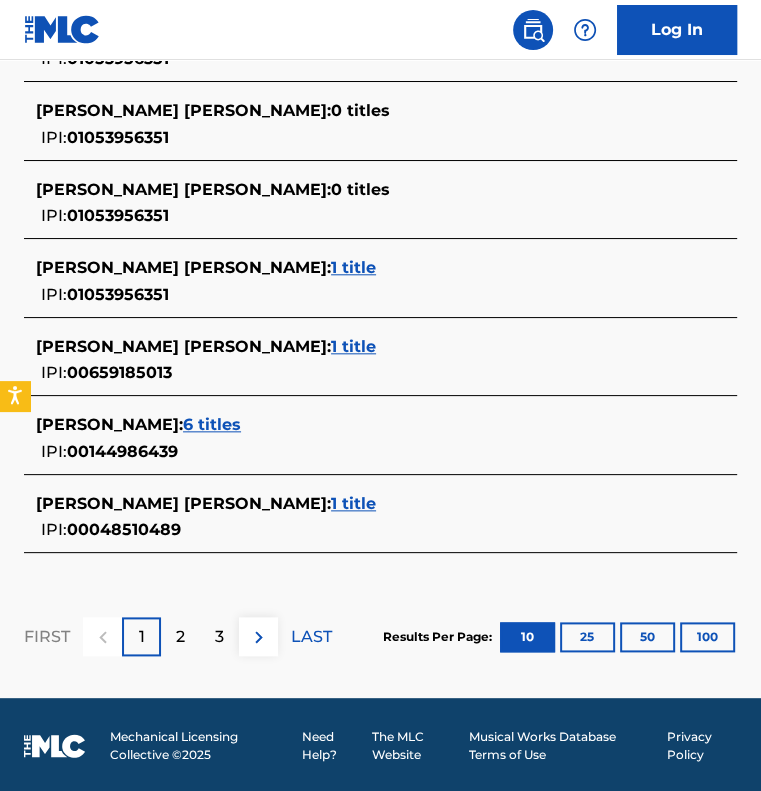 scroll, scrollTop: 892, scrollLeft: 0, axis: vertical 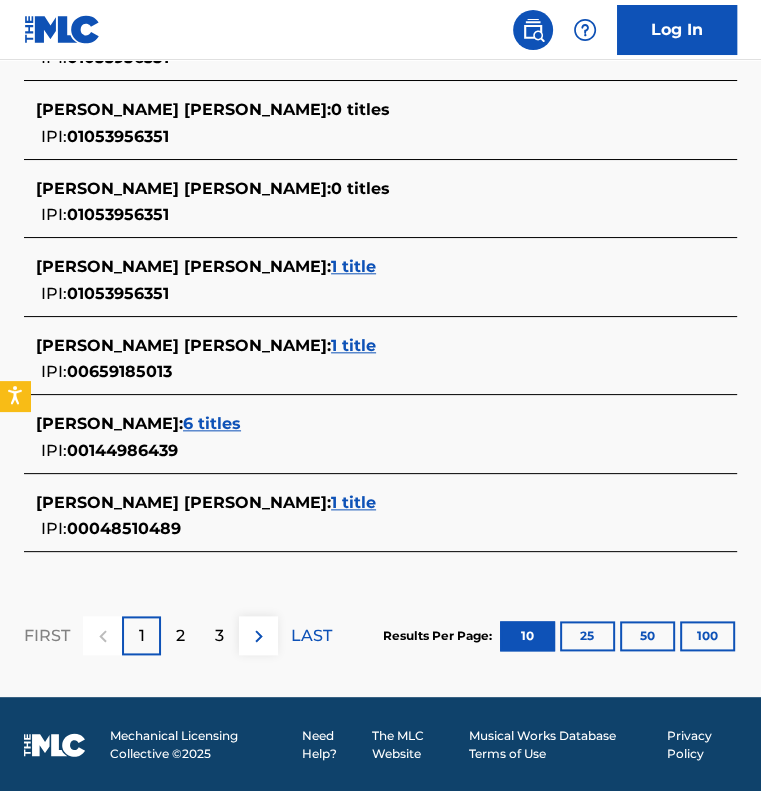 click on "6 titles" at bounding box center (212, 423) 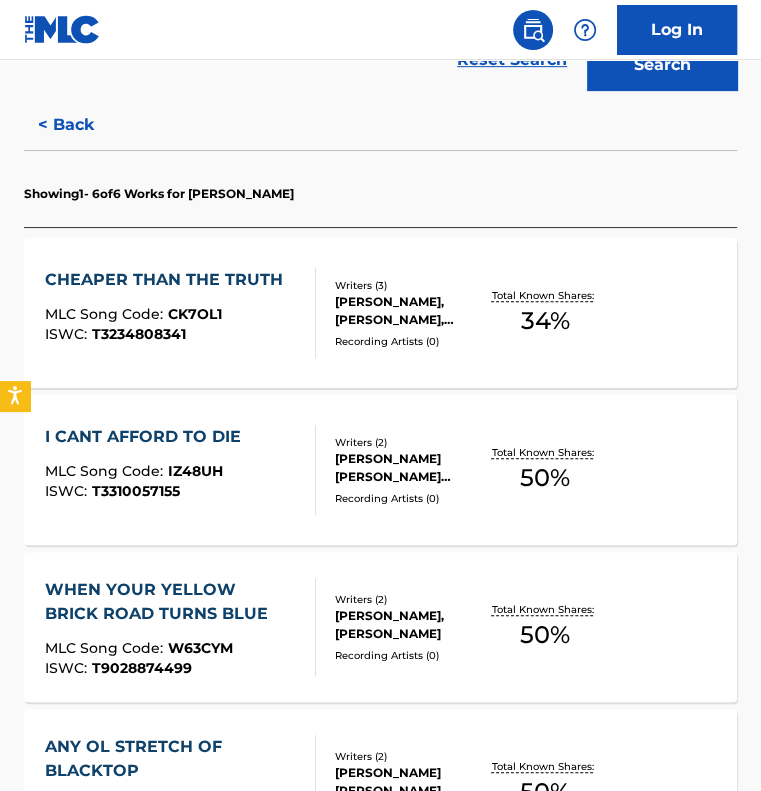 scroll, scrollTop: 492, scrollLeft: 0, axis: vertical 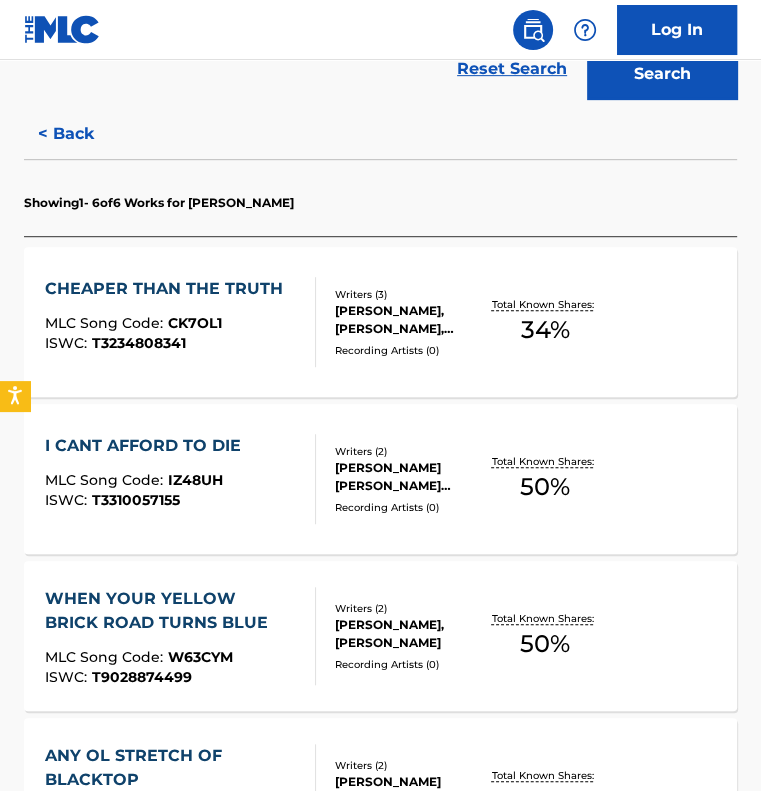 click on "ISWC : T3234808341" at bounding box center (169, 343) 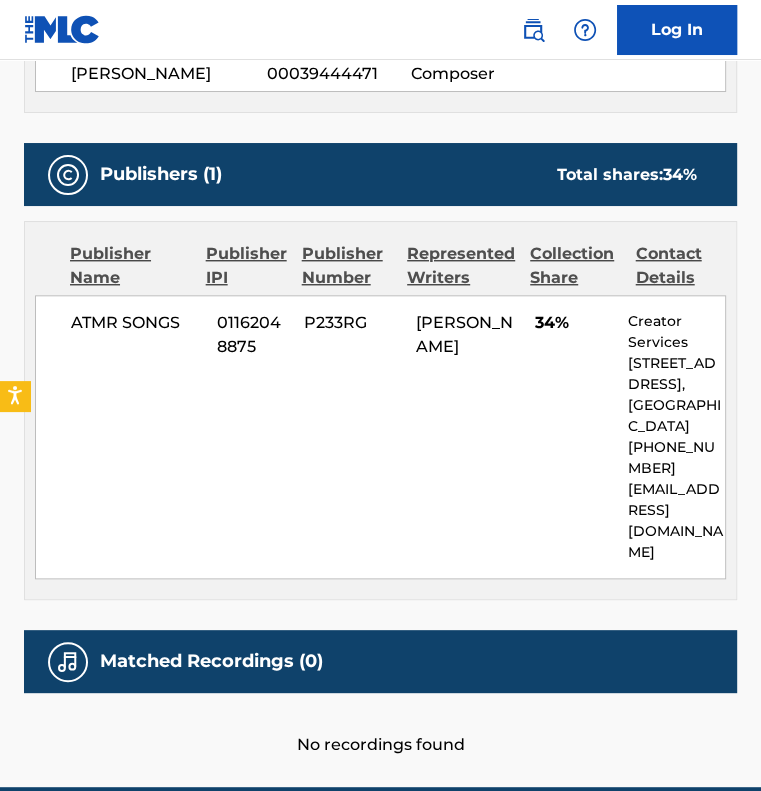 scroll, scrollTop: 992, scrollLeft: 0, axis: vertical 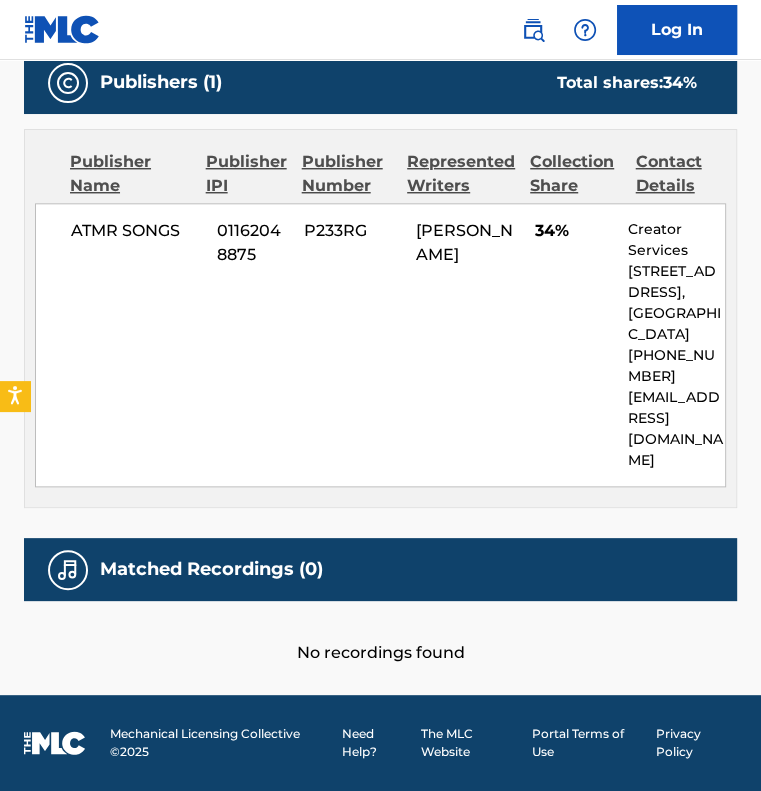 click on "ATMR SONGS 01162048875 P233RG BERNIE MICHEAL HETHERINGTON 34% Creator Services 324 S. Beverly Dr., Unit Suite 523,  Beverly Hills, CA 90212 +1-424-2740942 creators@alltrack.com" at bounding box center [380, 345] 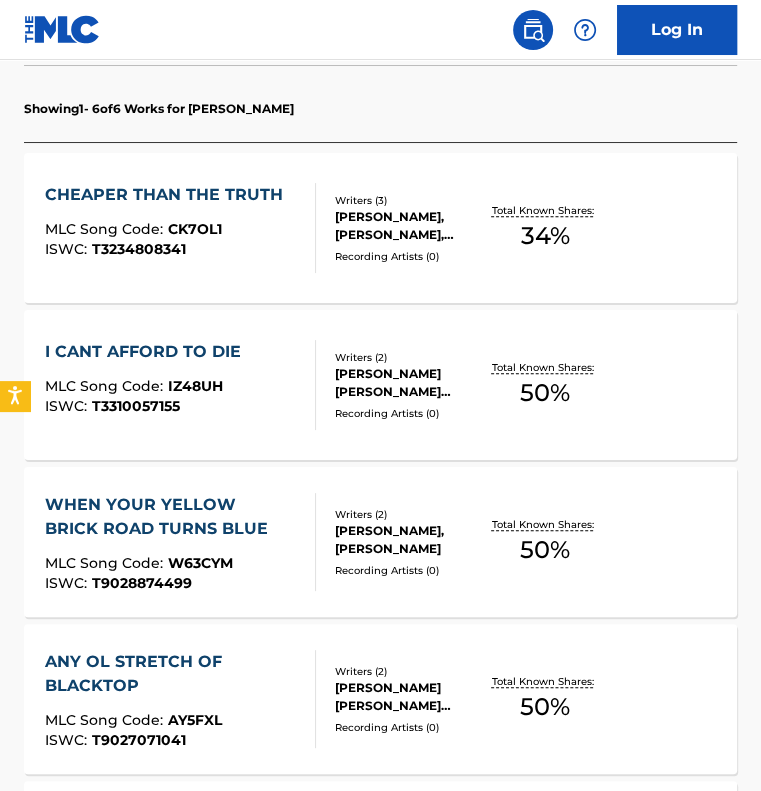 scroll, scrollTop: 700, scrollLeft: 0, axis: vertical 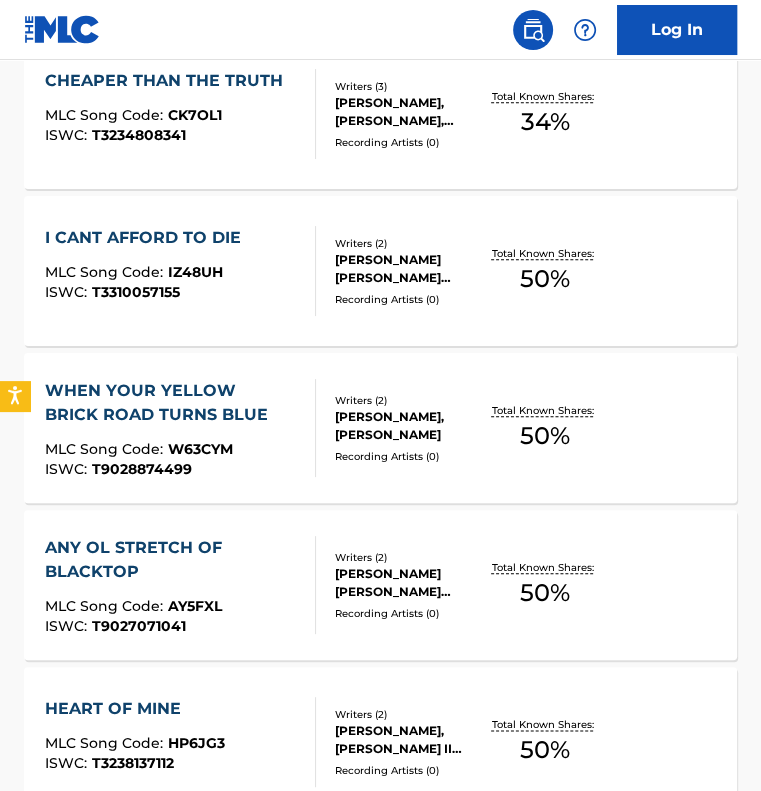 click on "I CANT AFFORD TO DIE MLC Song Code : IZ48UH ISWC : T3310057155" at bounding box center [180, 271] 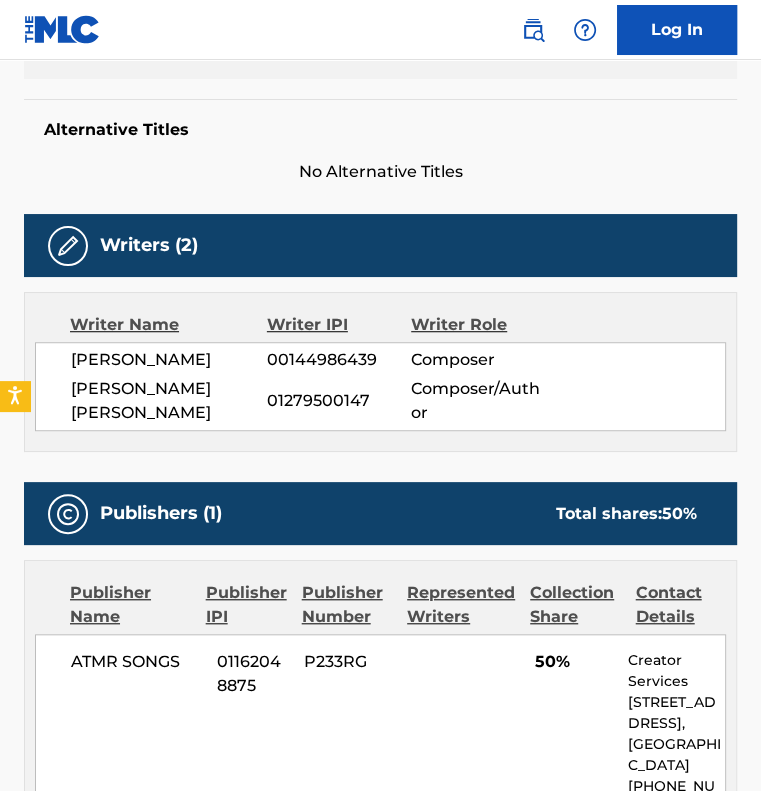 scroll, scrollTop: 600, scrollLeft: 0, axis: vertical 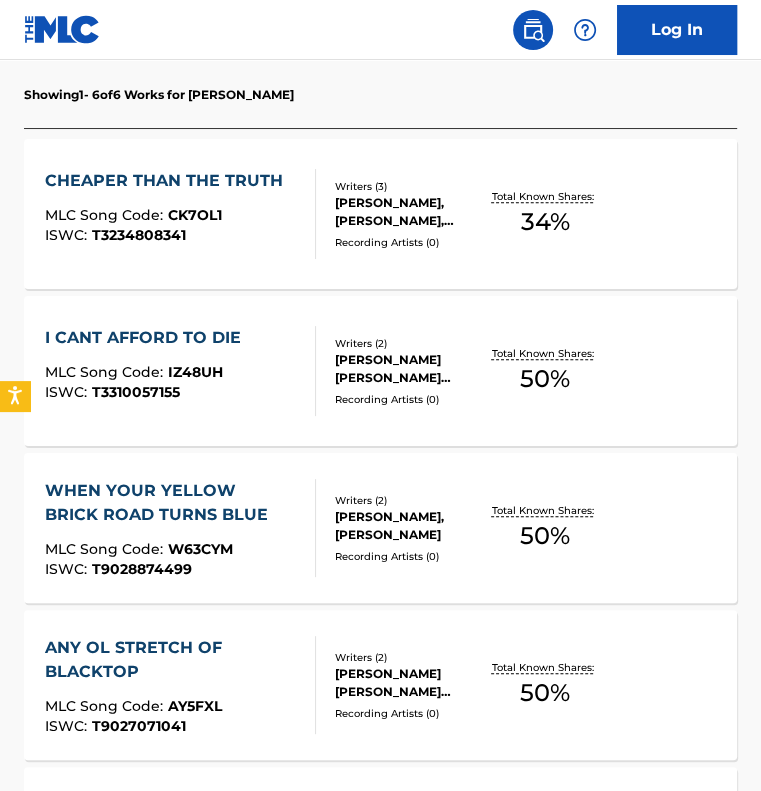 click on "WHEN YOUR YELLOW BRICK ROAD TURNS BLUE" at bounding box center (172, 503) 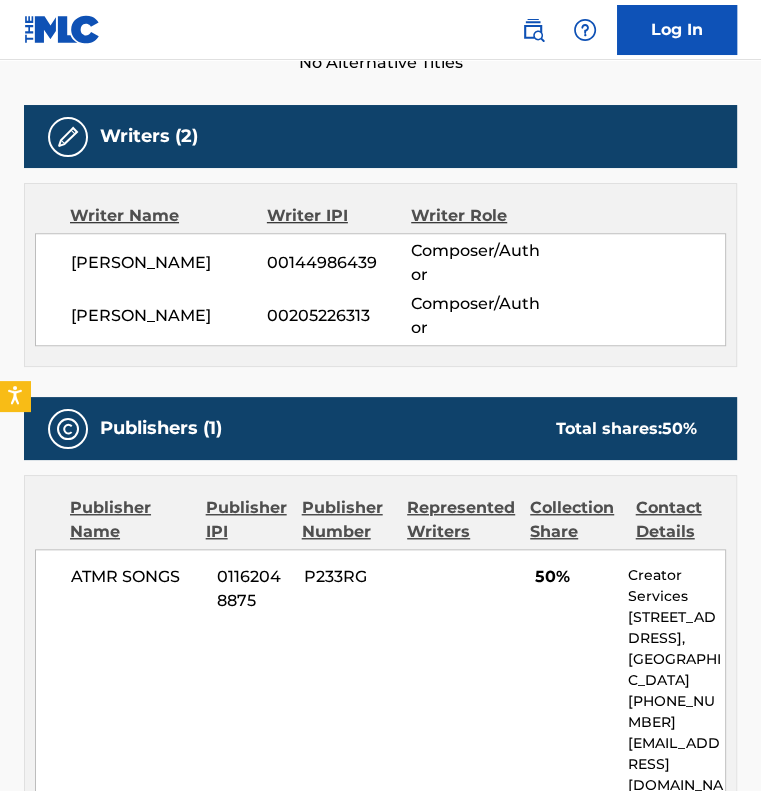 scroll, scrollTop: 800, scrollLeft: 0, axis: vertical 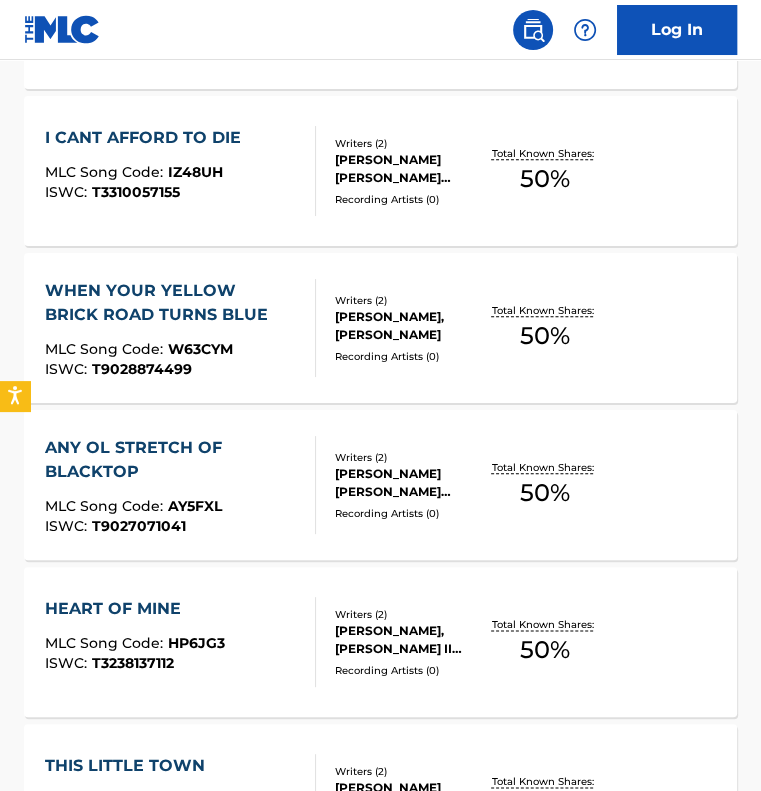 click on "ANY OL STRETCH OF BLACKTOP MLC Song Code : AY5FXL ISWC : T9027071041" at bounding box center [172, 485] 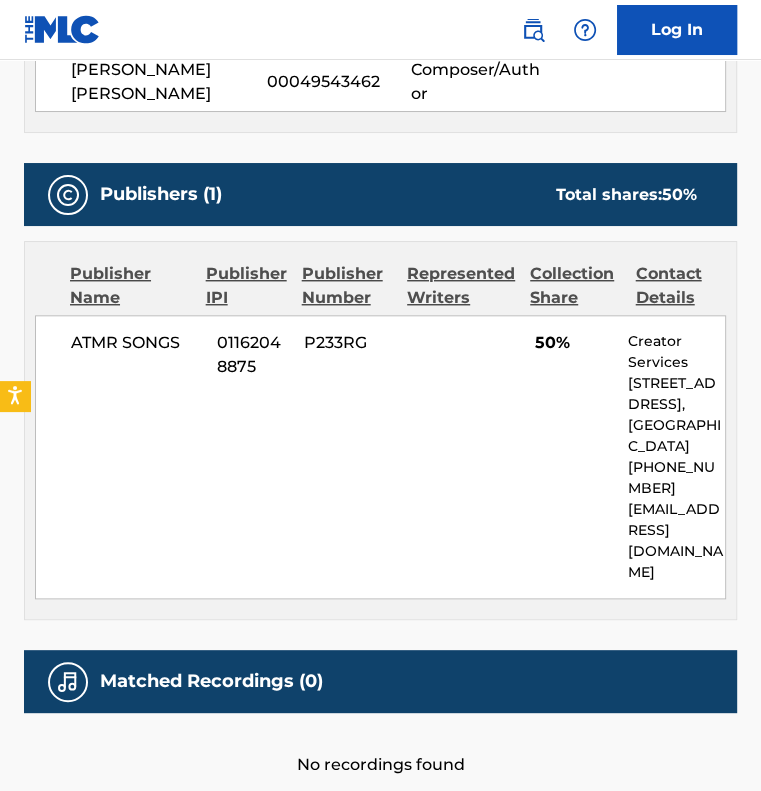scroll, scrollTop: 900, scrollLeft: 0, axis: vertical 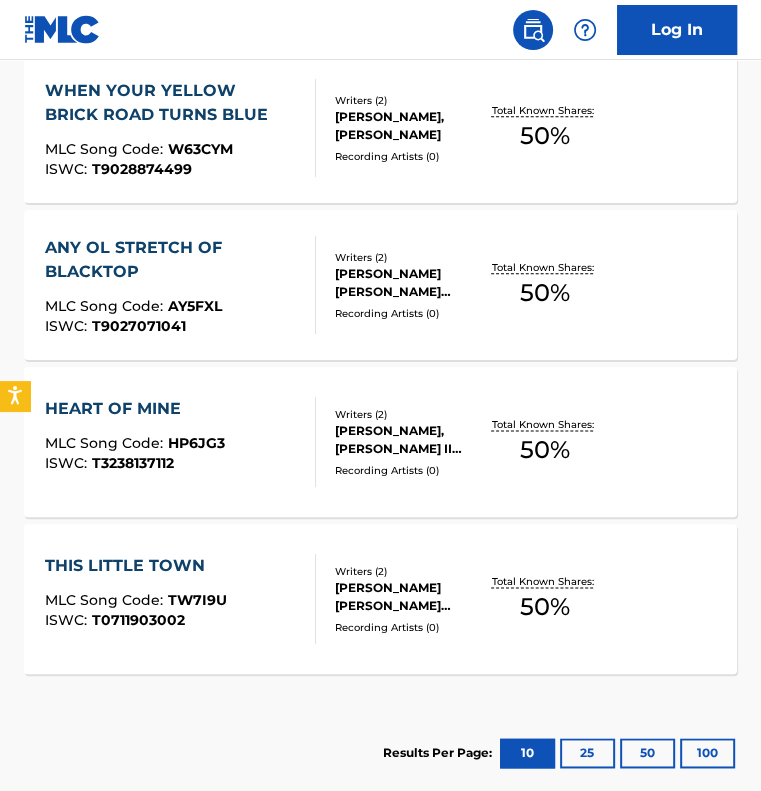 click on "HEART OF MINE MLC Song Code : HP6JG3 ISWC : T3238137112" at bounding box center [180, 442] 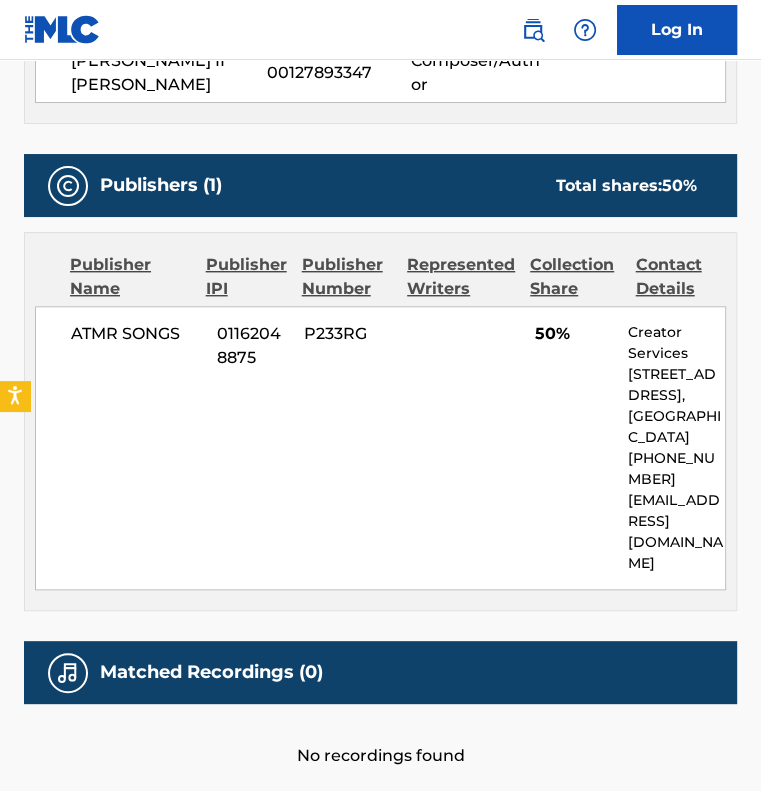 scroll, scrollTop: 900, scrollLeft: 0, axis: vertical 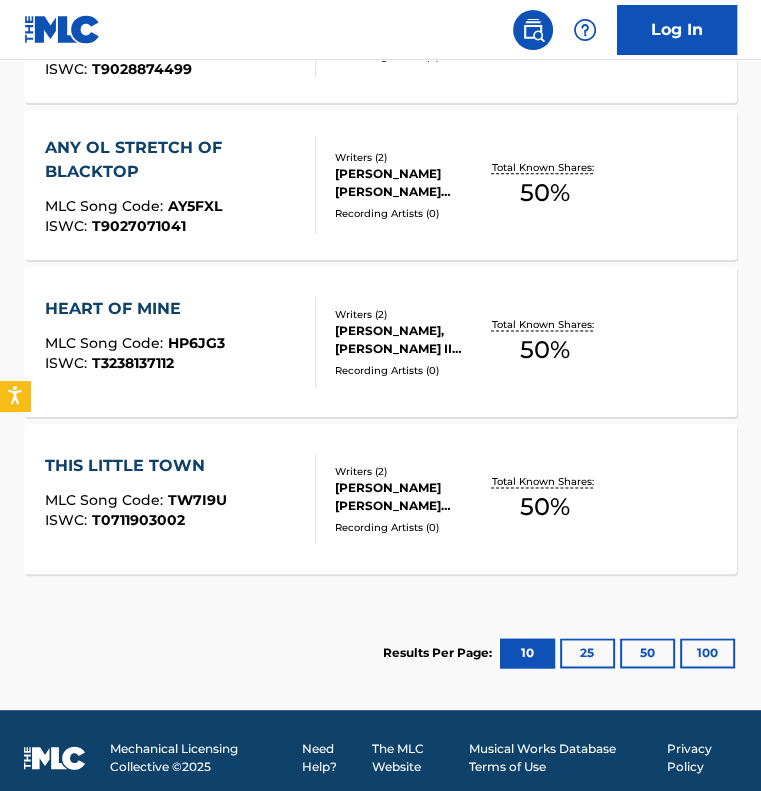 click on "THIS LITTLE TOWN MLC Song Code : TW7I9U ISWC : T0711903002" at bounding box center (180, 499) 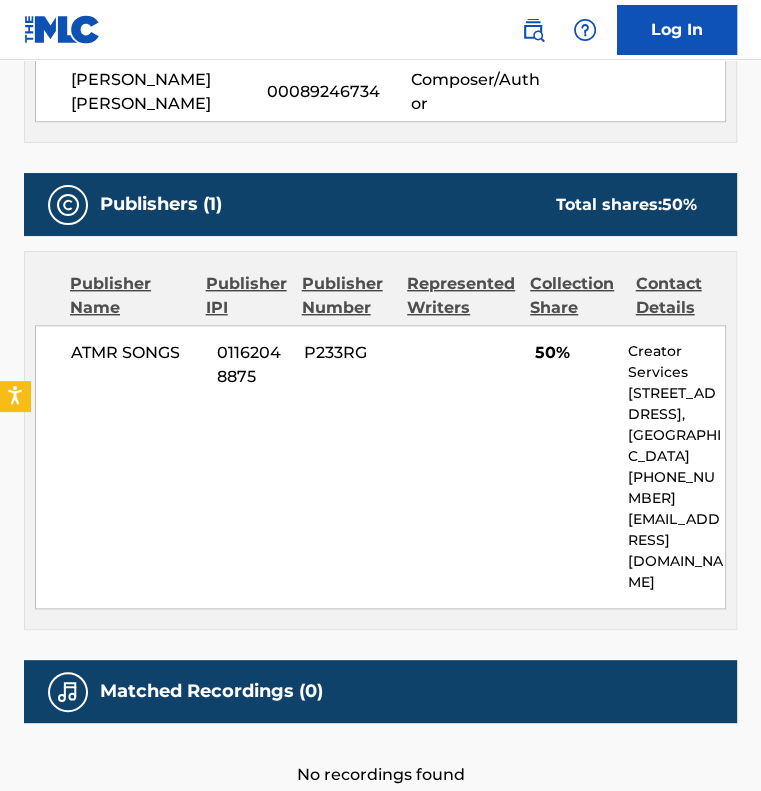 scroll, scrollTop: 943, scrollLeft: 0, axis: vertical 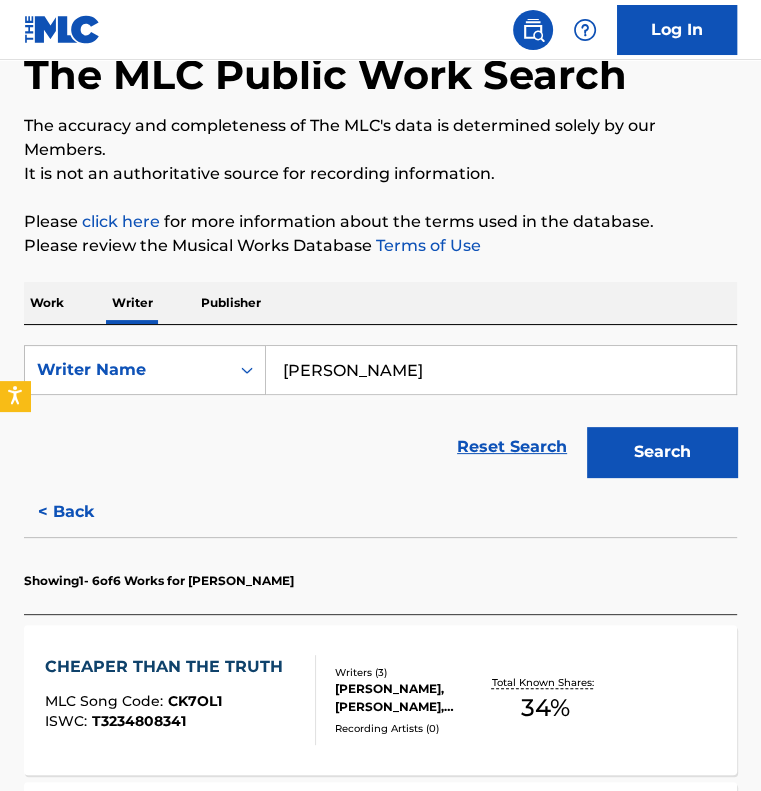 click on "Work" at bounding box center (47, 303) 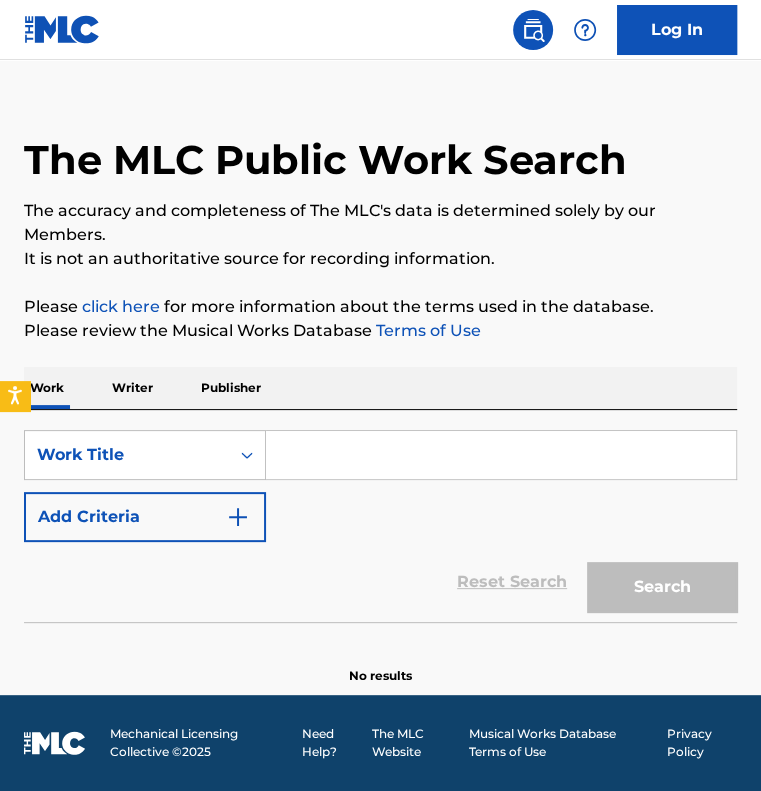 scroll, scrollTop: 0, scrollLeft: 0, axis: both 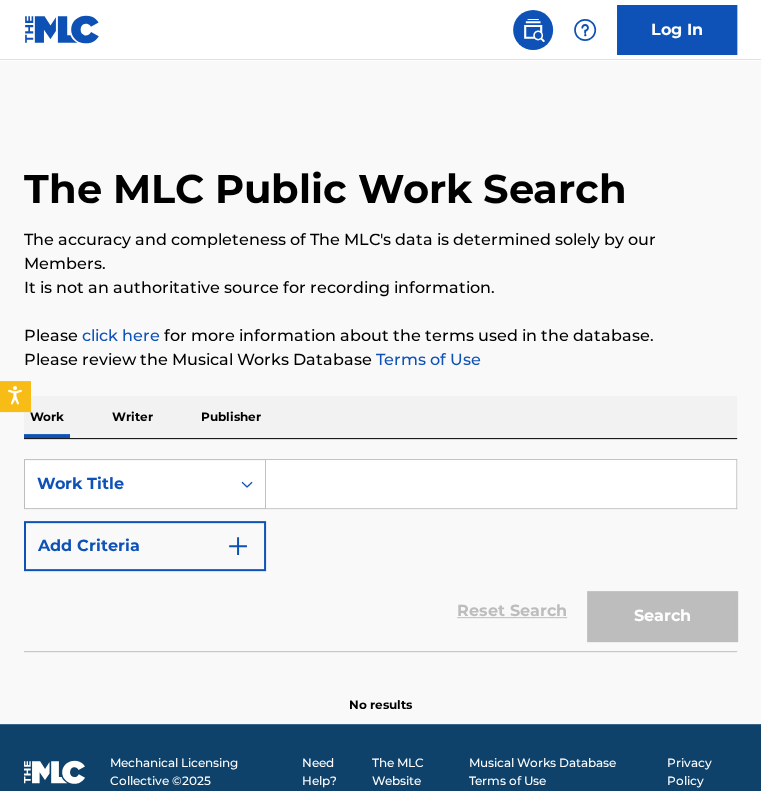 click at bounding box center (501, 484) 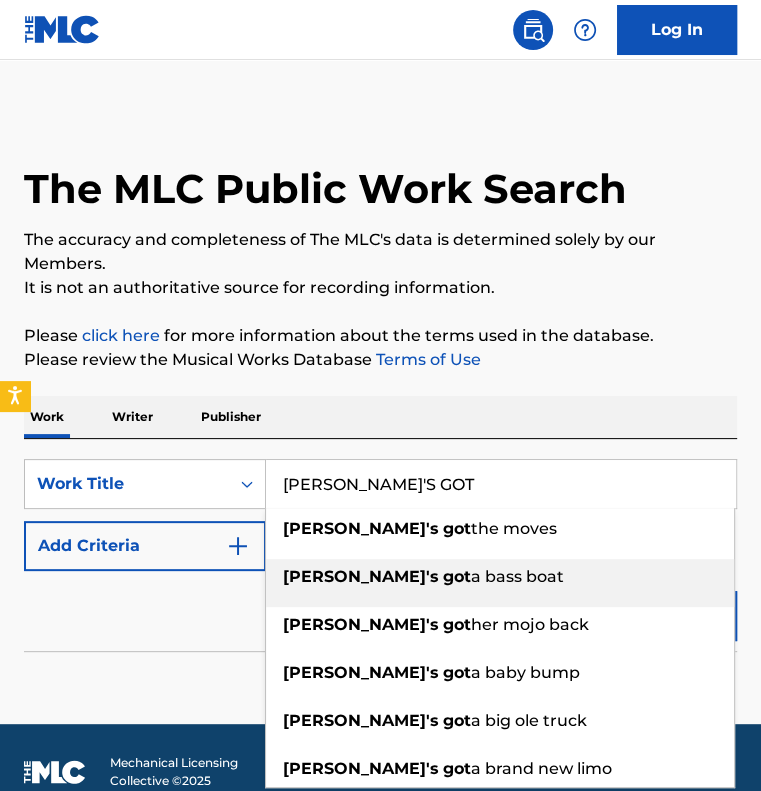 click on "[PERSON_NAME]'s" at bounding box center (361, 576) 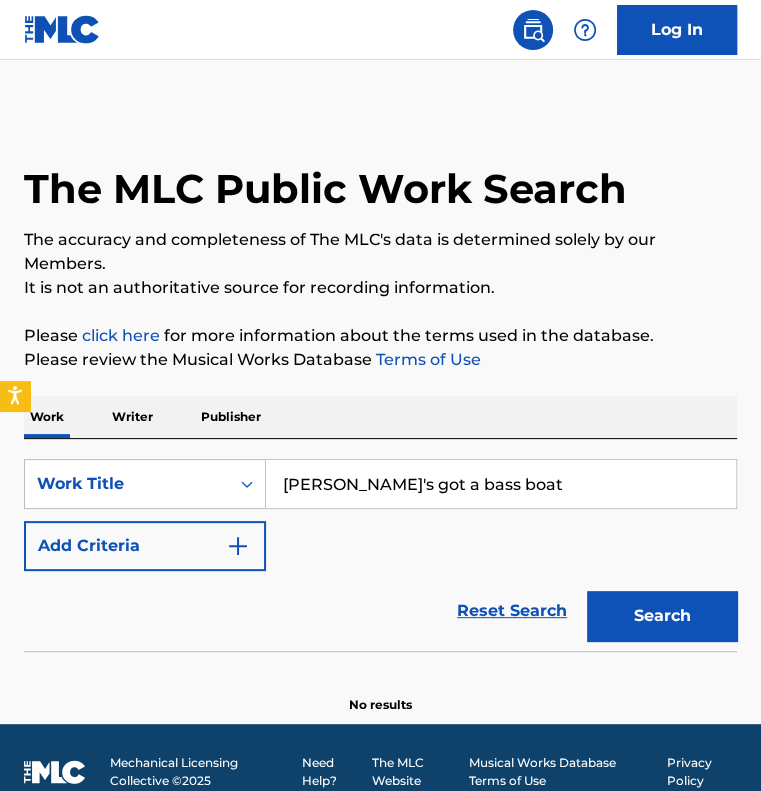 click on "Search" at bounding box center [662, 616] 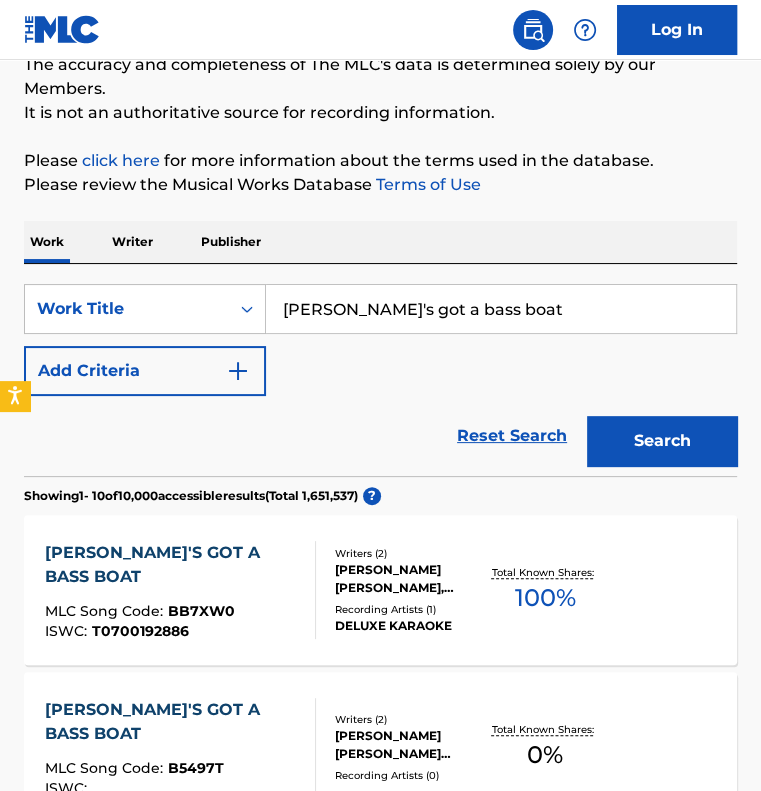 scroll, scrollTop: 193, scrollLeft: 0, axis: vertical 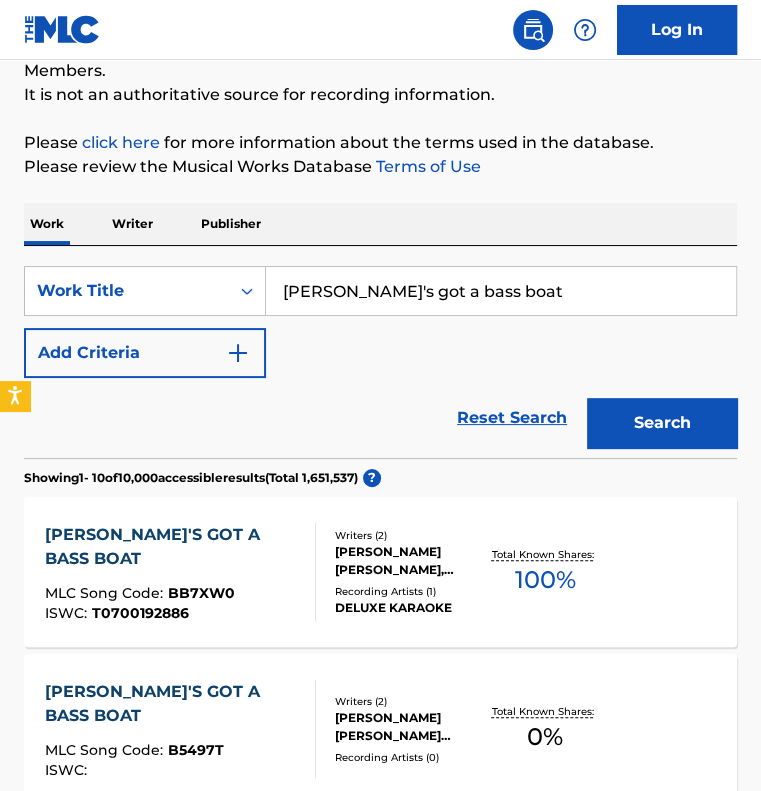 click on "[PERSON_NAME]'S GOT A BASS BOAT MLC Song Code : BB7XW0 ISWC : T0700192886 Writers ( 2 ) [PERSON_NAME] [PERSON_NAME], [PERSON_NAME] Recording Artists ( 1 ) DELUXE KARAOKE Total Known Shares: 100 %" at bounding box center (380, 572) 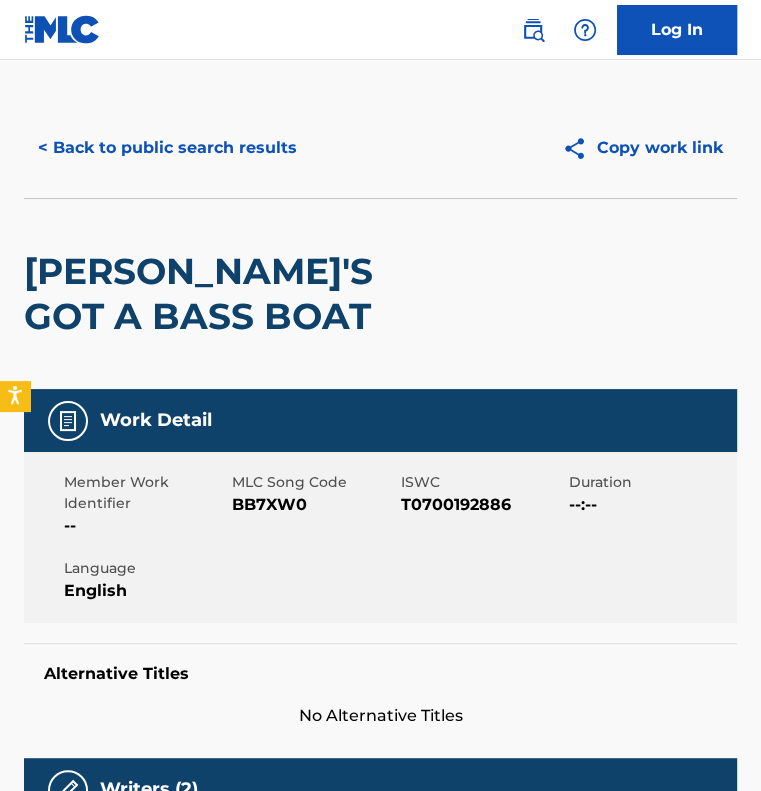 scroll, scrollTop: 0, scrollLeft: 0, axis: both 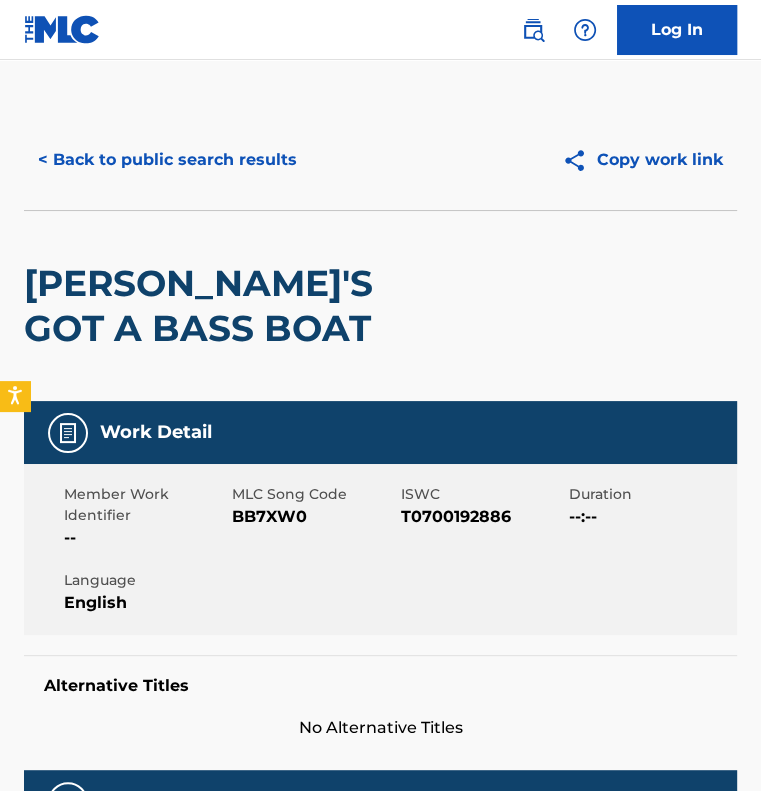 click on "< Back to public search results" at bounding box center [167, 160] 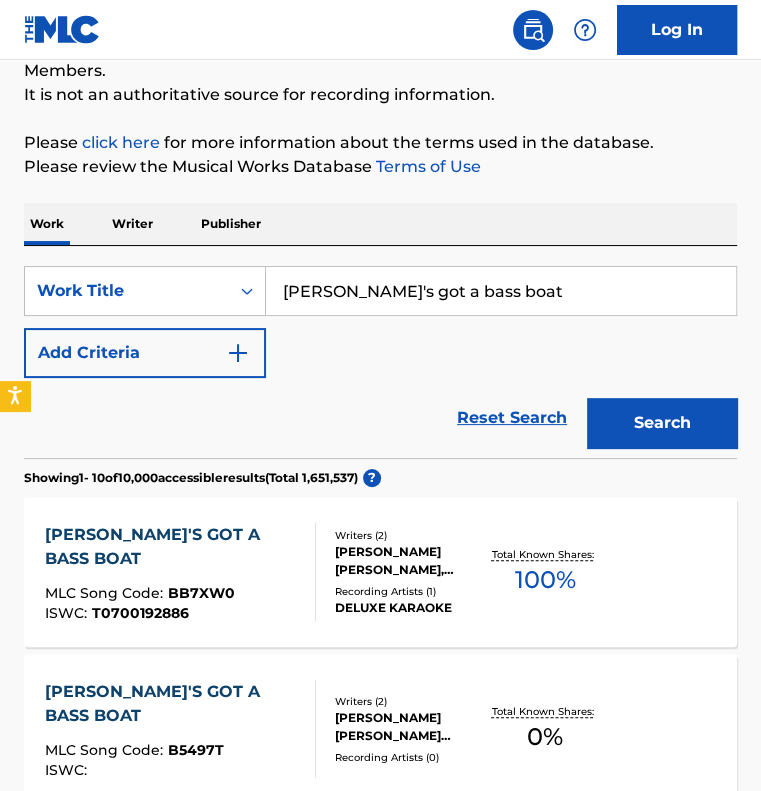 click on "Writer" at bounding box center [132, 224] 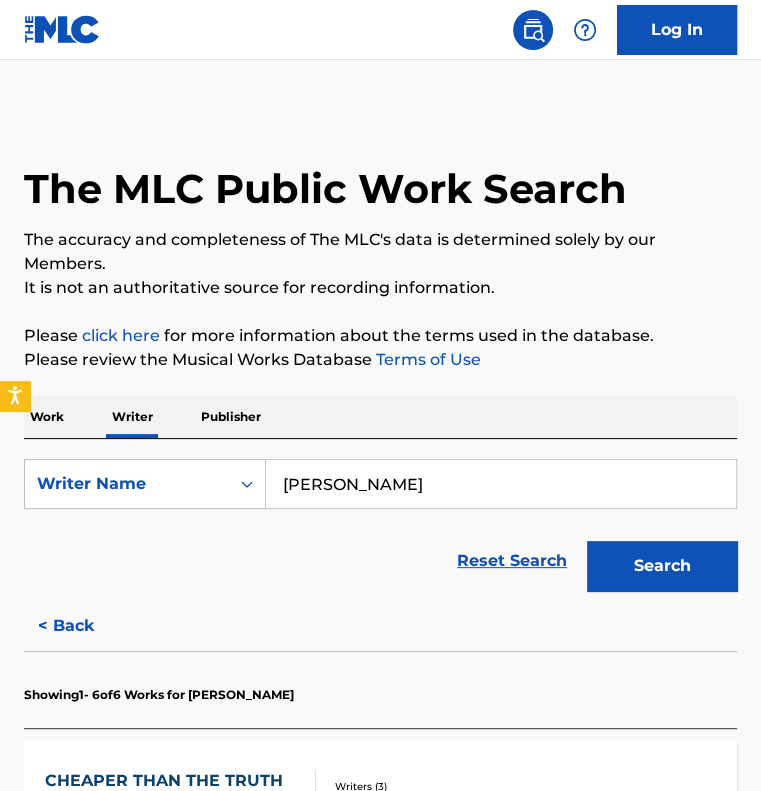 drag, startPoint x: 344, startPoint y: 489, endPoint x: 332, endPoint y: 489, distance: 12 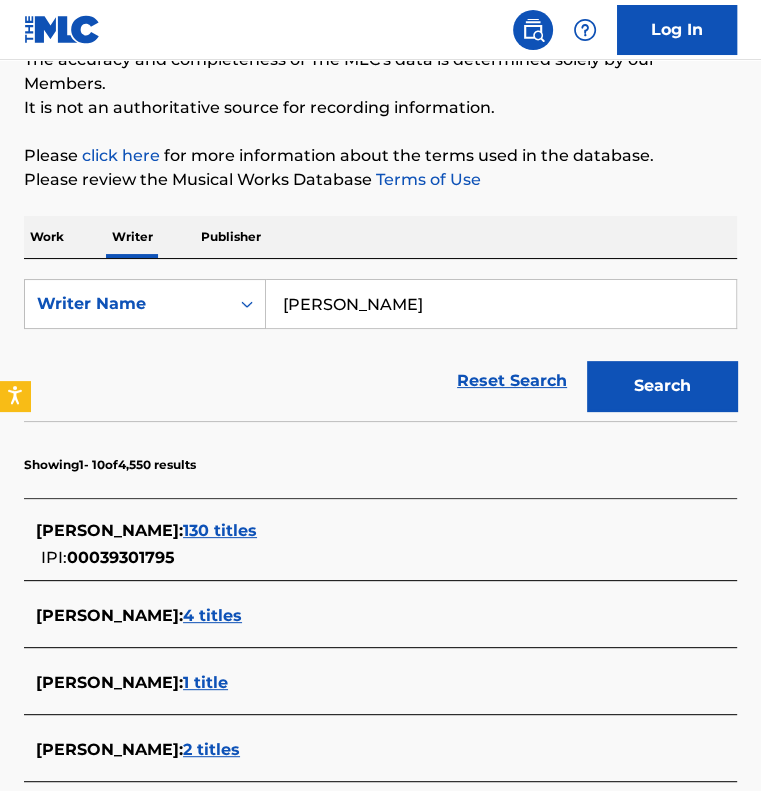 scroll, scrollTop: 200, scrollLeft: 0, axis: vertical 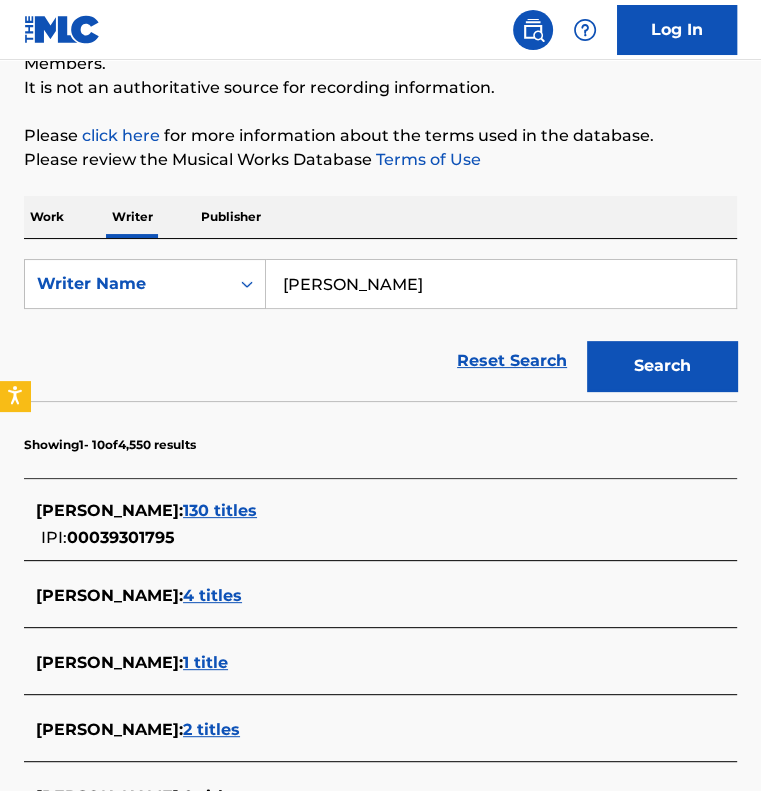 click on "4 titles" at bounding box center (212, 595) 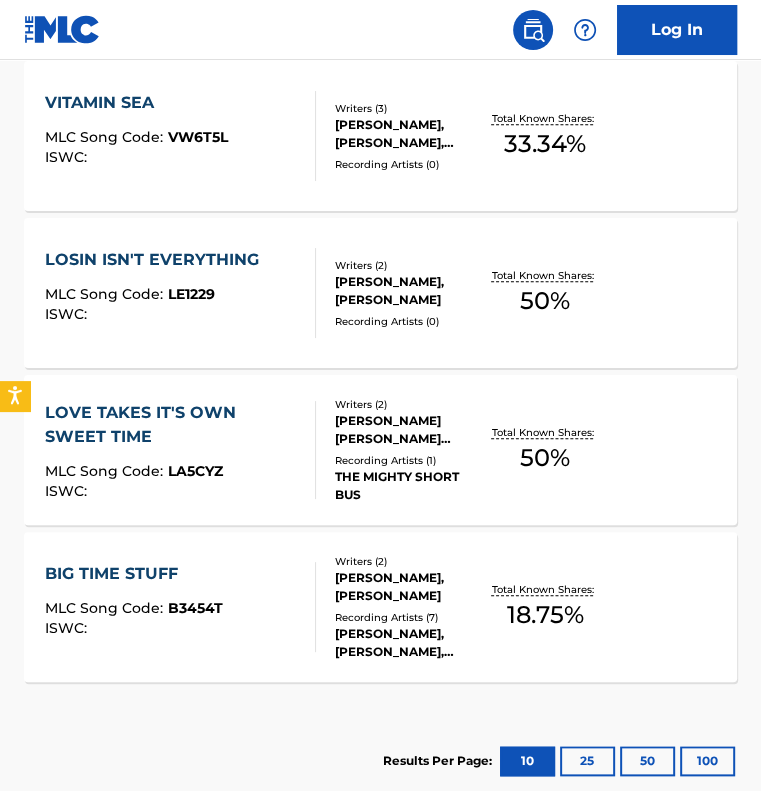 scroll, scrollTop: 700, scrollLeft: 0, axis: vertical 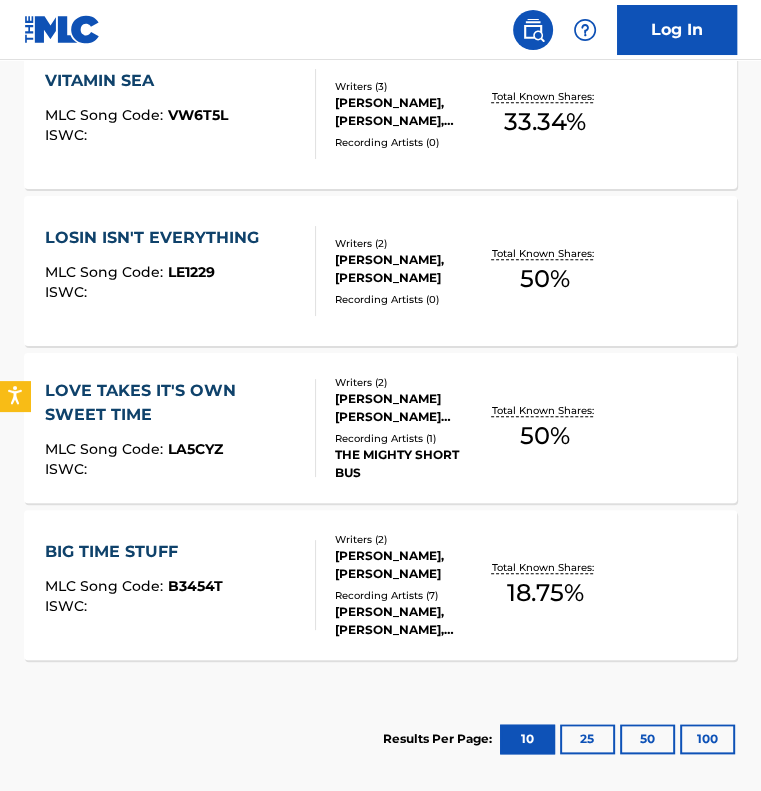 click on "VITAMIN SEA MLC Song Code : VW6T5L ISWC :" at bounding box center (180, 114) 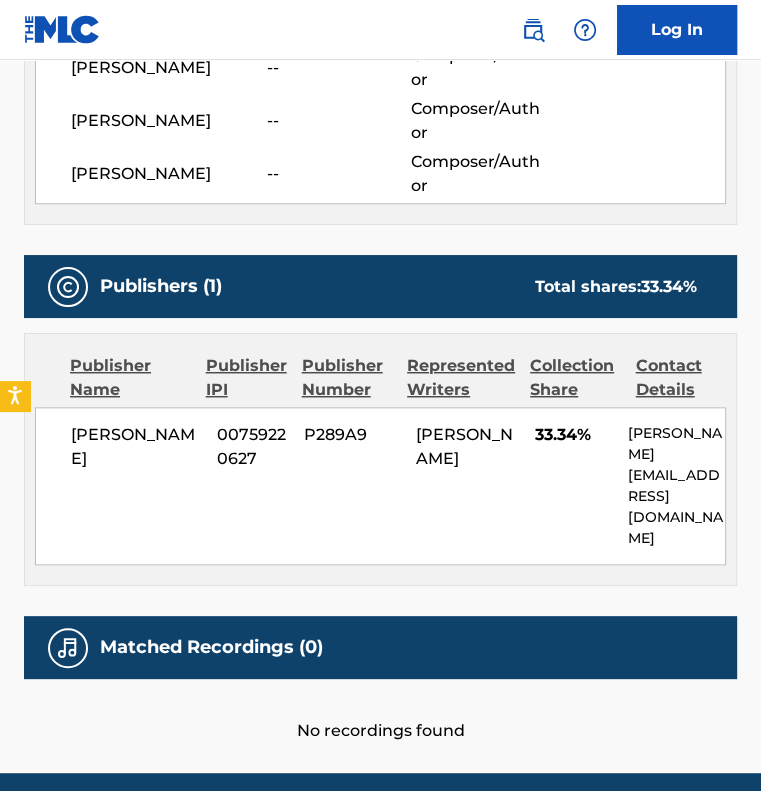 scroll, scrollTop: 828, scrollLeft: 0, axis: vertical 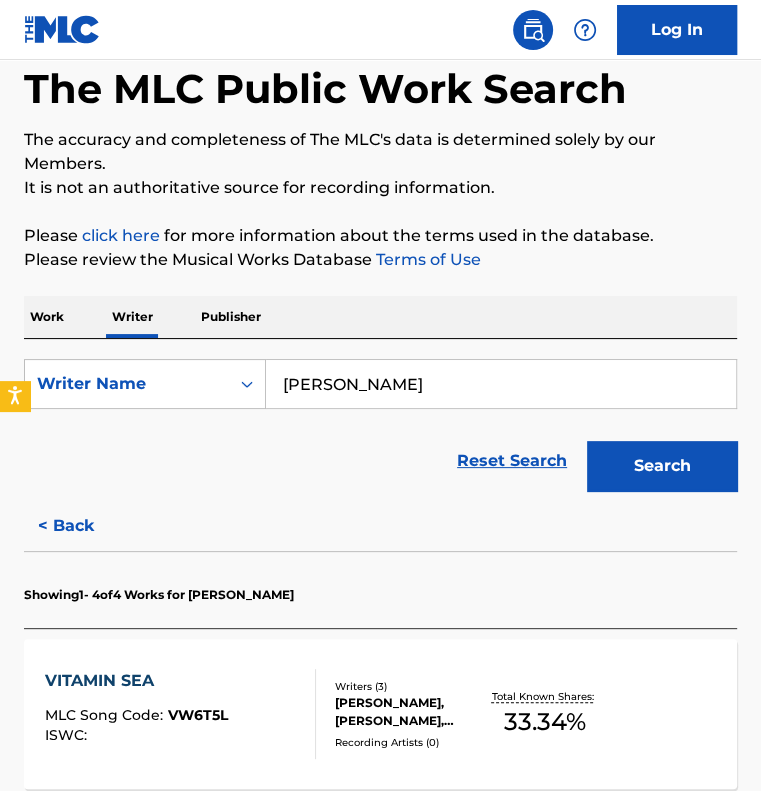 click on "< Back" at bounding box center (84, 526) 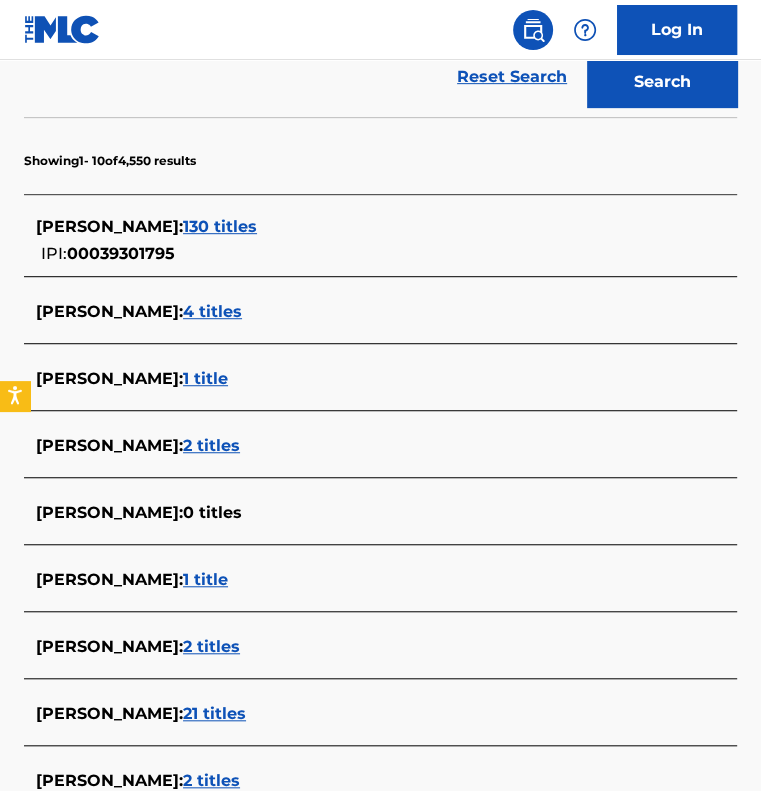 scroll, scrollTop: 600, scrollLeft: 0, axis: vertical 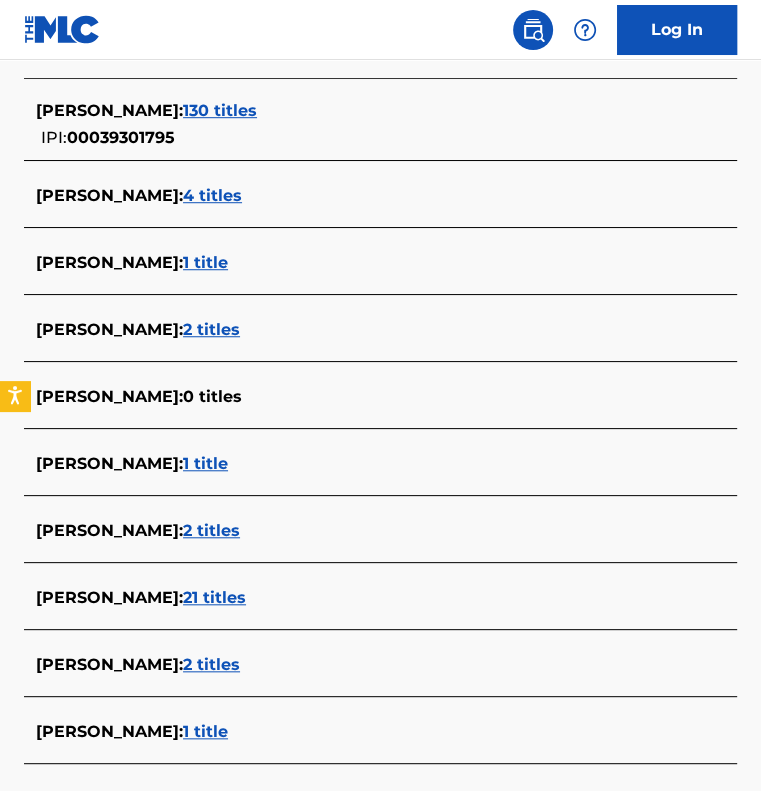drag, startPoint x: 432, startPoint y: 600, endPoint x: 418, endPoint y: 625, distance: 28.653097 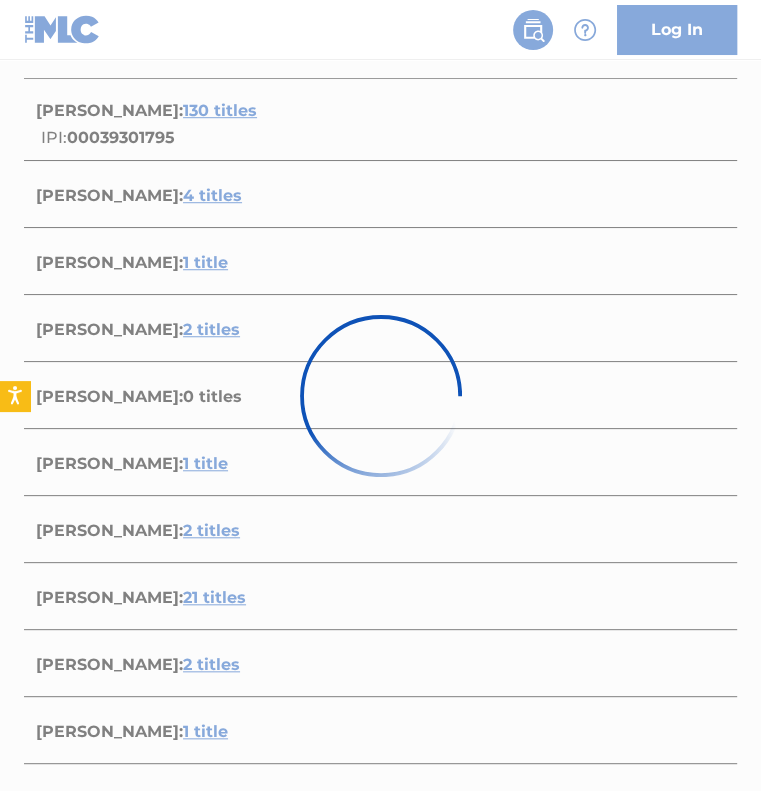 scroll, scrollTop: 486, scrollLeft: 0, axis: vertical 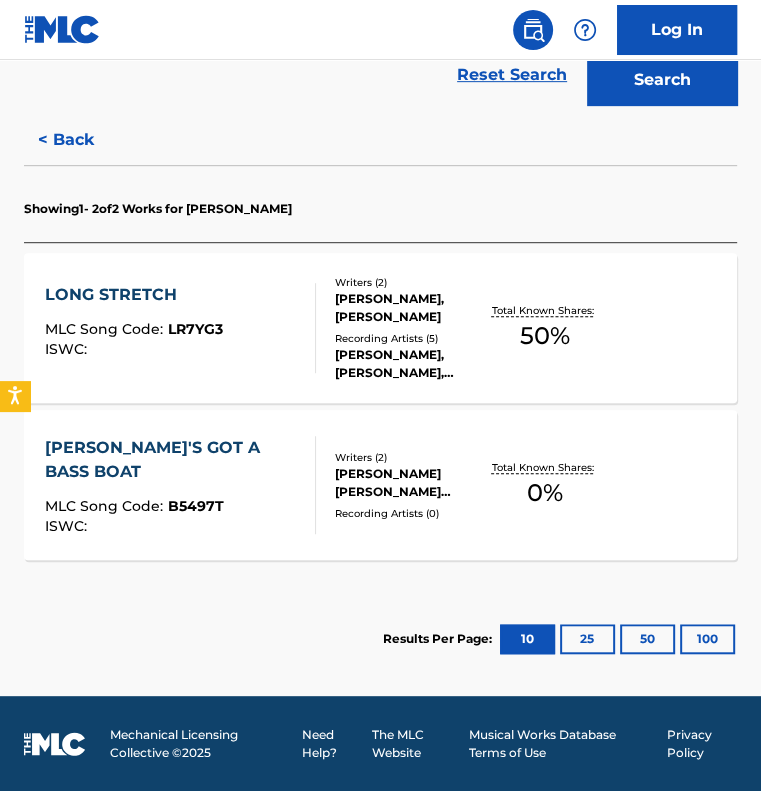 click on "LONG STRETCH MLC Song Code : LR7YG3 ISWC :" at bounding box center [134, 328] 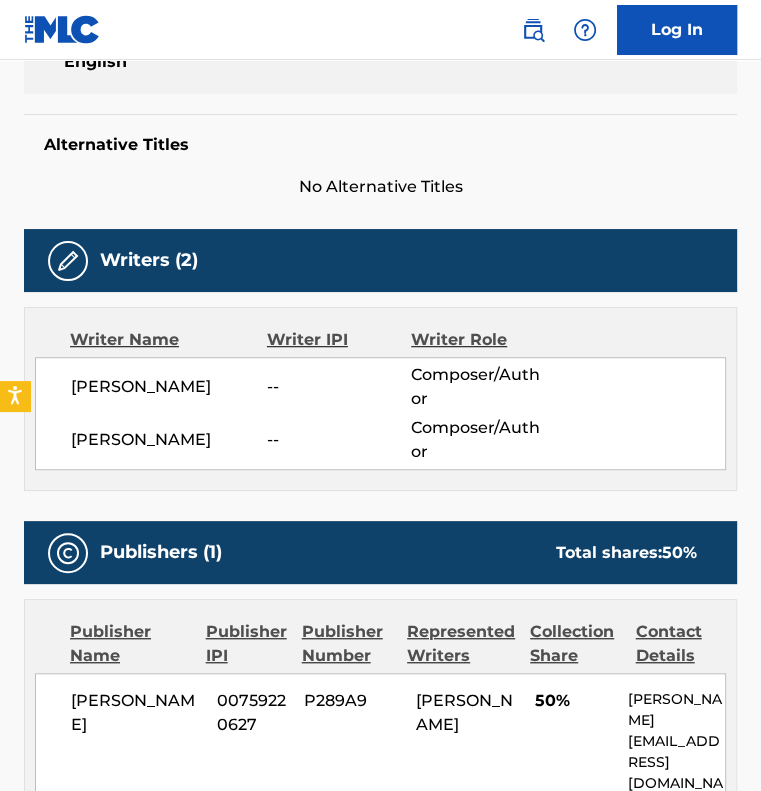 scroll, scrollTop: 500, scrollLeft: 0, axis: vertical 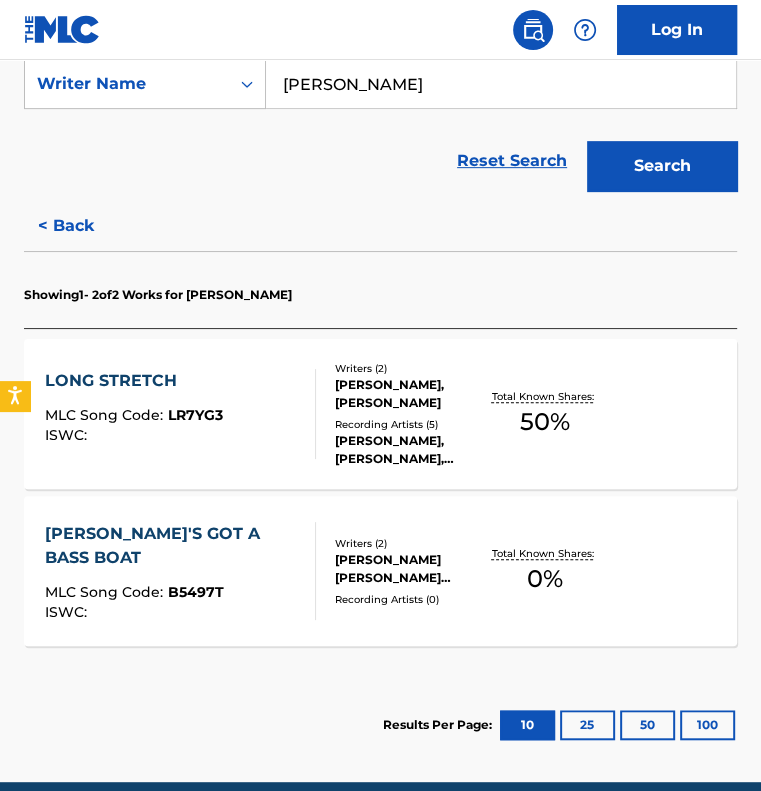 click on "ISWC :" at bounding box center (172, 612) 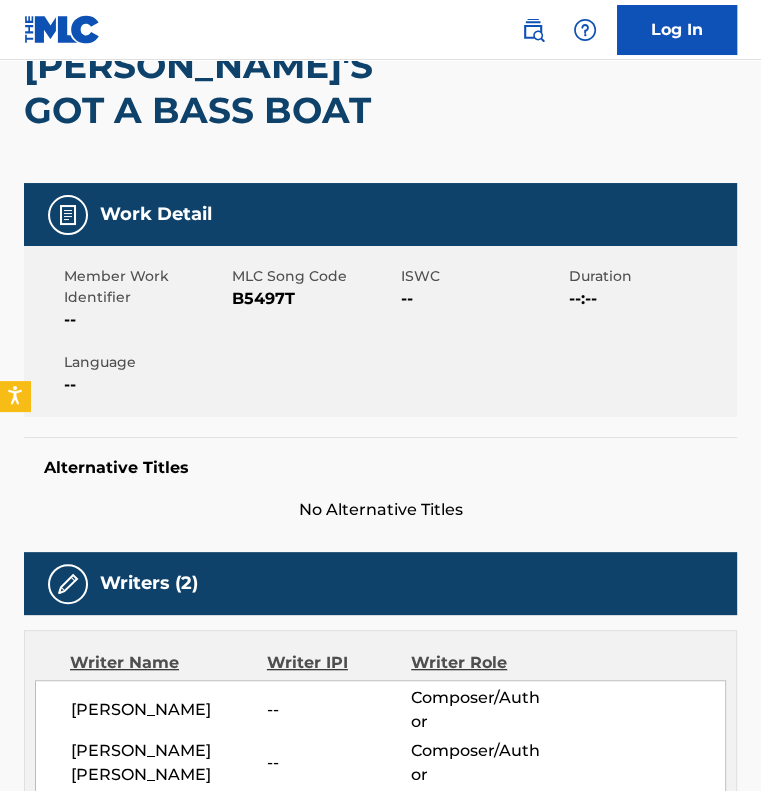 scroll, scrollTop: 180, scrollLeft: 0, axis: vertical 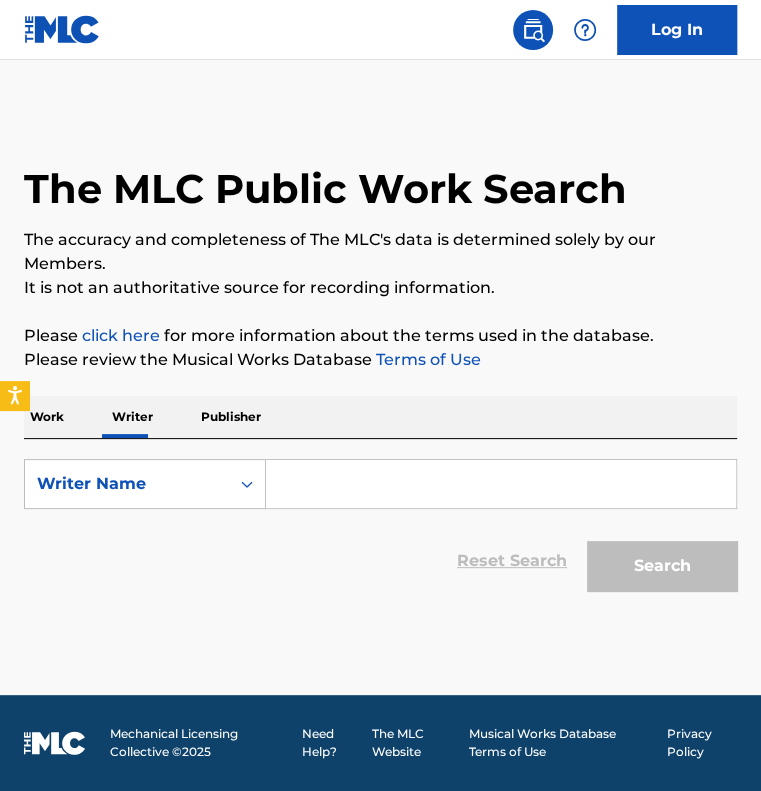 click at bounding box center [501, 484] 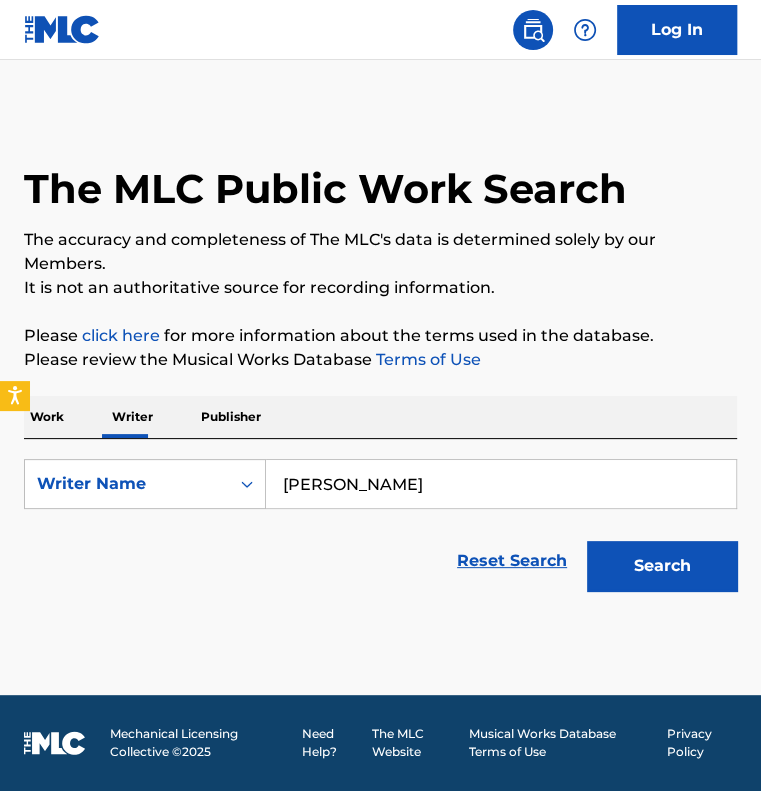 type on "[PERSON_NAME]" 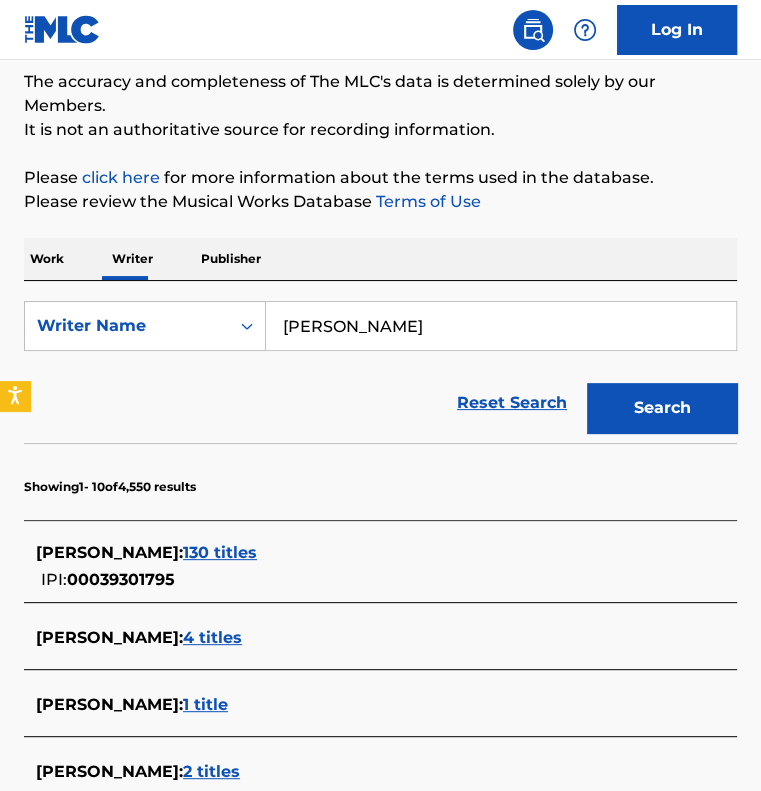 scroll, scrollTop: 300, scrollLeft: 0, axis: vertical 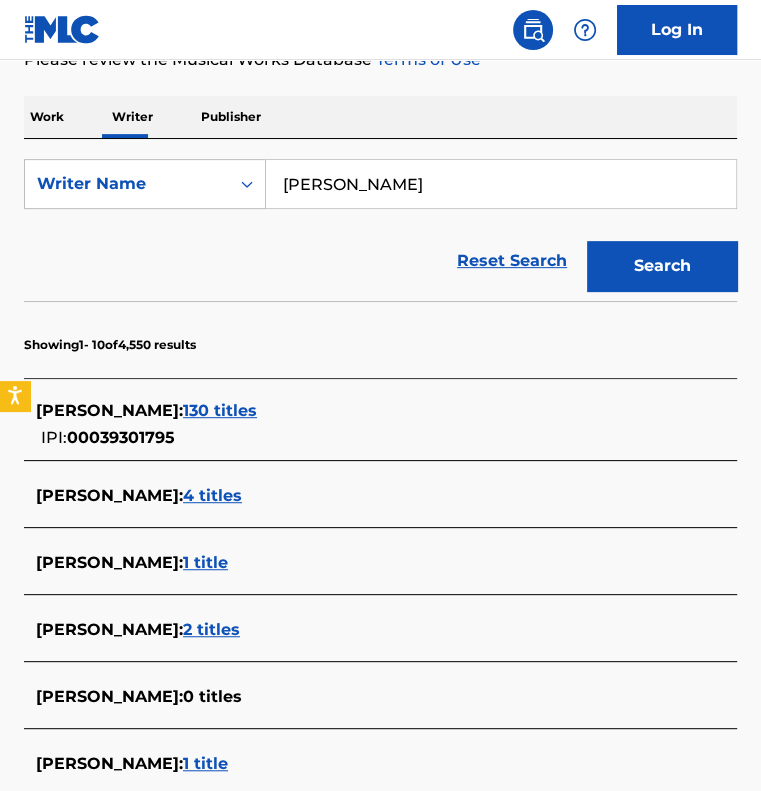 click on "130 titles" at bounding box center [220, 410] 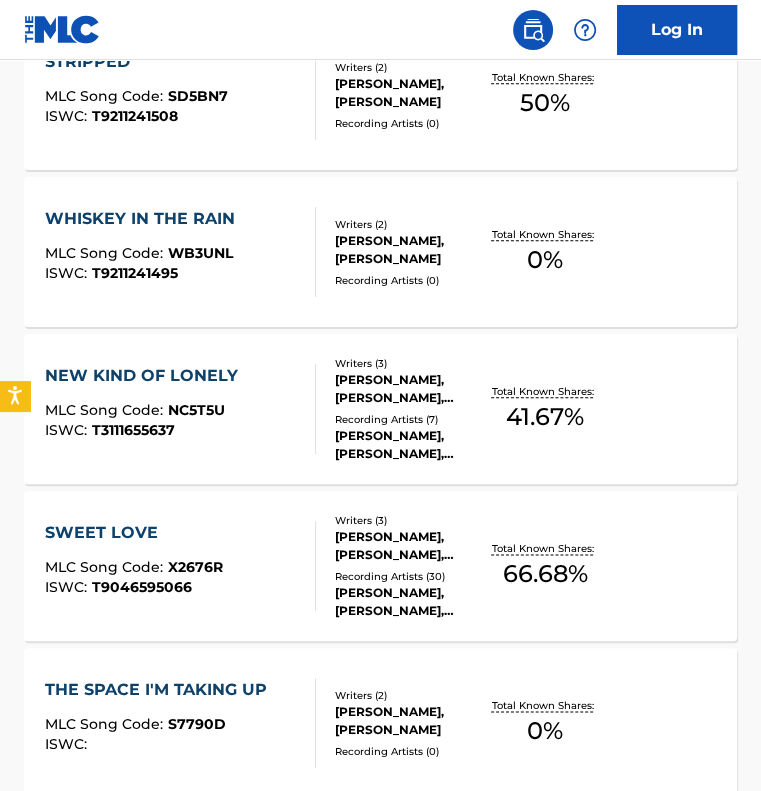 scroll, scrollTop: 900, scrollLeft: 0, axis: vertical 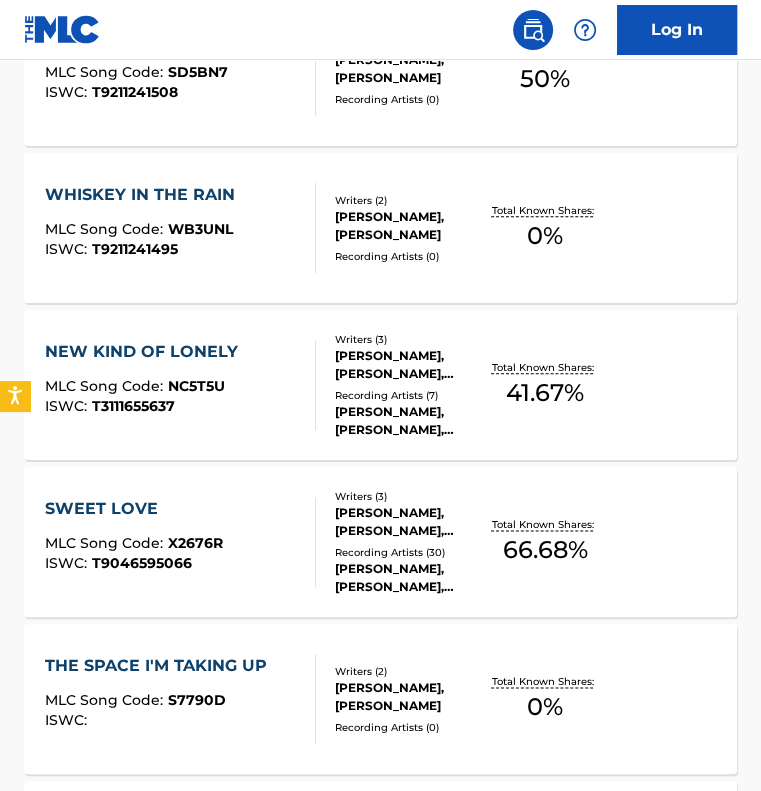 click on "NEW KIND OF LONELY MLC Song Code : NC5T5U ISWC : T3111655637" at bounding box center [146, 385] 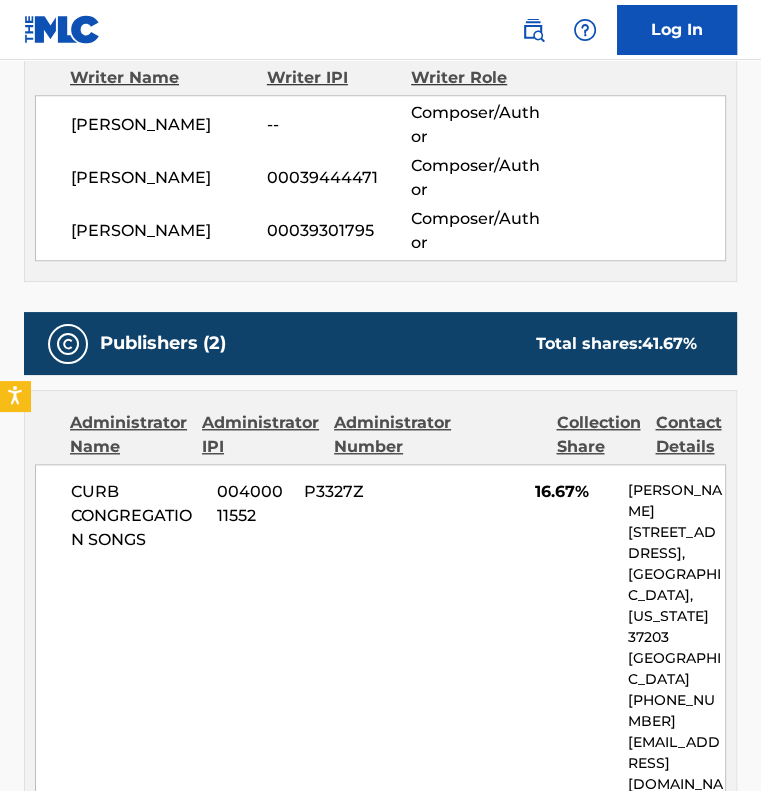 scroll, scrollTop: 800, scrollLeft: 0, axis: vertical 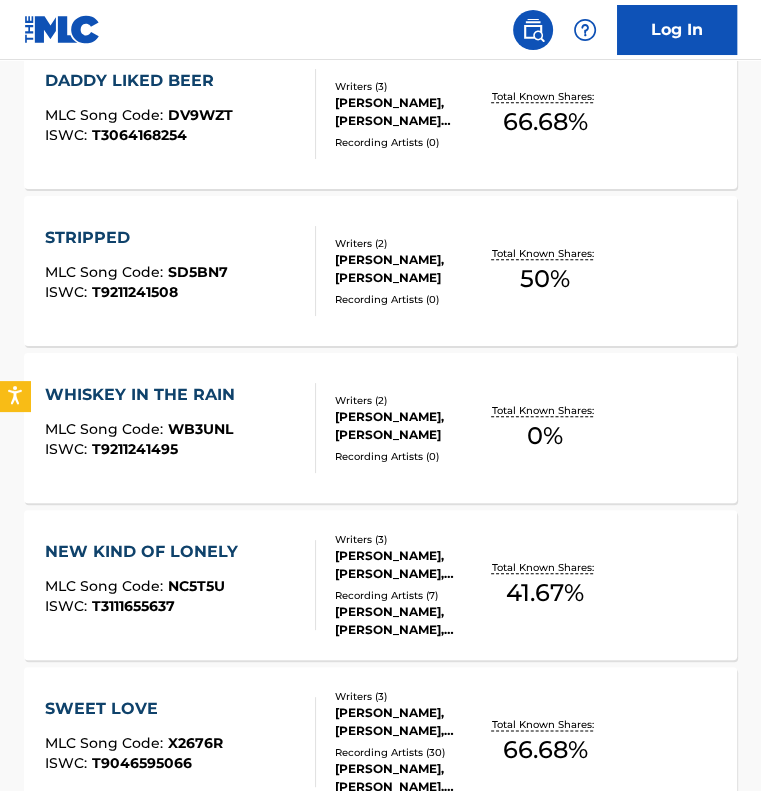 click on "WHISKEY IN THE RAIN MLC Song Code : WB3UNL ISWC : T9211241495 Writers ( 2 ) [PERSON_NAME], [PERSON_NAME] Recording Artists ( 0 ) Total Known Shares: 0 %" at bounding box center [380, 428] 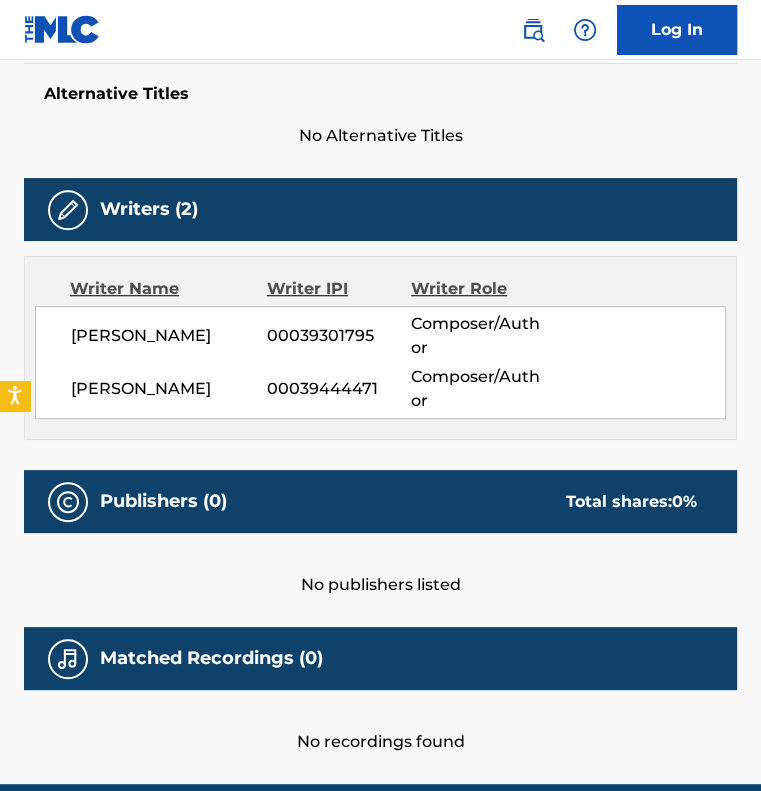 scroll, scrollTop: 600, scrollLeft: 0, axis: vertical 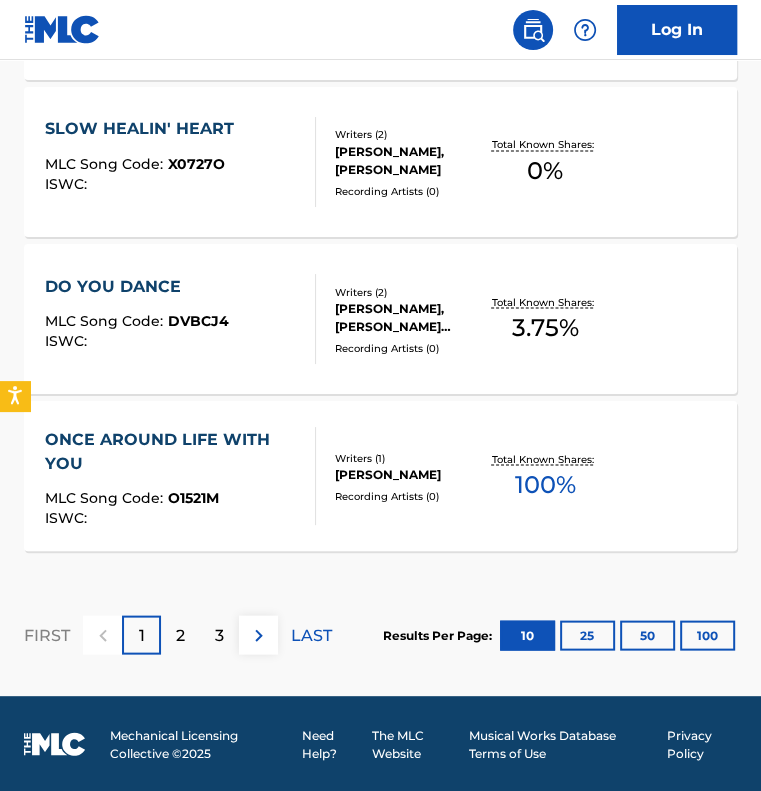 click on "2" at bounding box center (180, 634) 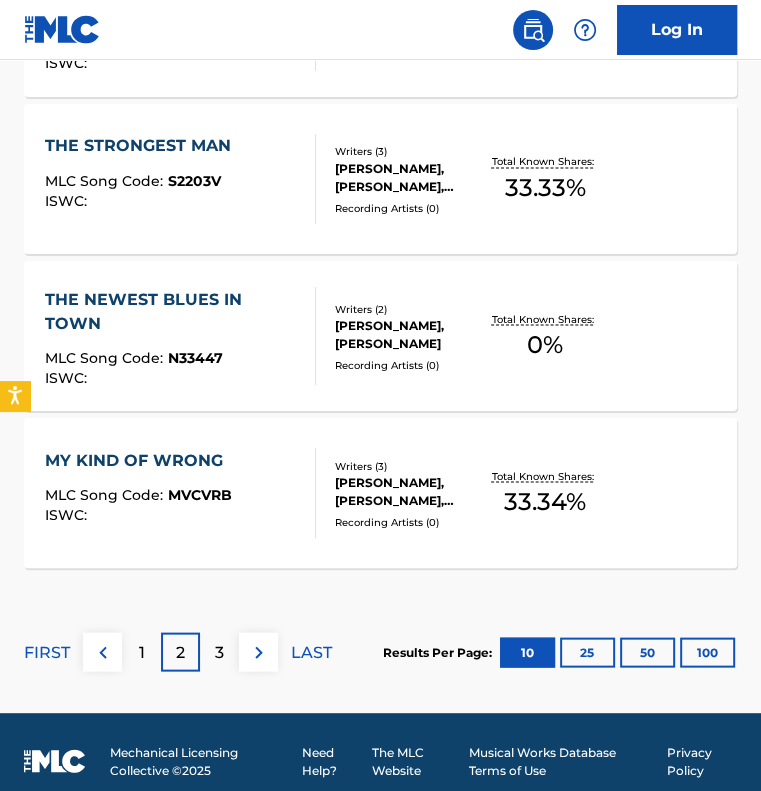 scroll, scrollTop: 1751, scrollLeft: 0, axis: vertical 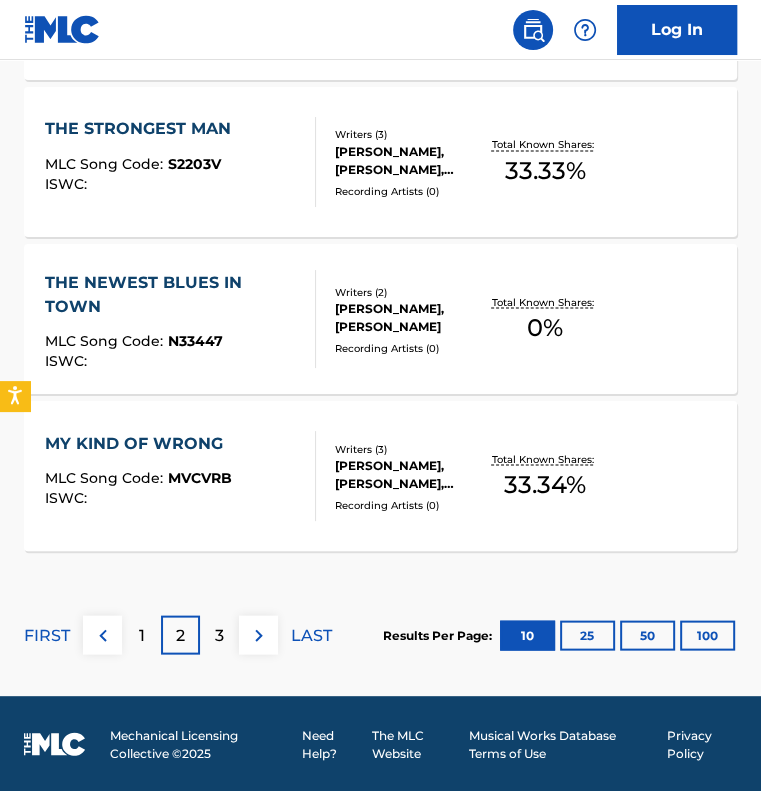 click on "3" at bounding box center (219, 634) 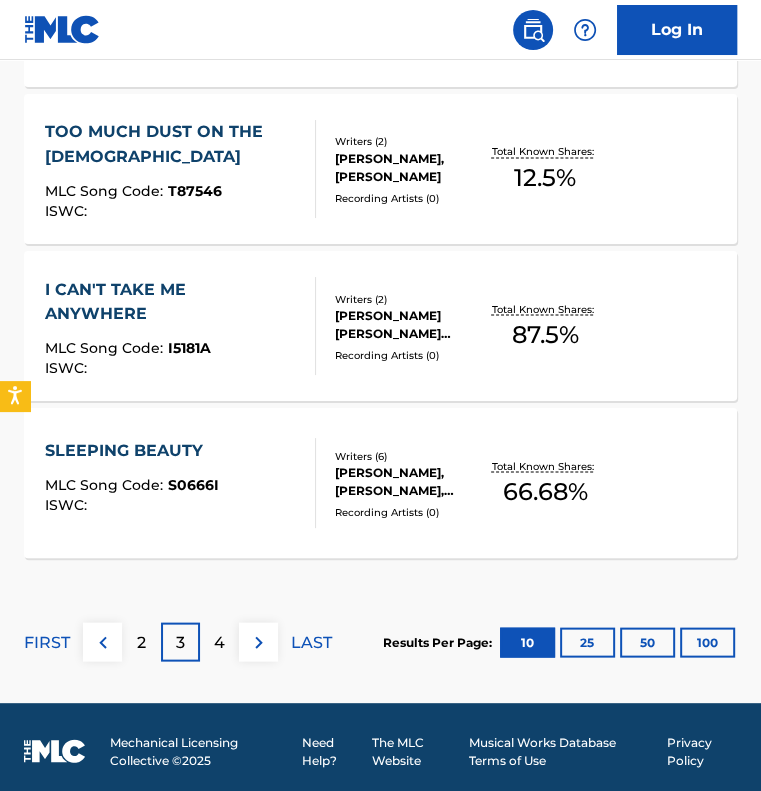 scroll, scrollTop: 1751, scrollLeft: 0, axis: vertical 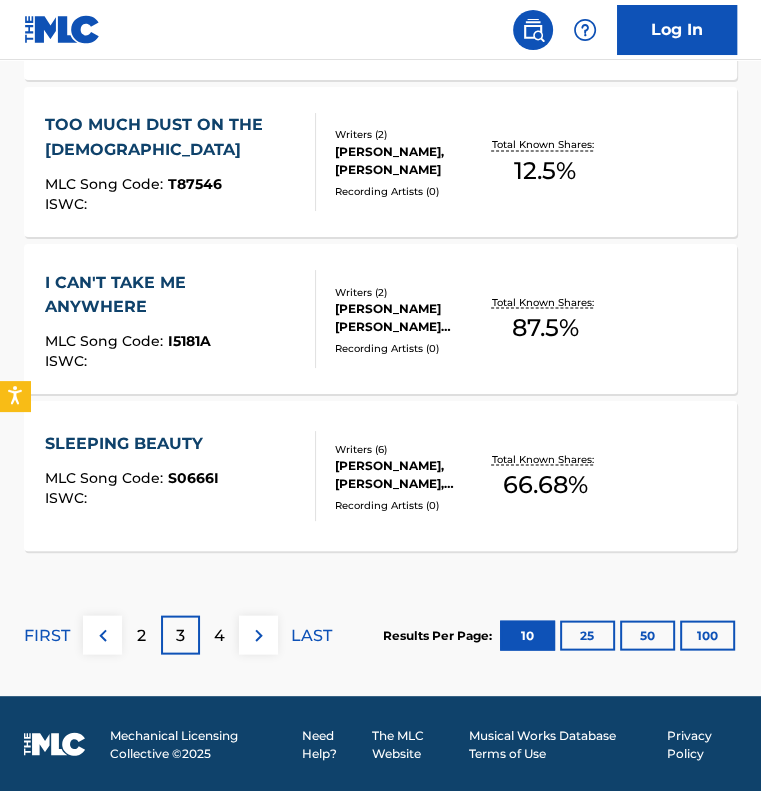 click on "4" at bounding box center [219, 635] 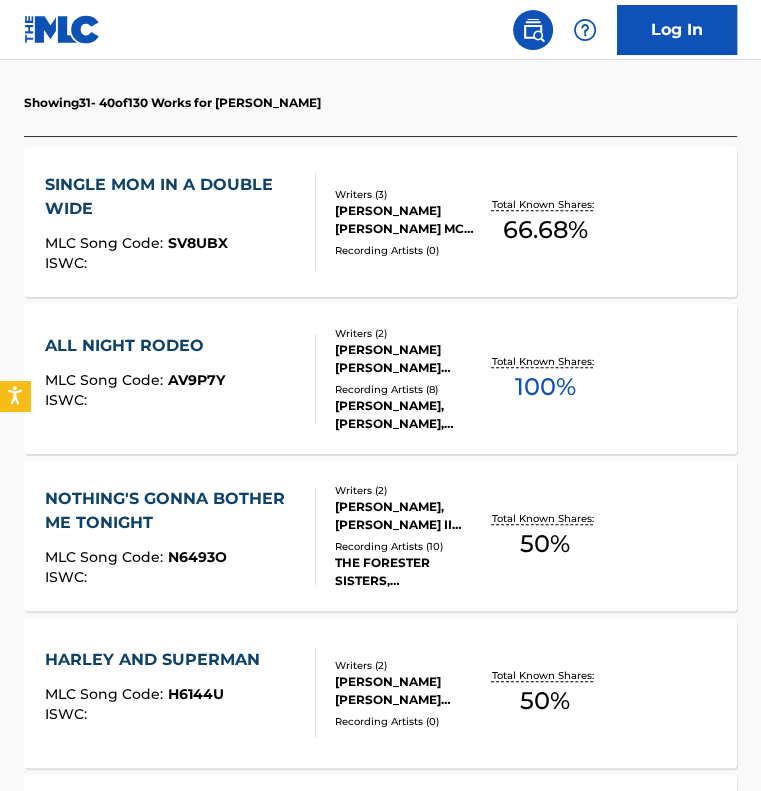 scroll, scrollTop: 692, scrollLeft: 0, axis: vertical 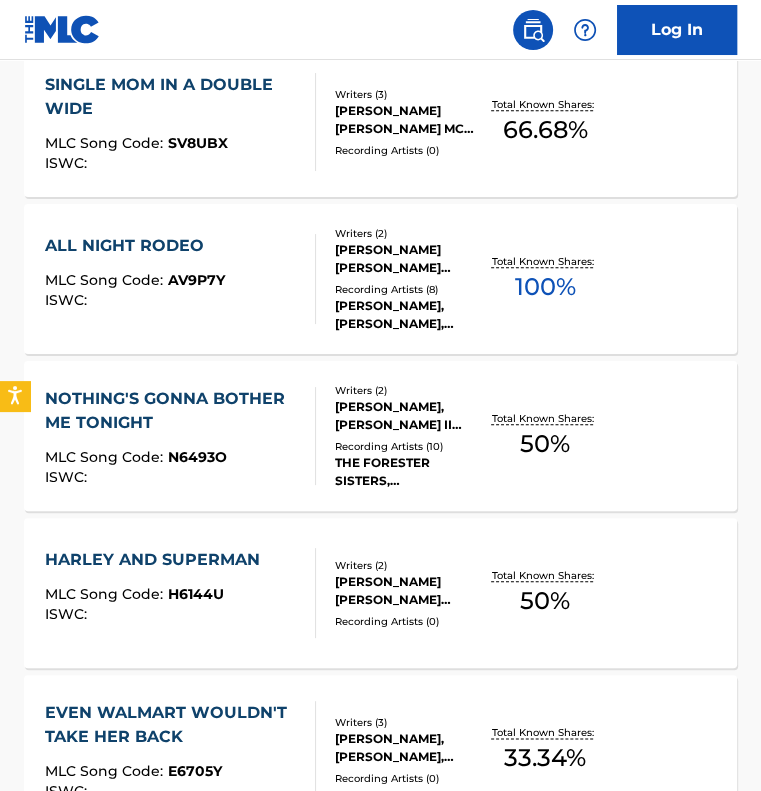 click on "ISWC :" at bounding box center [135, 300] 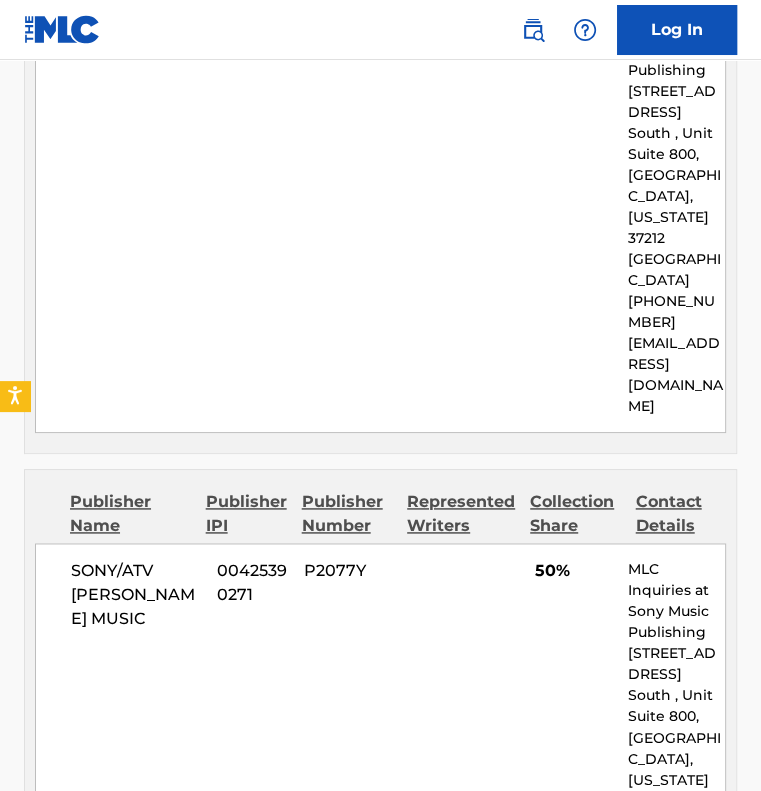 scroll, scrollTop: 900, scrollLeft: 0, axis: vertical 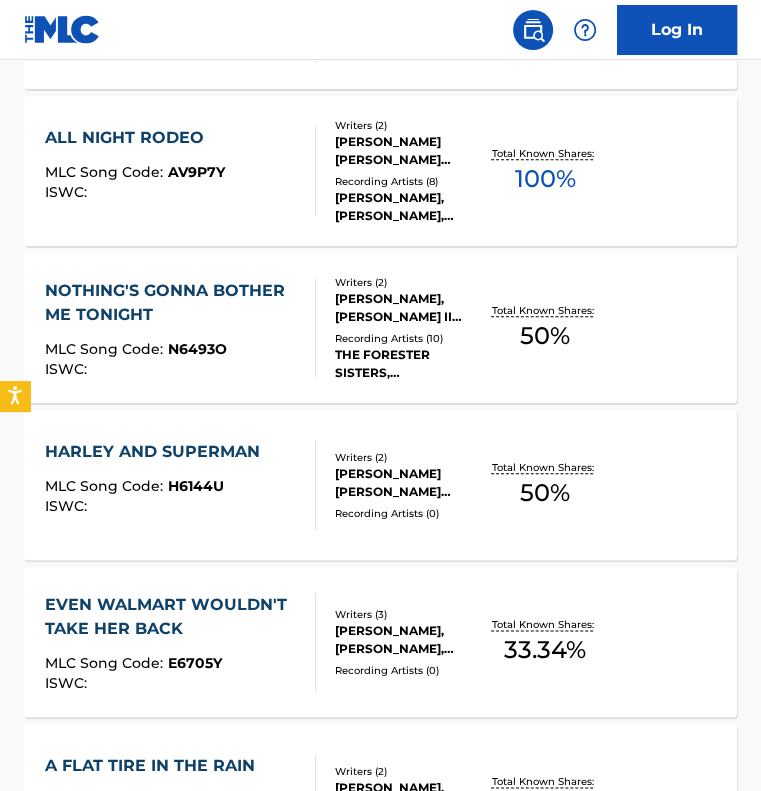 click on "N6493O" at bounding box center [197, 349] 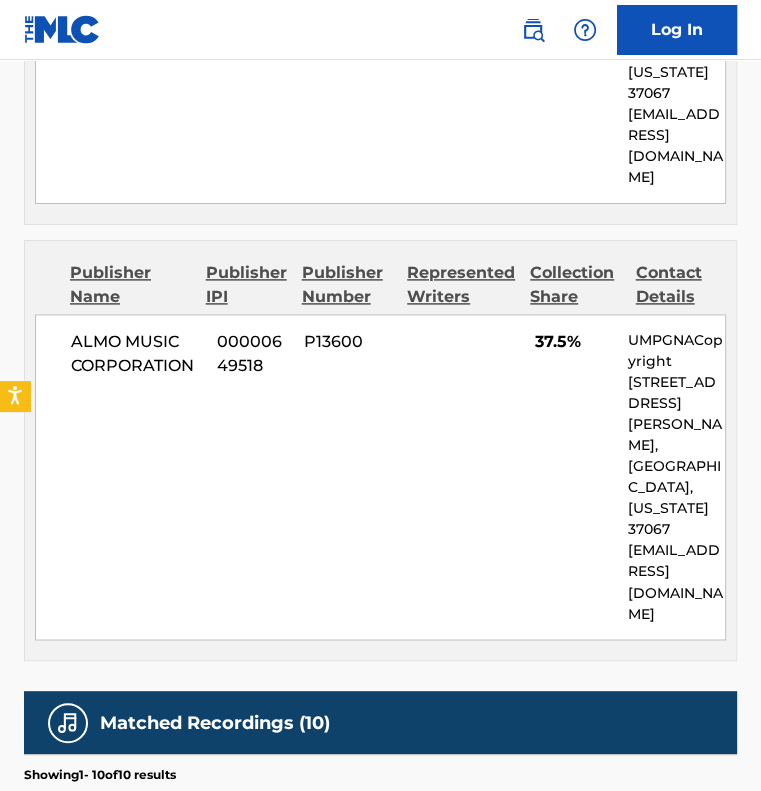scroll, scrollTop: 1500, scrollLeft: 0, axis: vertical 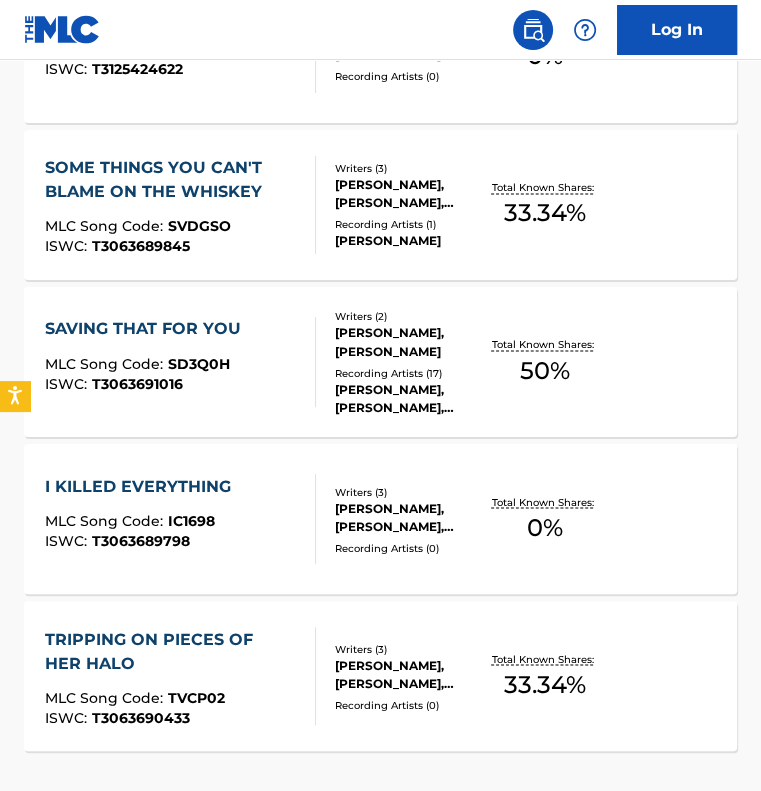 click on "T3063691016" at bounding box center (137, 383) 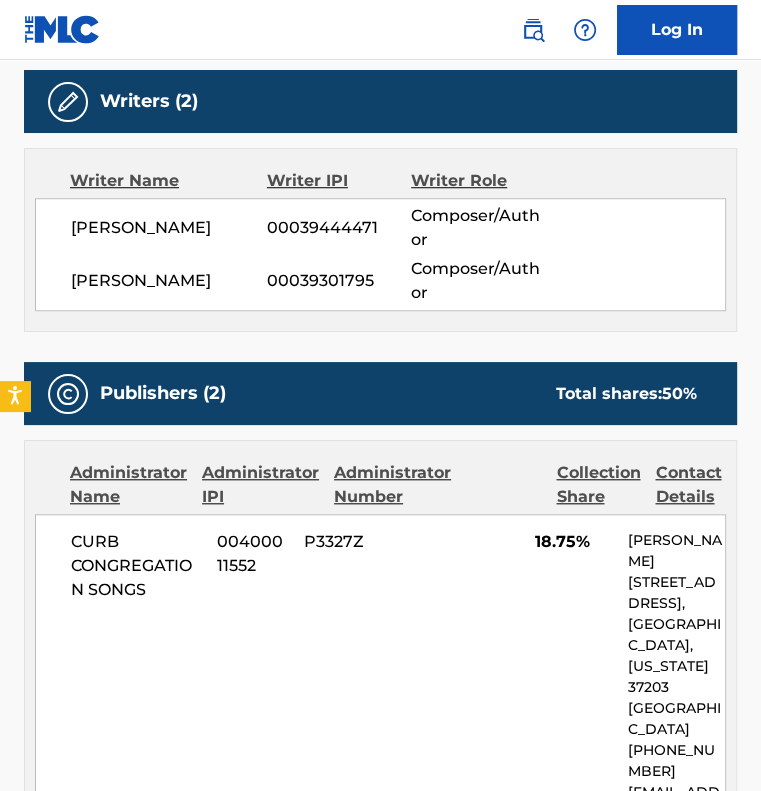 scroll, scrollTop: 700, scrollLeft: 0, axis: vertical 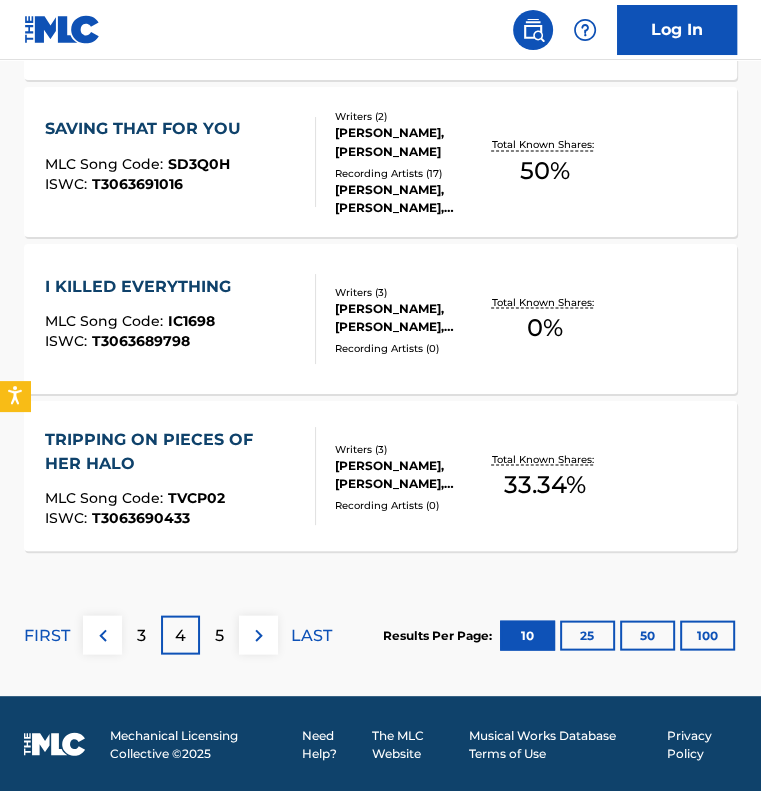 click on "5" at bounding box center [219, 635] 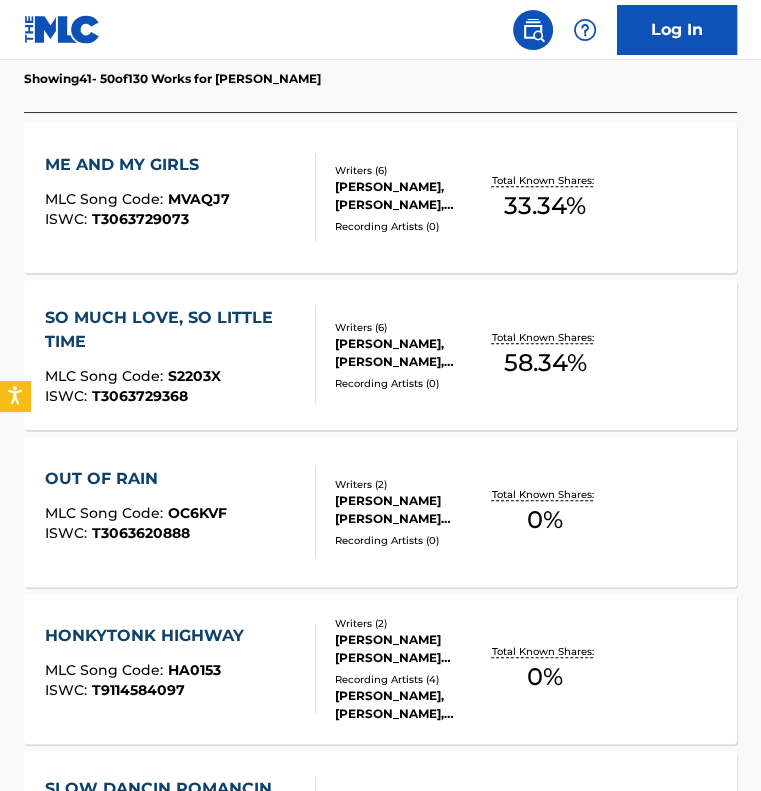 scroll, scrollTop: 651, scrollLeft: 0, axis: vertical 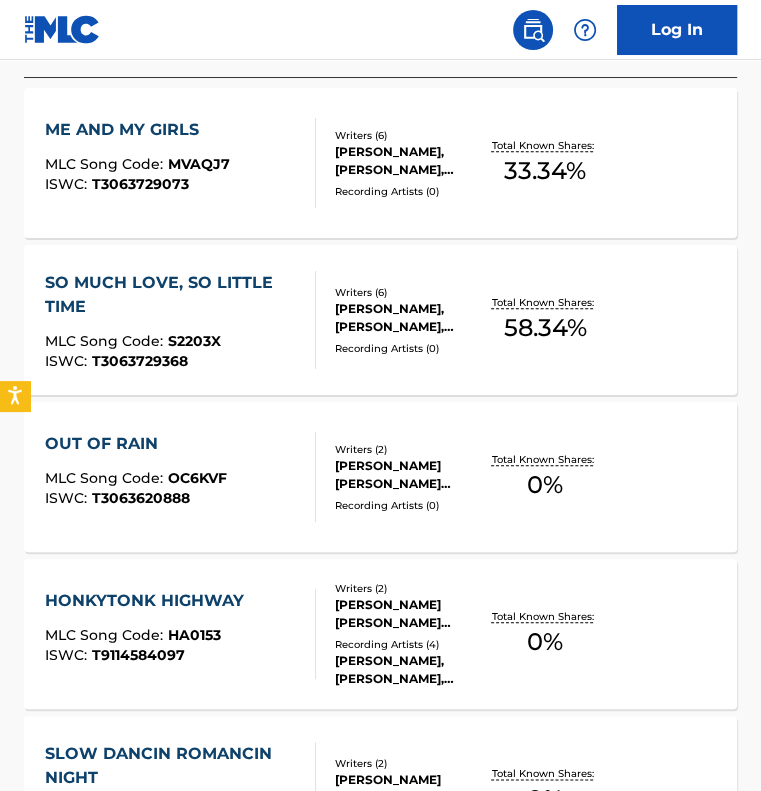click on "HONKYTONK HIGHWAY MLC Song Code : HA0153 ISWC : T9114584097 Writers ( 2 ) [PERSON_NAME] [PERSON_NAME] [PERSON_NAME] Recording Artists ( 4 ) [PERSON_NAME], [PERSON_NAME], [PERSON_NAME] Total Known Shares: 0 %" at bounding box center [380, 634] 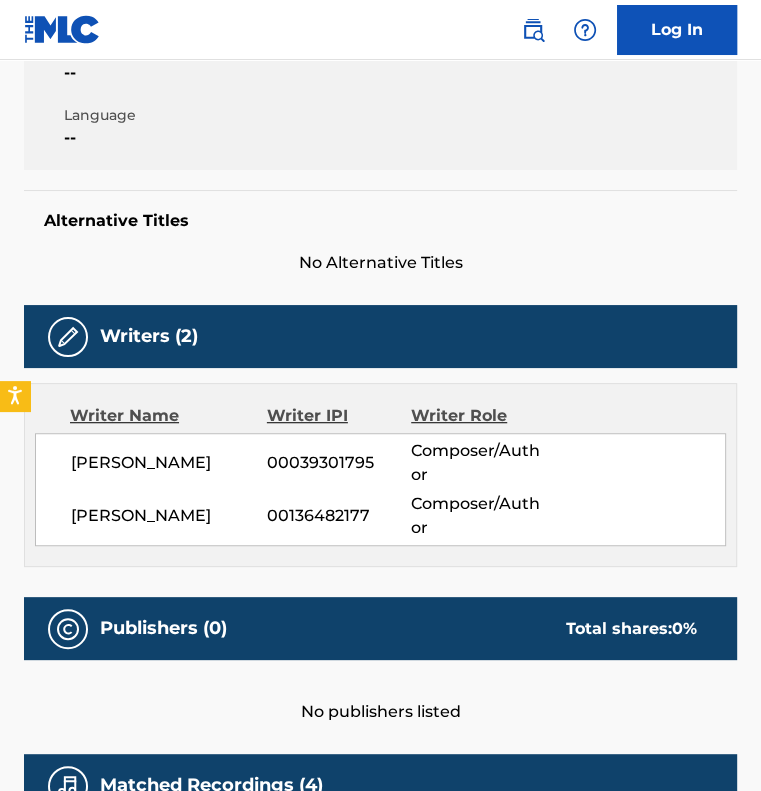 scroll, scrollTop: 700, scrollLeft: 0, axis: vertical 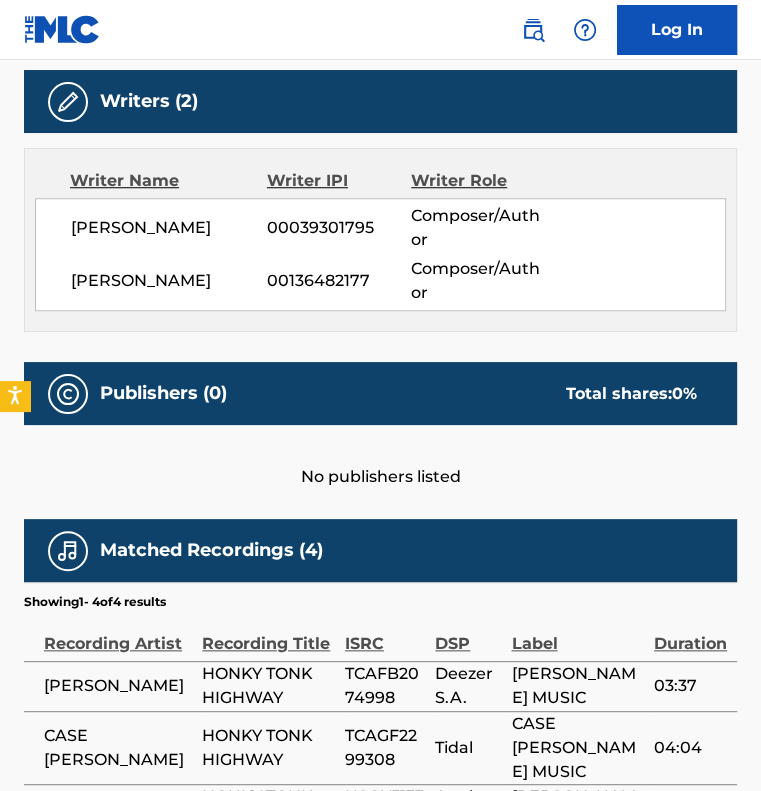 click on "Work Detail   Member Work Identifier -- MLC Song Code HA0153 ISWC T9114584097 Duration --:-- Language -- Alternative Titles No Alternative Titles Writers   (2) Writer Name Writer IPI Writer Role [PERSON_NAME] 00039301795 Composer/Author [PERSON_NAME] 00136482177 Composer/Author Publishers   (0) Total shares:  0 % No publishers listed Matched Recordings   (4) Showing  1  -   4  of  4   results   Recording Artist Recording Title ISRC DSP Label Duration [PERSON_NAME] HONKY TONK HIGHWAY TCAFB2074998 Deezer S.A. [PERSON_NAME] MUSIC 03:37 CASE [PERSON_NAME] HONKY TONK HIGHWAY TCAGF2299308 Tidal CASE [PERSON_NAME] MUSIC 04:04 [PERSON_NAME] TONK HIGHWAY USQY51331273 Apple Music [PERSON_NAME] 03:26 CASE [PERSON_NAME] HONKY TONK HIGHWAY TCAGF2299308 Deezer S.A. CASE [PERSON_NAME] 04:03" at bounding box center [380, 304] 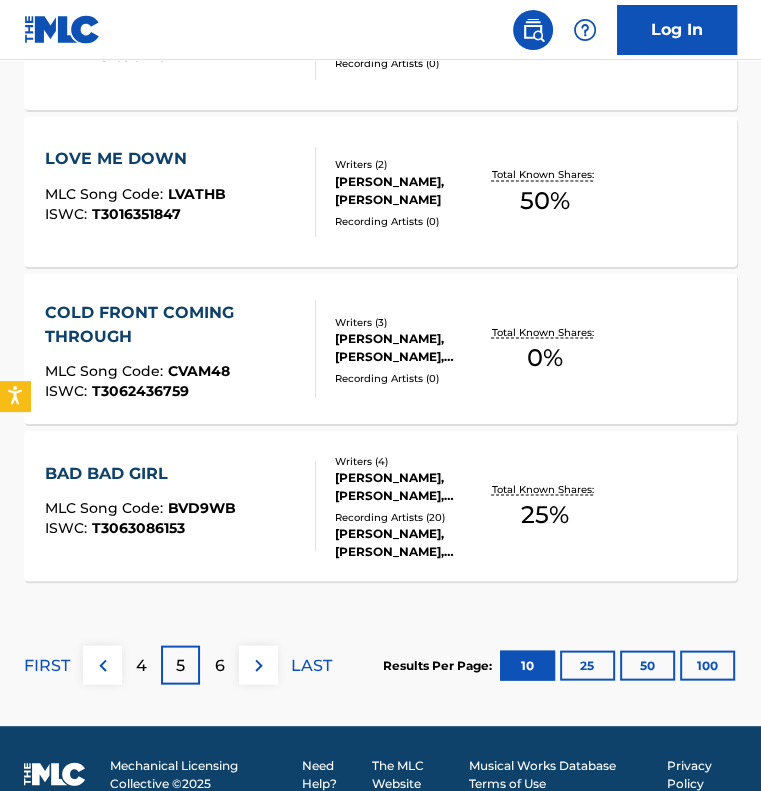 scroll, scrollTop: 1751, scrollLeft: 0, axis: vertical 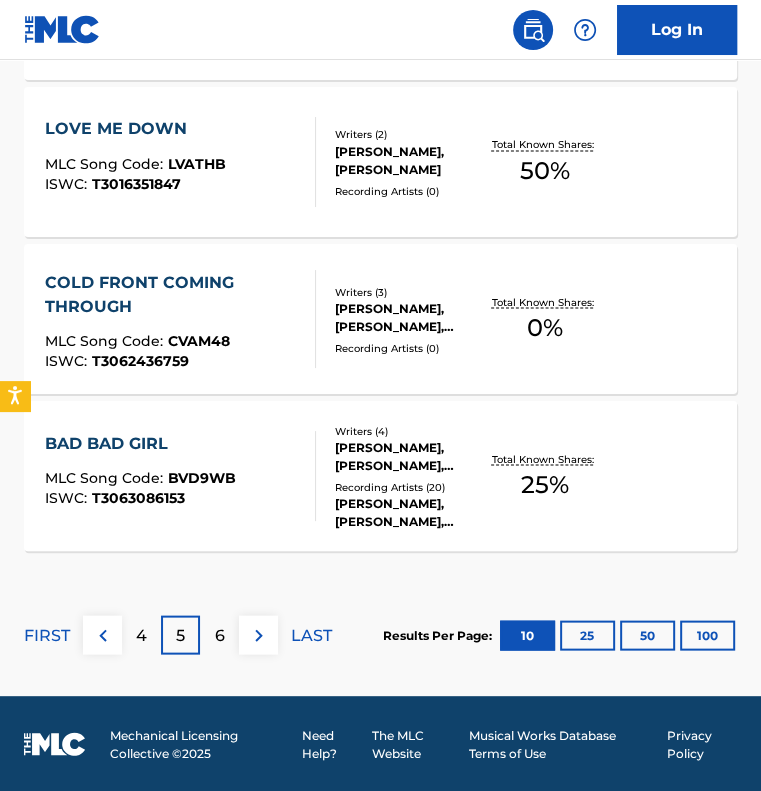 click on "6" at bounding box center [220, 635] 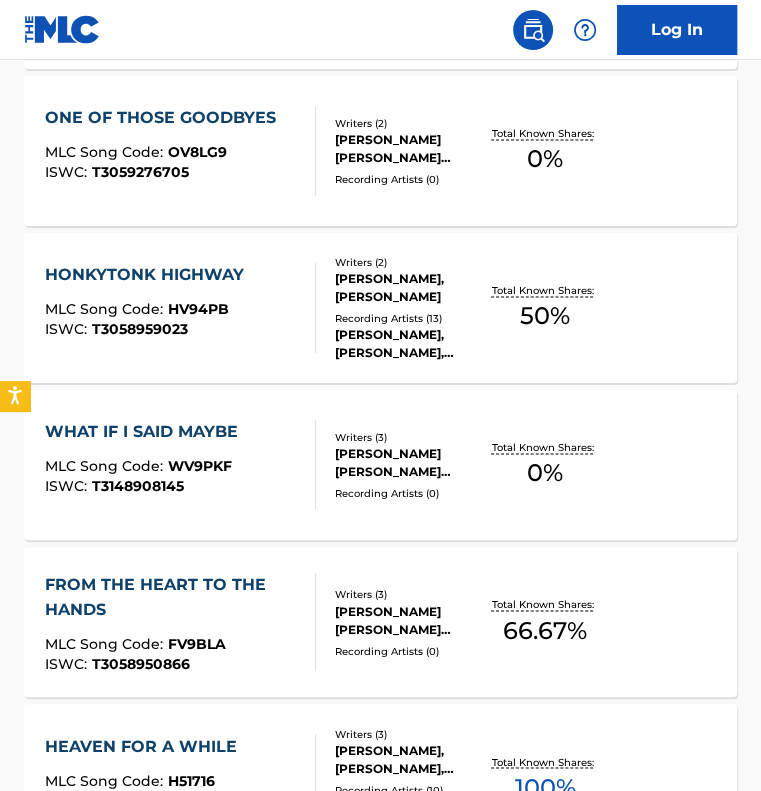 scroll, scrollTop: 1300, scrollLeft: 0, axis: vertical 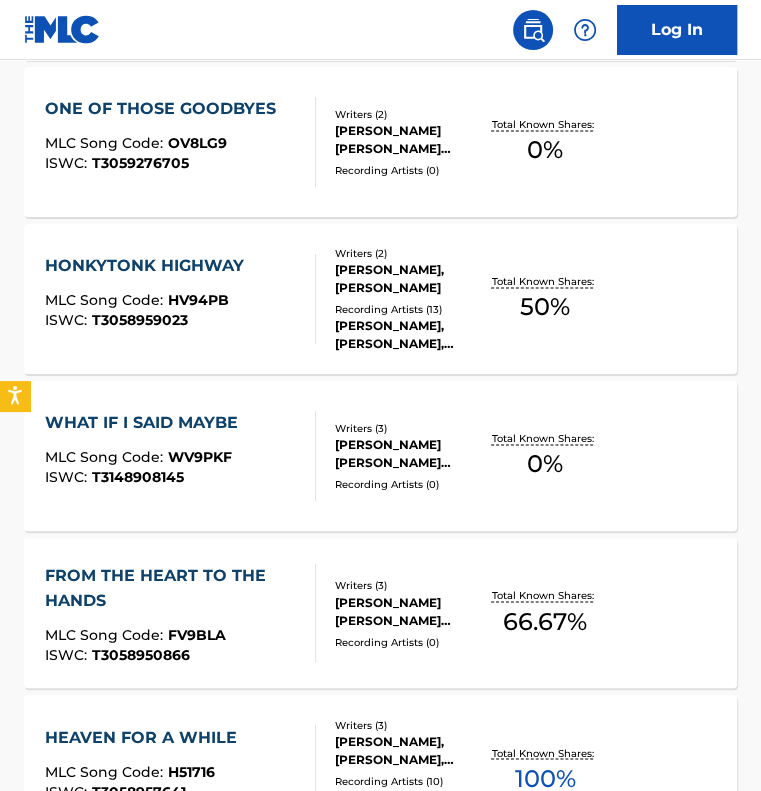 click on "MLC Song Code :" at bounding box center (106, 300) 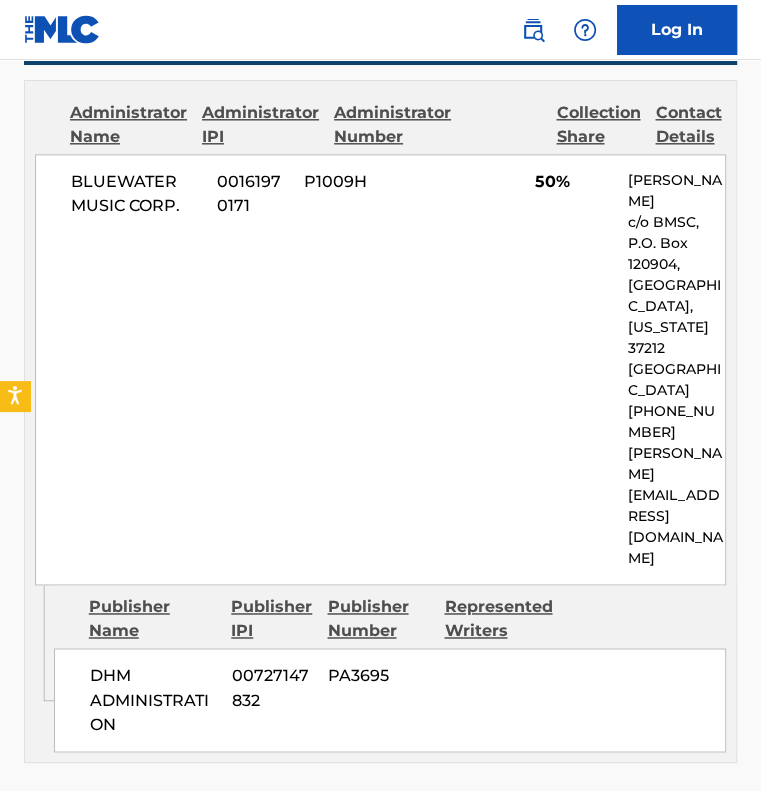 scroll, scrollTop: 1100, scrollLeft: 0, axis: vertical 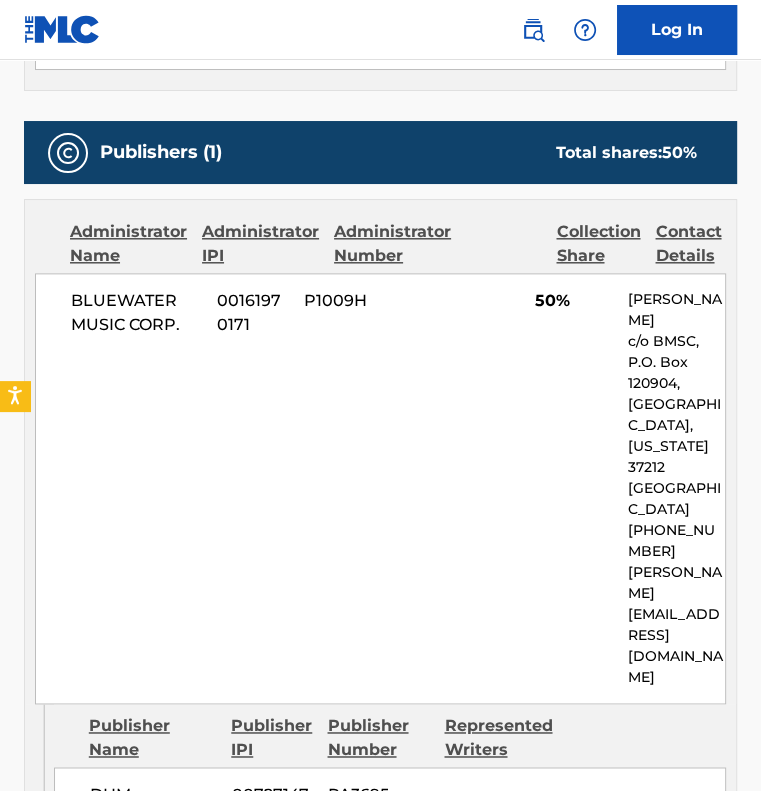 click on "BLUEWATER MUSIC CORP. 00161970171 P1009H 50% [PERSON_NAME] c/o BMSC, P.O. [GEOGRAPHIC_DATA][US_STATE] [PHONE_NUMBER] [PERSON_NAME][EMAIL_ADDRESS][DOMAIN_NAME]" at bounding box center (380, 488) 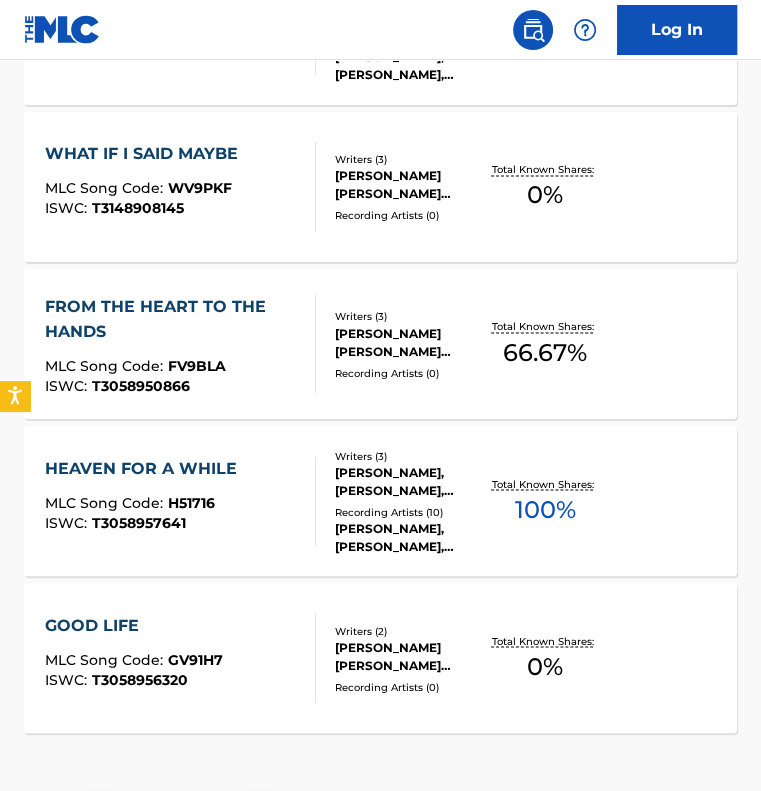 scroll, scrollTop: 1600, scrollLeft: 0, axis: vertical 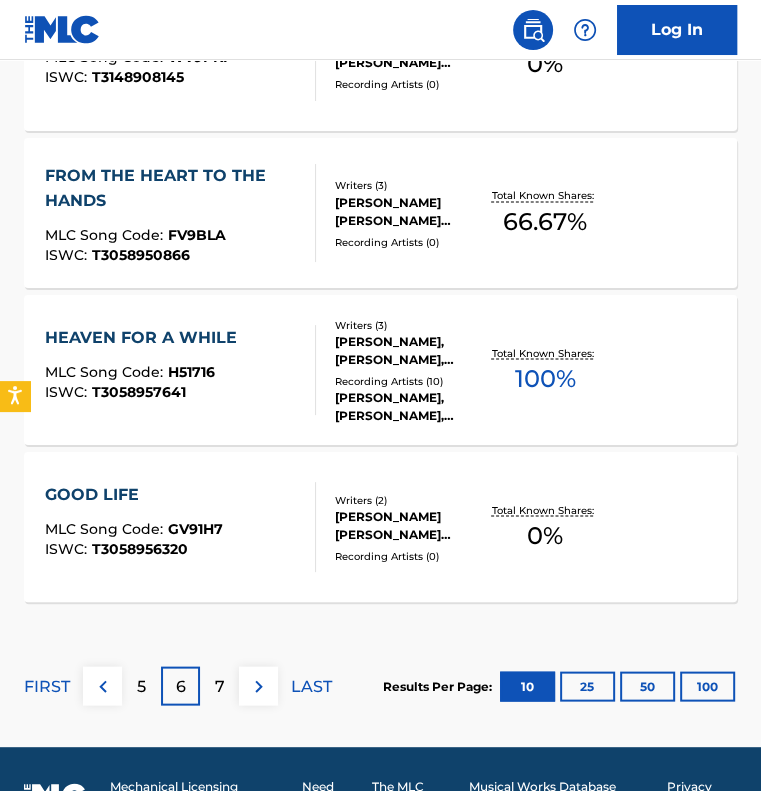 click on "7" at bounding box center (220, 686) 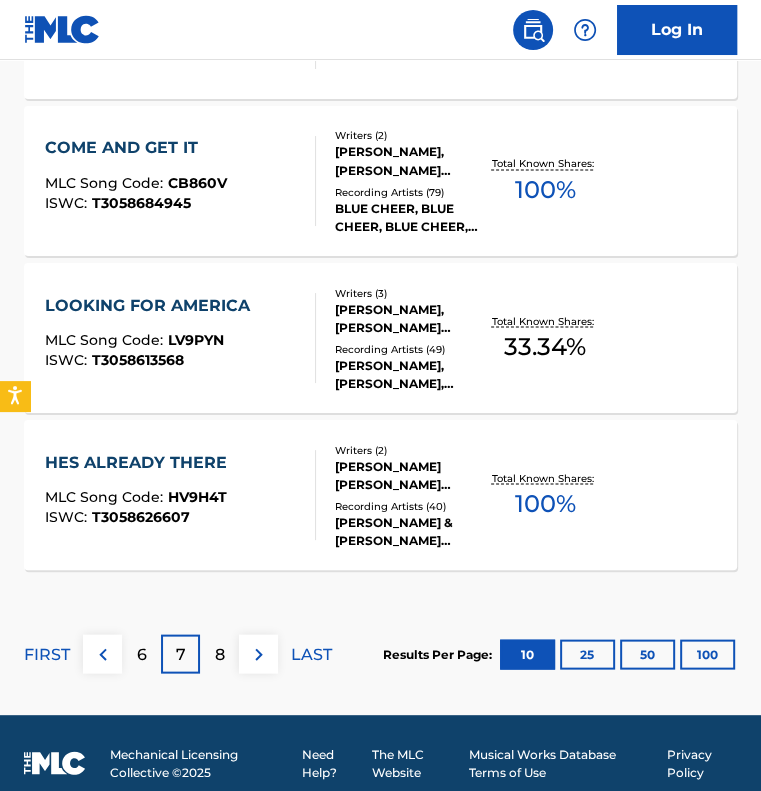 scroll, scrollTop: 1751, scrollLeft: 0, axis: vertical 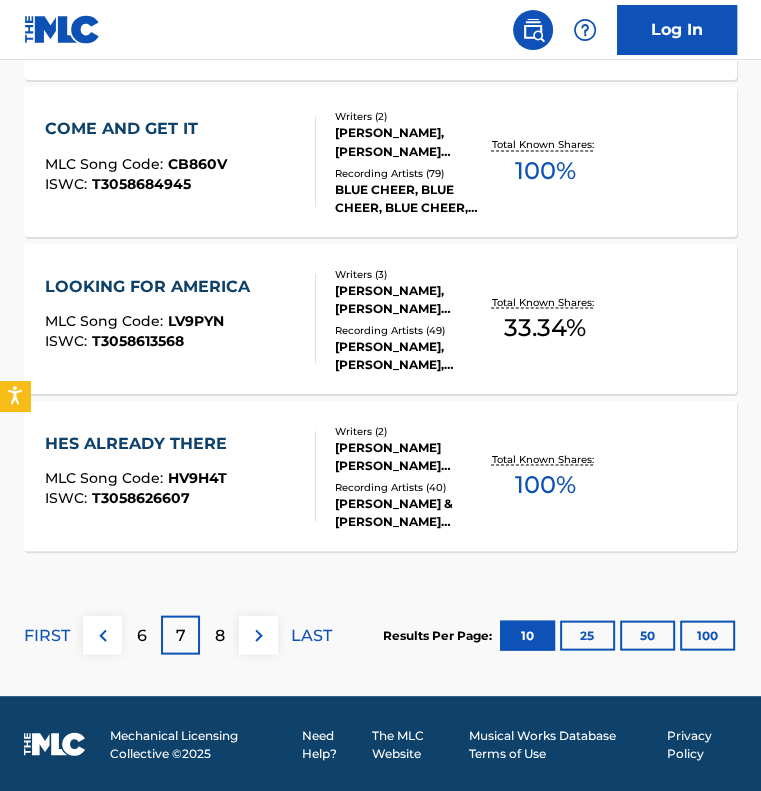 click on "ISWC : T3058613568" at bounding box center [152, 340] 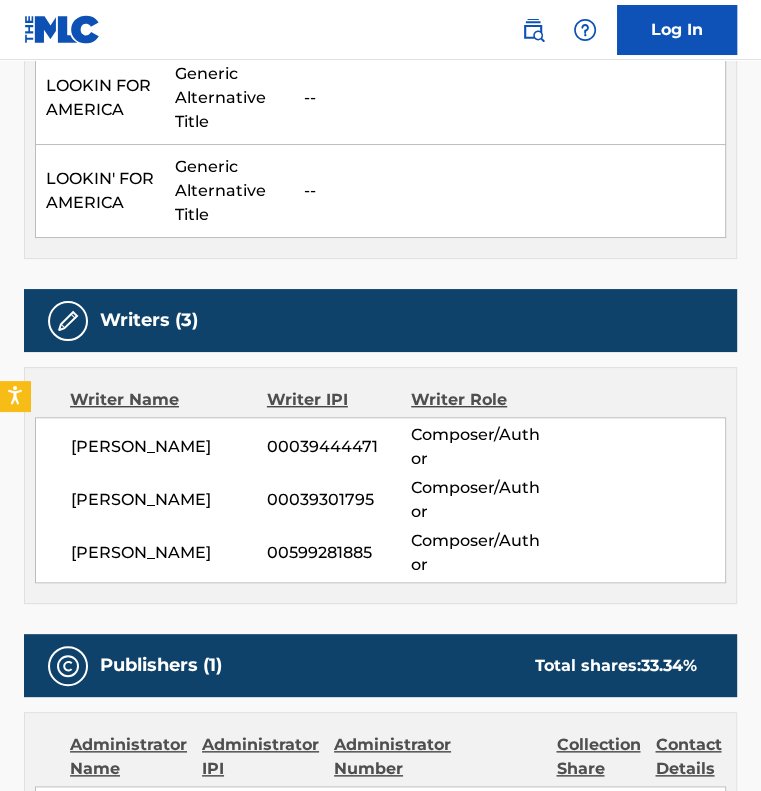 scroll, scrollTop: 700, scrollLeft: 0, axis: vertical 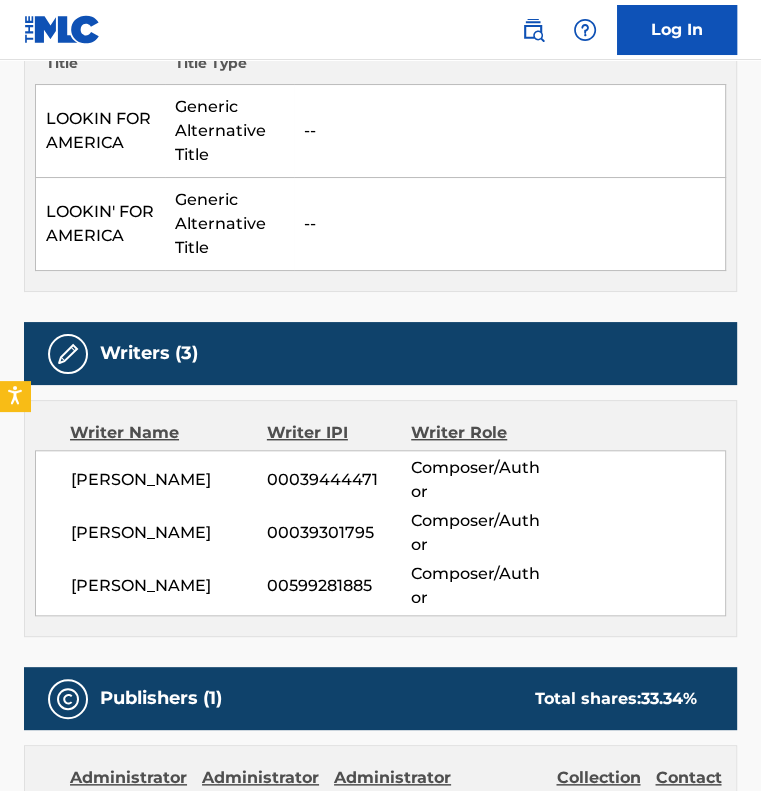 click on "Writers   (3)" at bounding box center [380, 353] 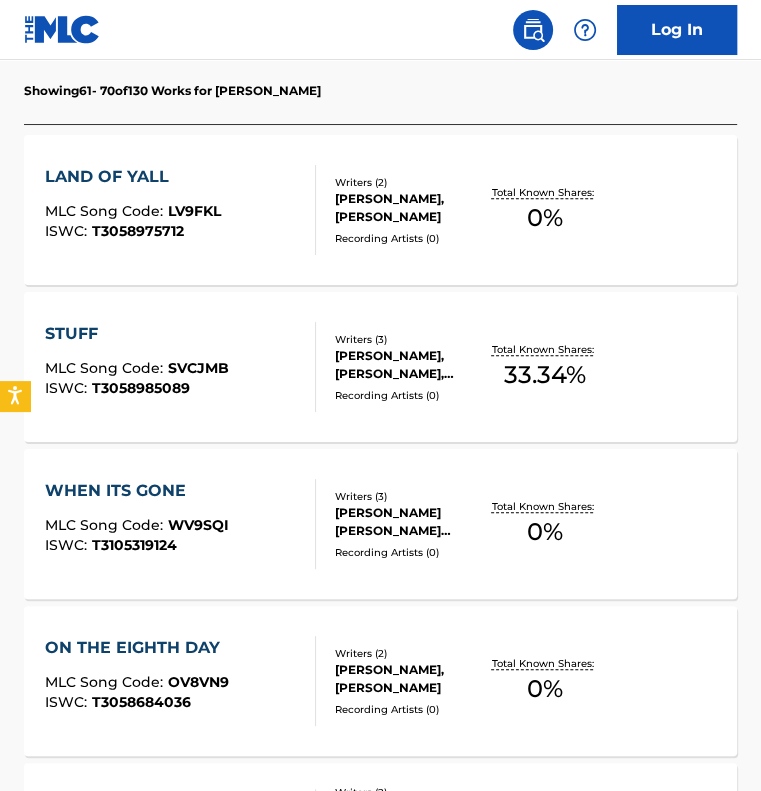 scroll, scrollTop: 1751, scrollLeft: 0, axis: vertical 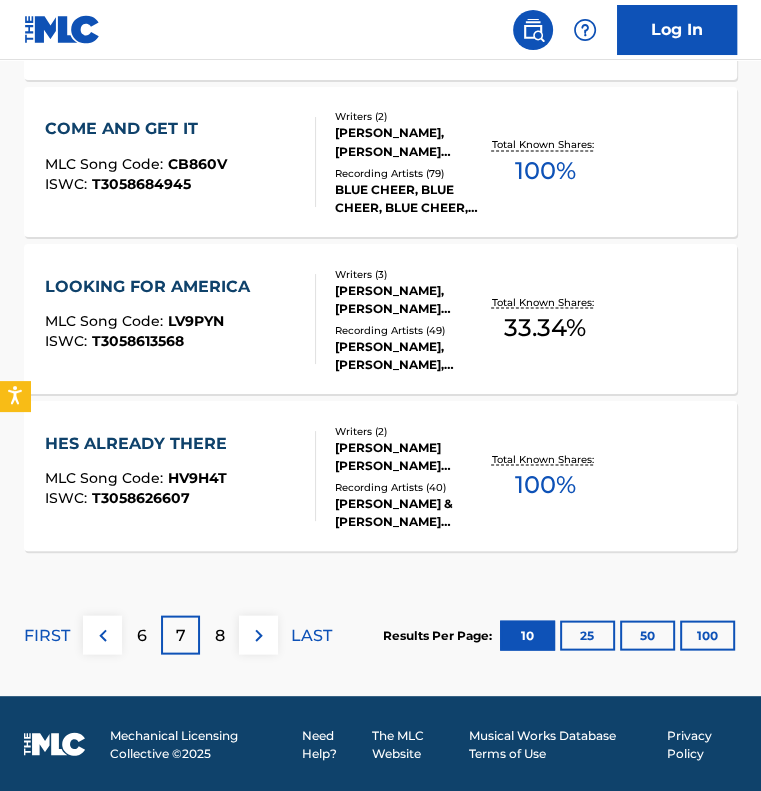 click on "8" at bounding box center (220, 635) 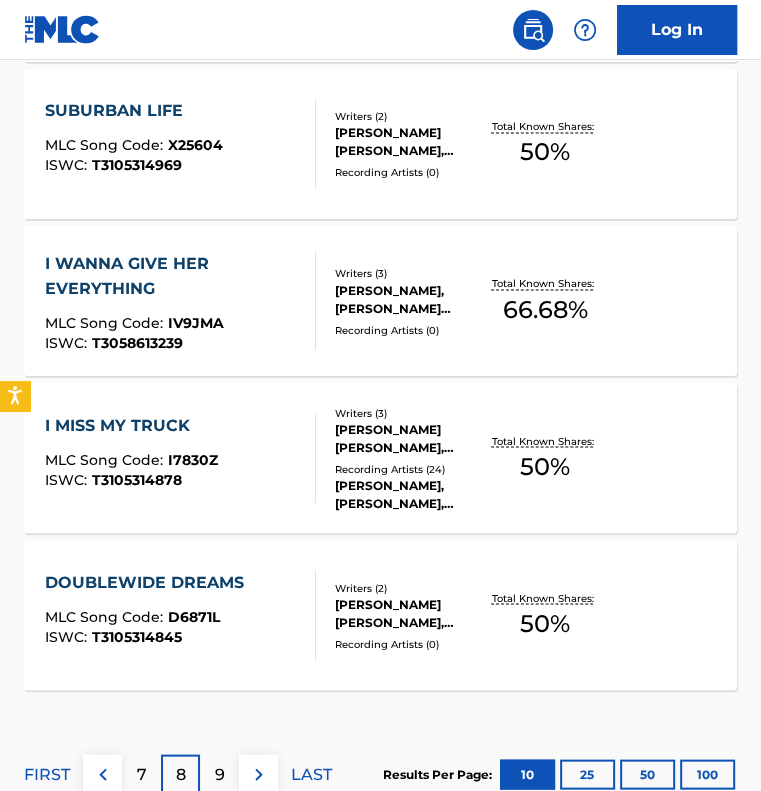 scroll, scrollTop: 1651, scrollLeft: 0, axis: vertical 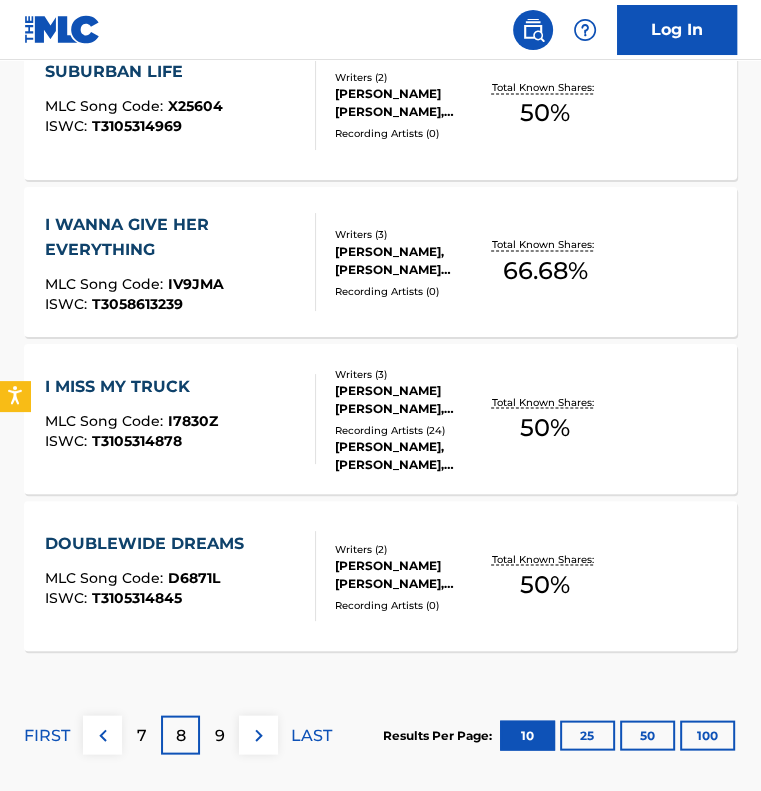click on "I MISS MY TRUCK MLC Song Code : I7830Z ISWC : T3105314878" at bounding box center [180, 419] 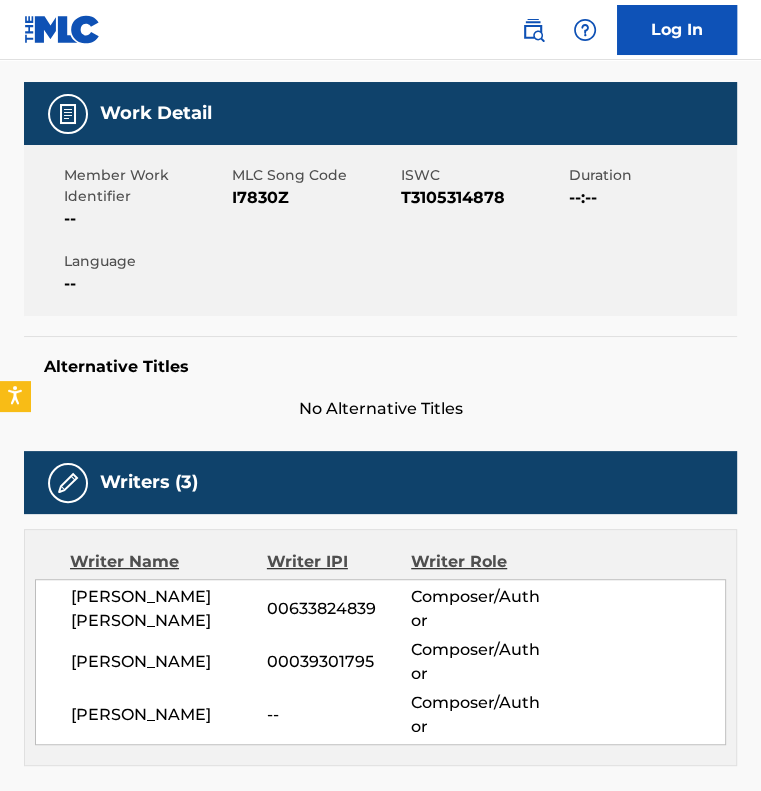 scroll, scrollTop: 100, scrollLeft: 0, axis: vertical 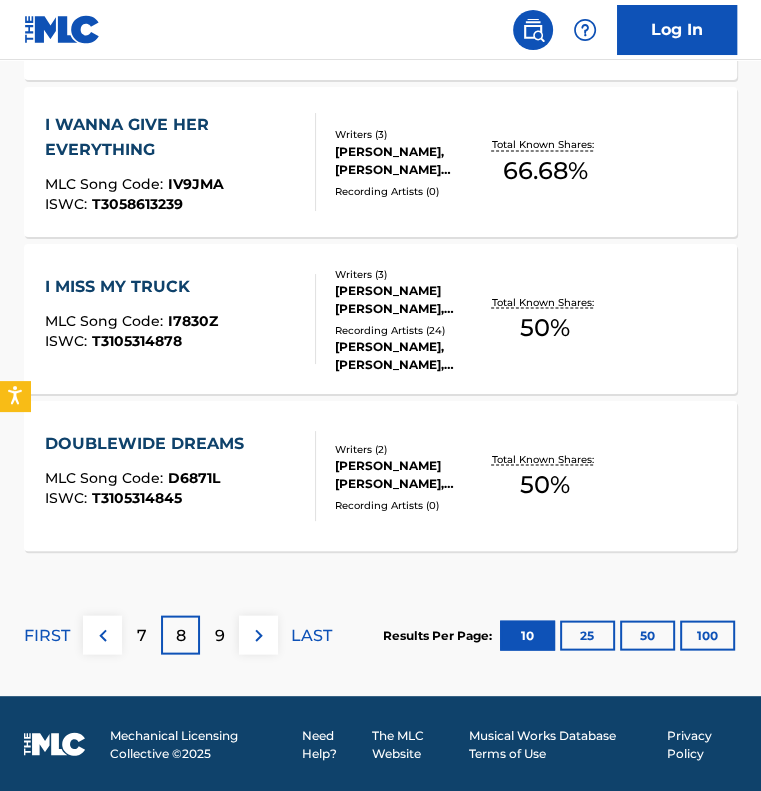 click on "9" at bounding box center (220, 635) 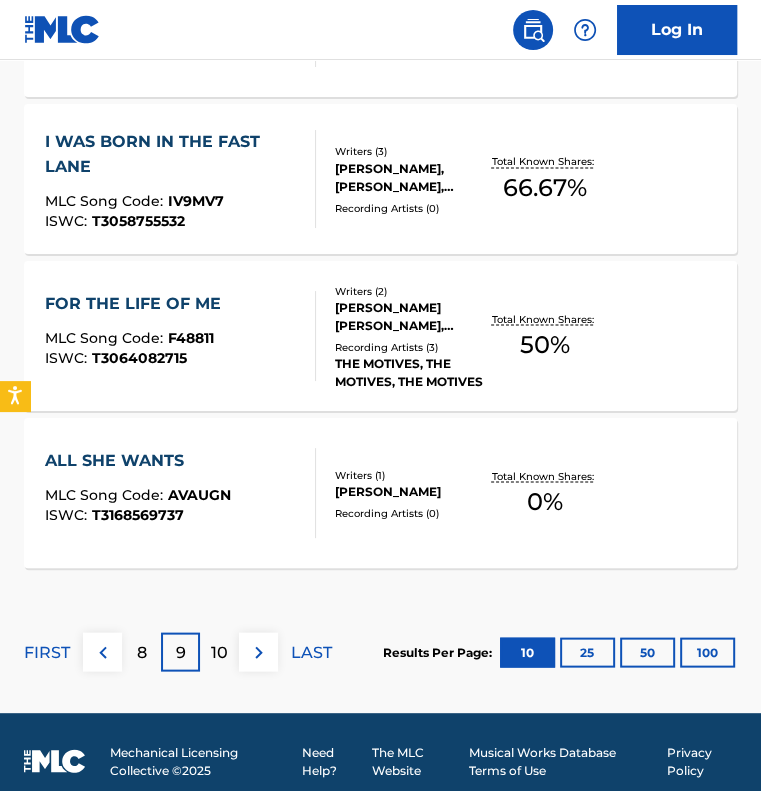 scroll, scrollTop: 1751, scrollLeft: 0, axis: vertical 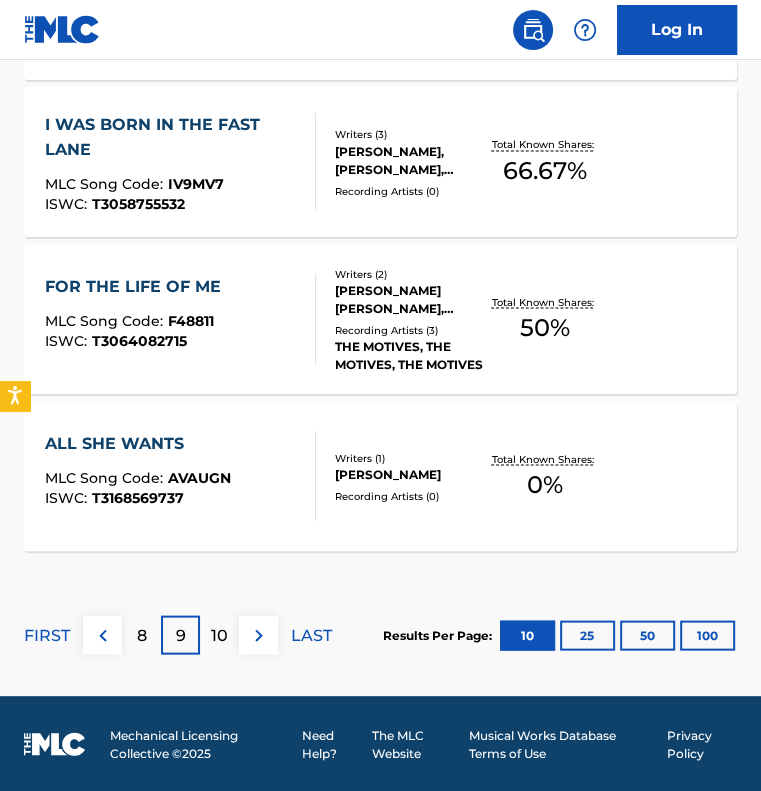 click on "10" at bounding box center (219, 635) 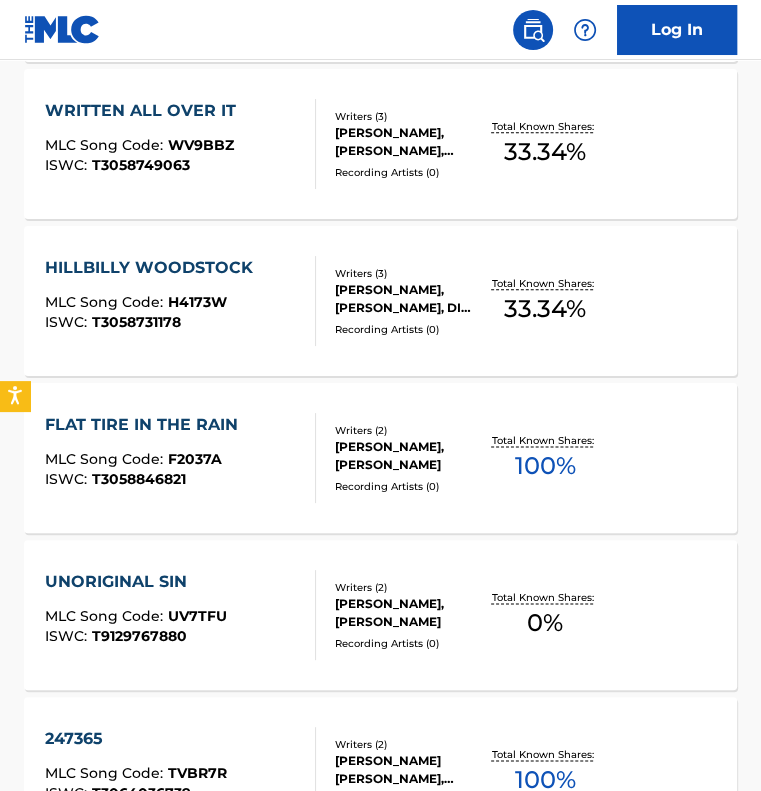 scroll, scrollTop: 1000, scrollLeft: 0, axis: vertical 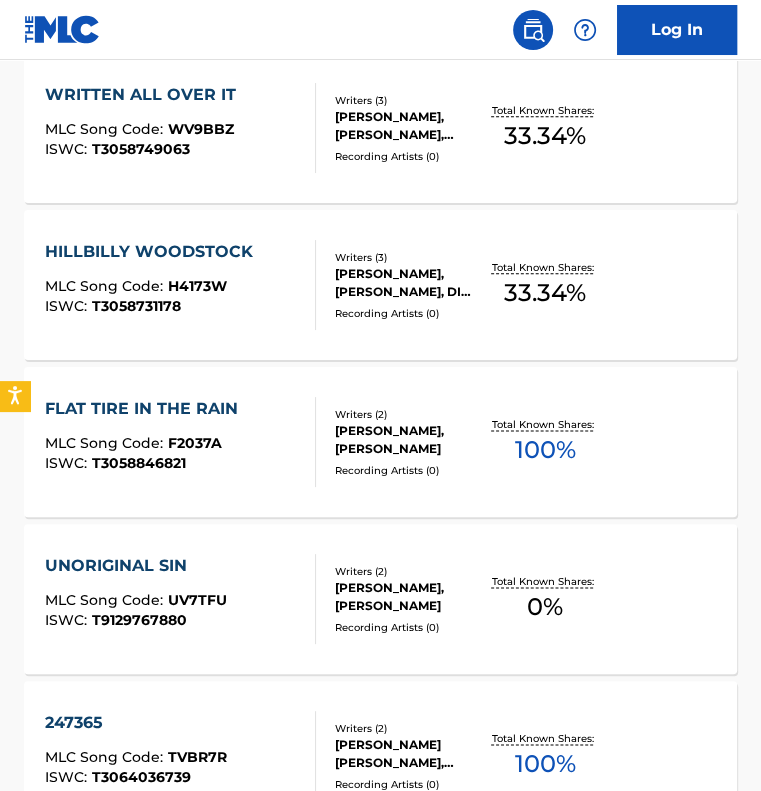 click on "FLAT TIRE IN THE RAIN MLC Song Code : F2037A ISWC : T3058846821" at bounding box center (180, 442) 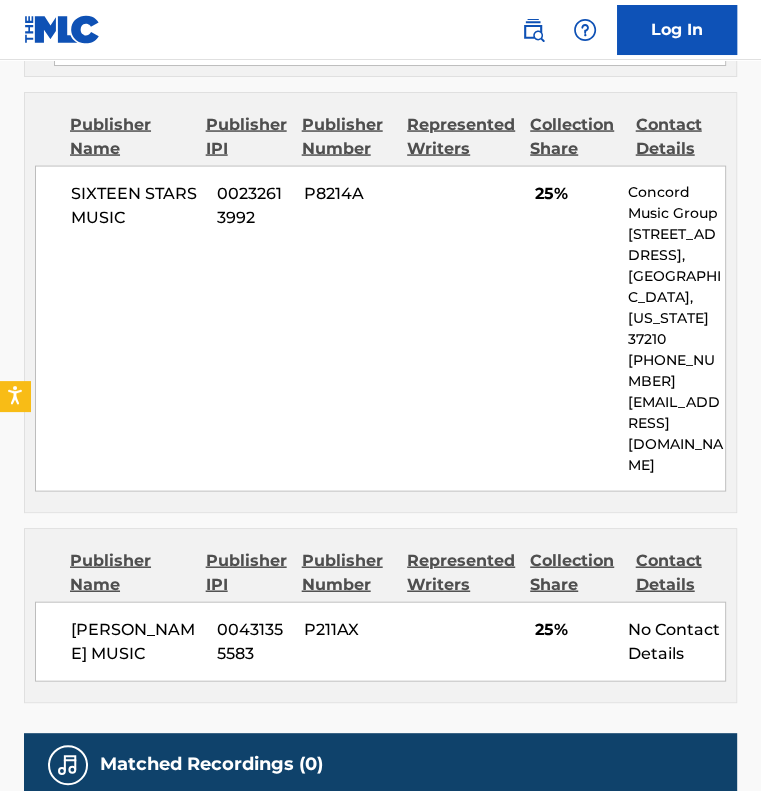 scroll, scrollTop: 1906, scrollLeft: 0, axis: vertical 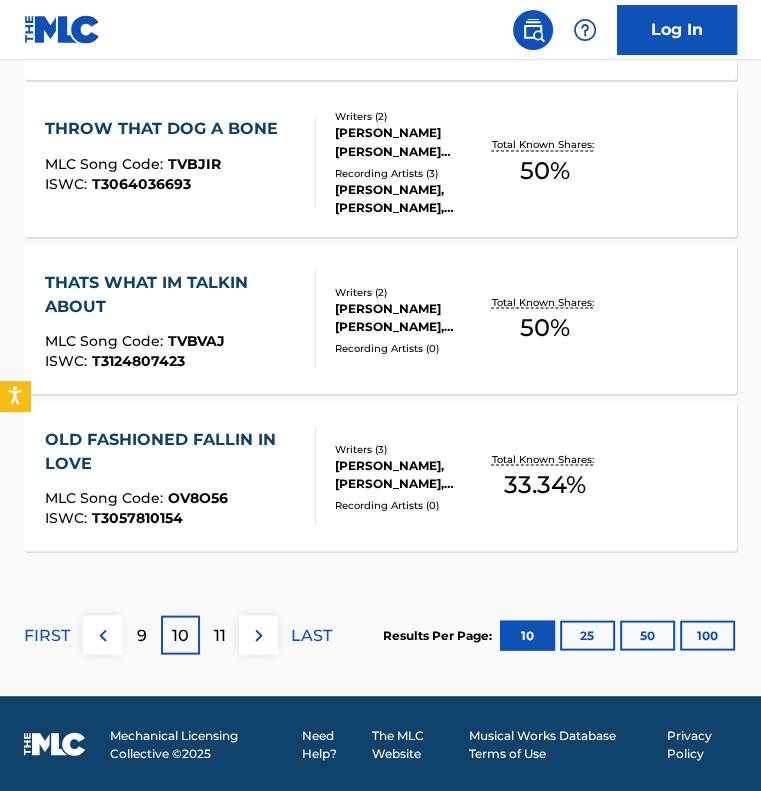 click on "11" at bounding box center (220, 635) 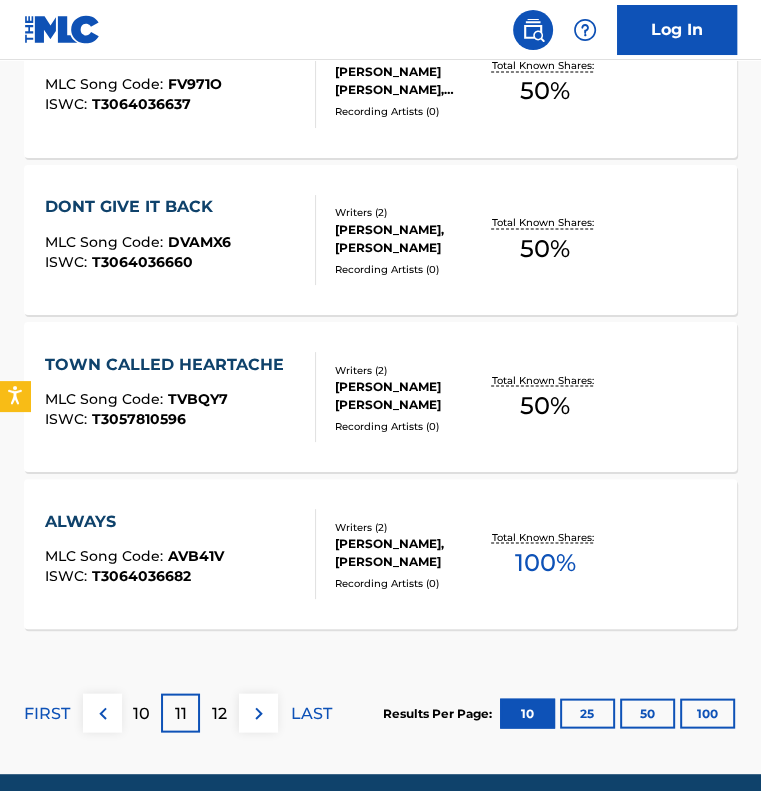 scroll, scrollTop: 1751, scrollLeft: 0, axis: vertical 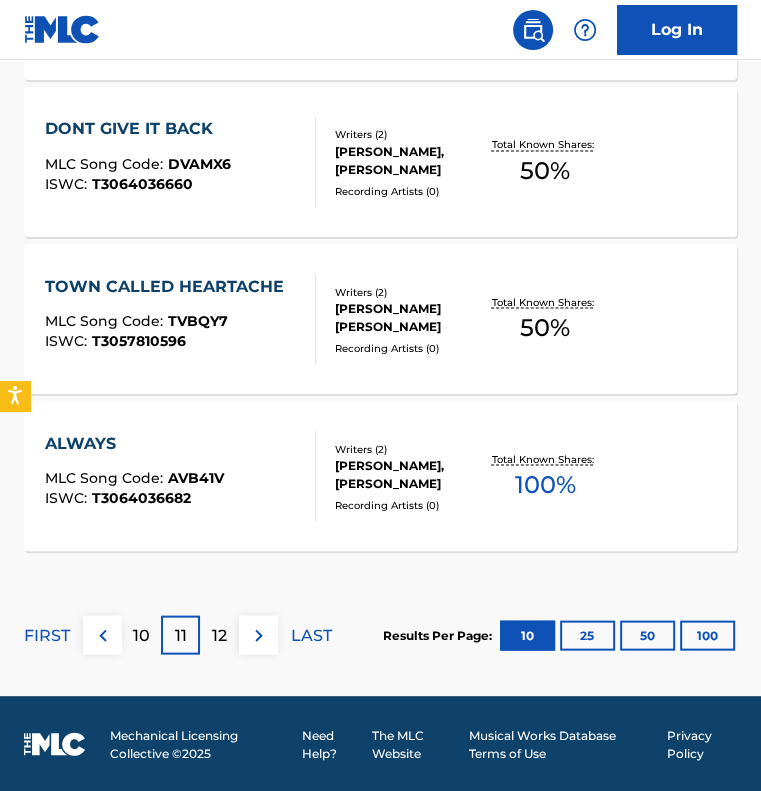 click on "12" at bounding box center [219, 634] 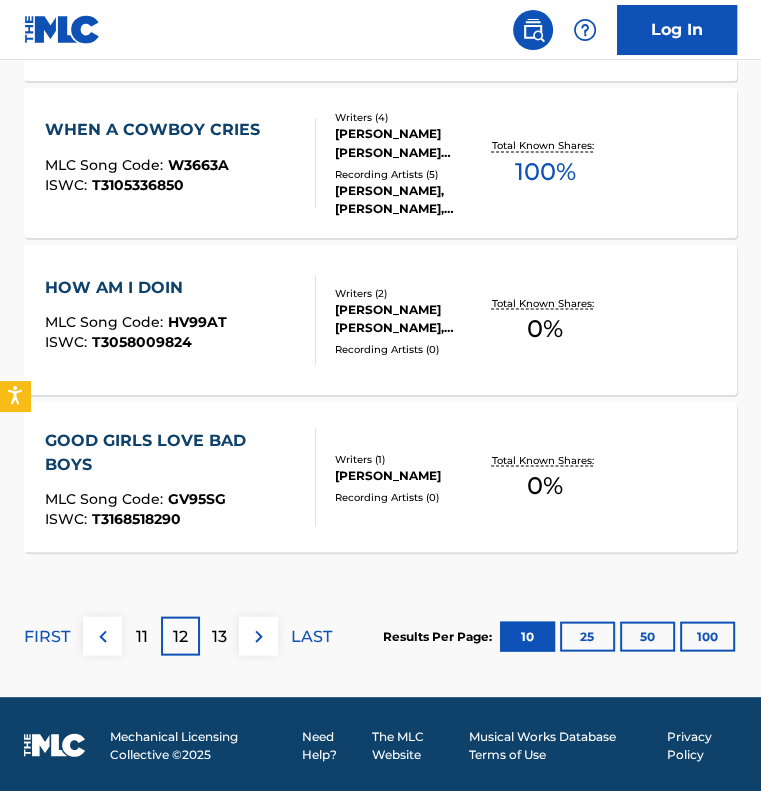 scroll, scrollTop: 1751, scrollLeft: 0, axis: vertical 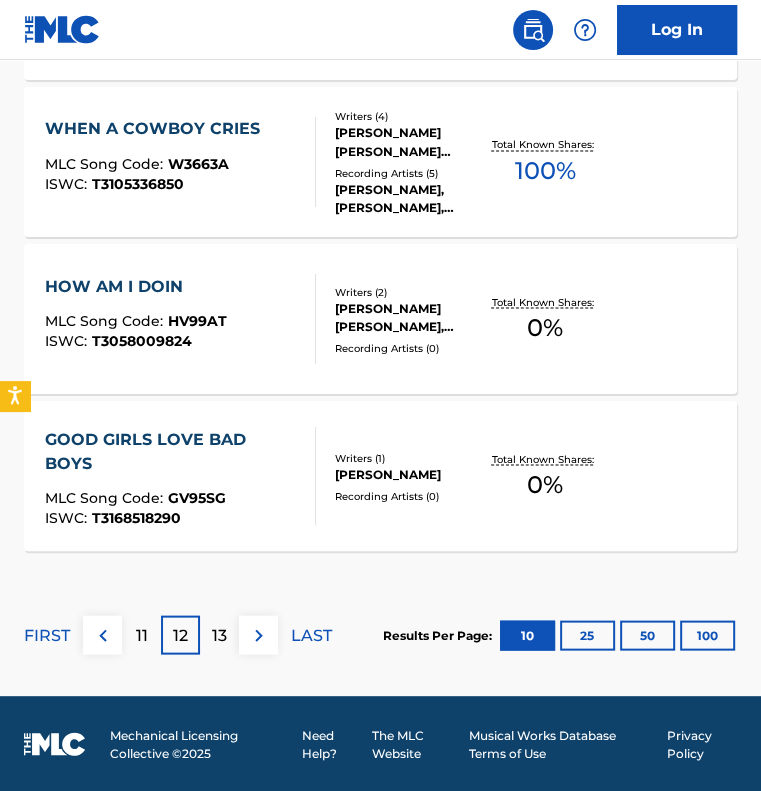 click on "13" at bounding box center (219, 635) 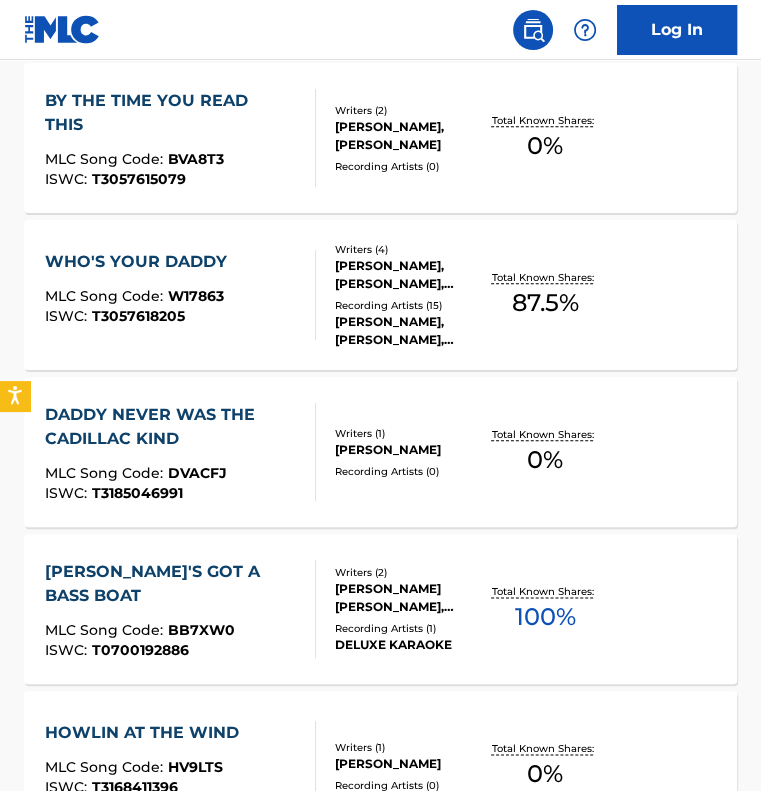scroll, scrollTop: 951, scrollLeft: 0, axis: vertical 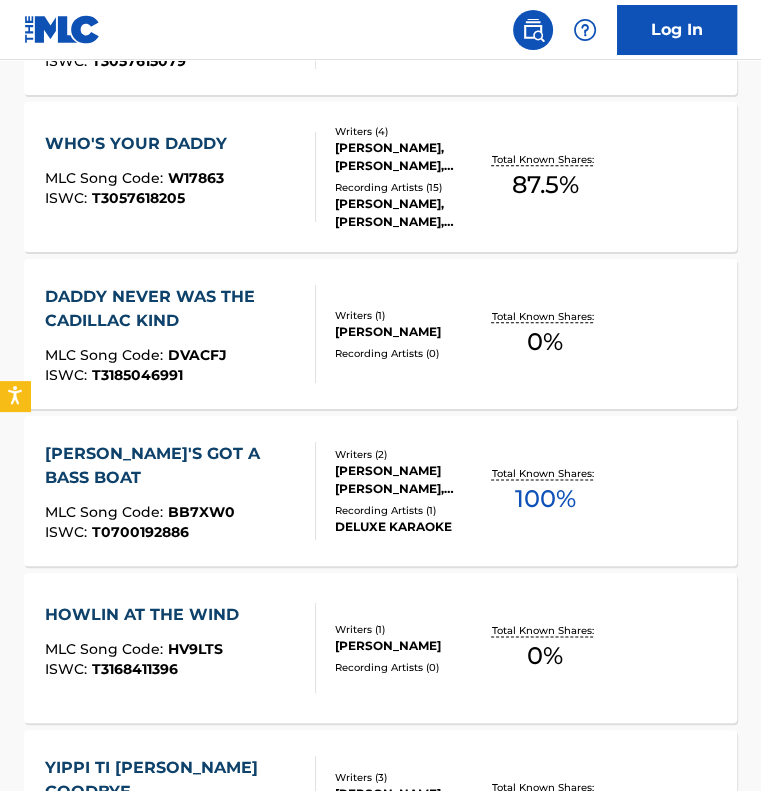 click on "MLC Song Code :" at bounding box center [106, 512] 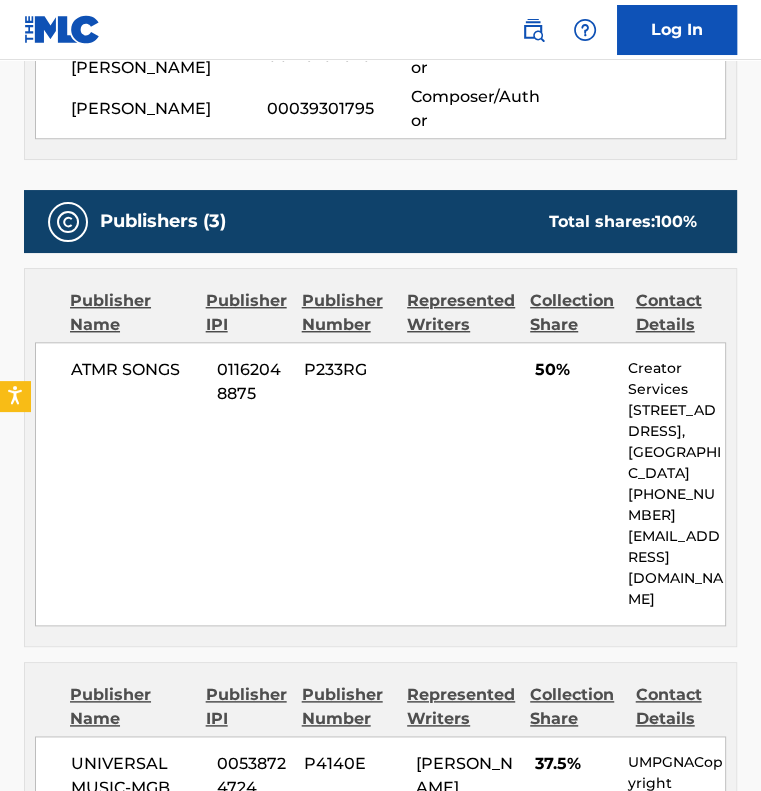 scroll, scrollTop: 800, scrollLeft: 0, axis: vertical 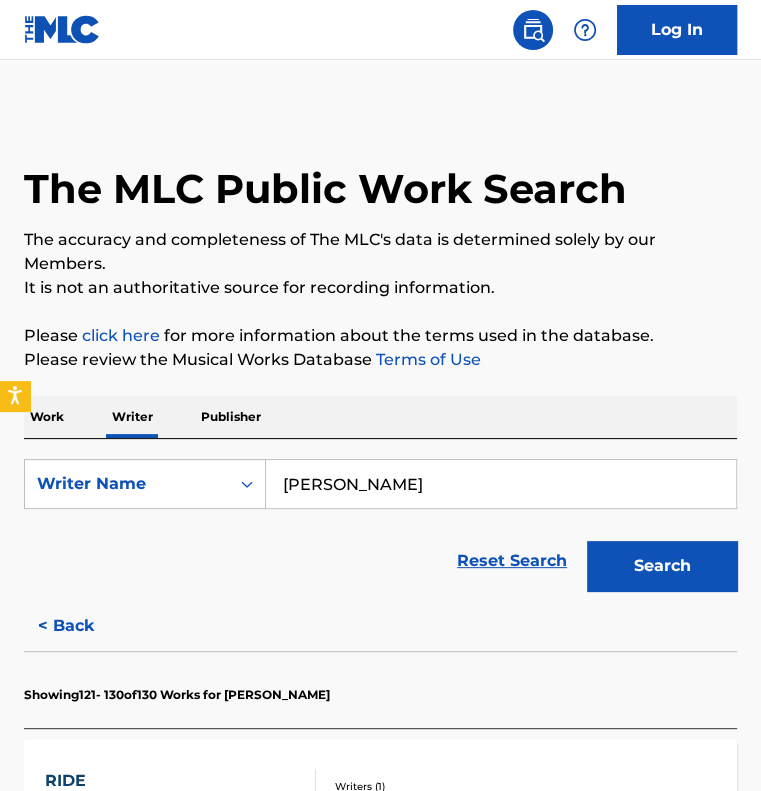 click on "Work" at bounding box center (47, 417) 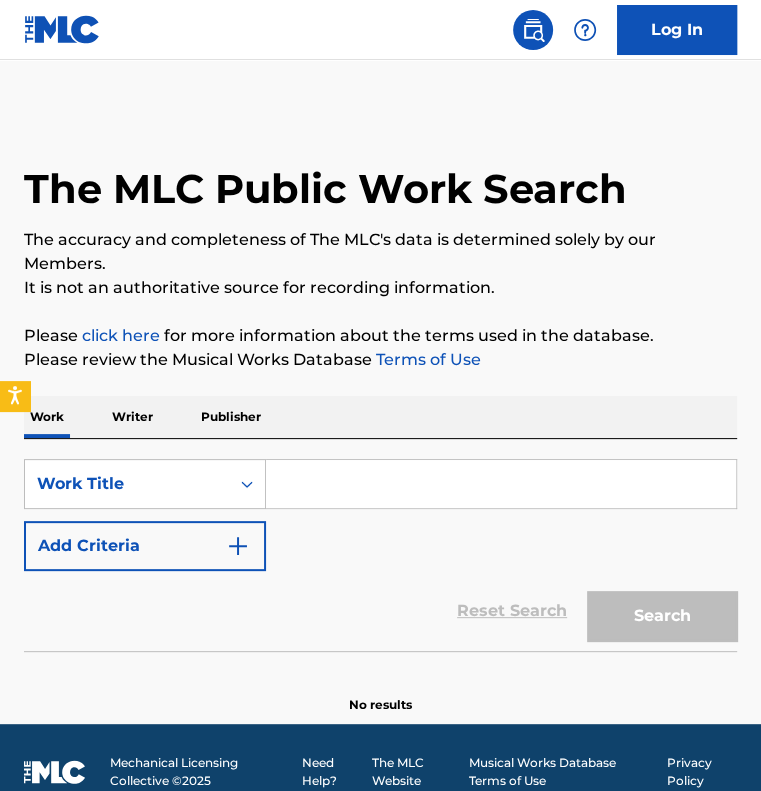 click at bounding box center (501, 484) 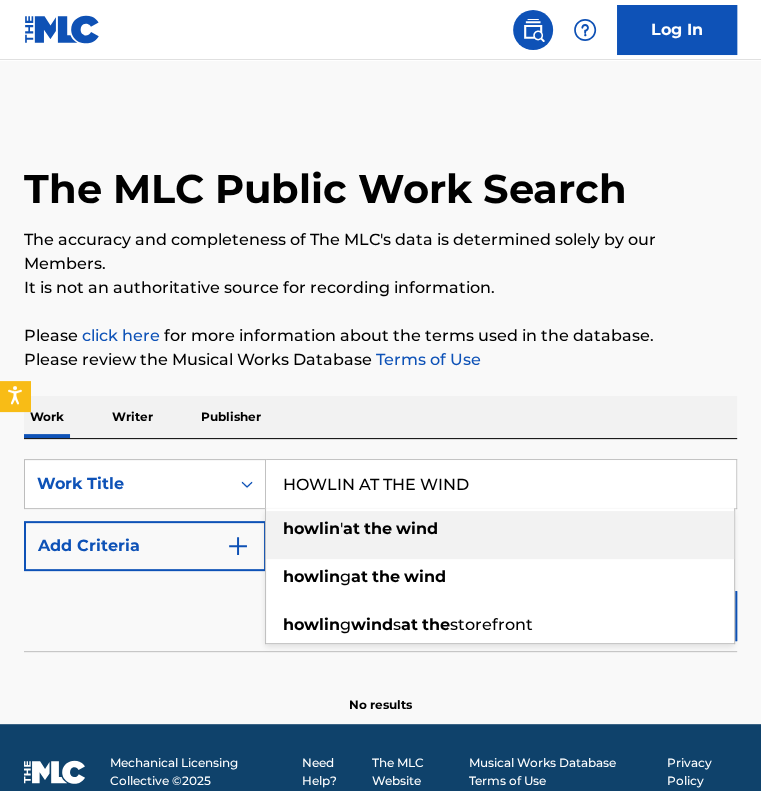 type on "HOWLIN AT THE WIND" 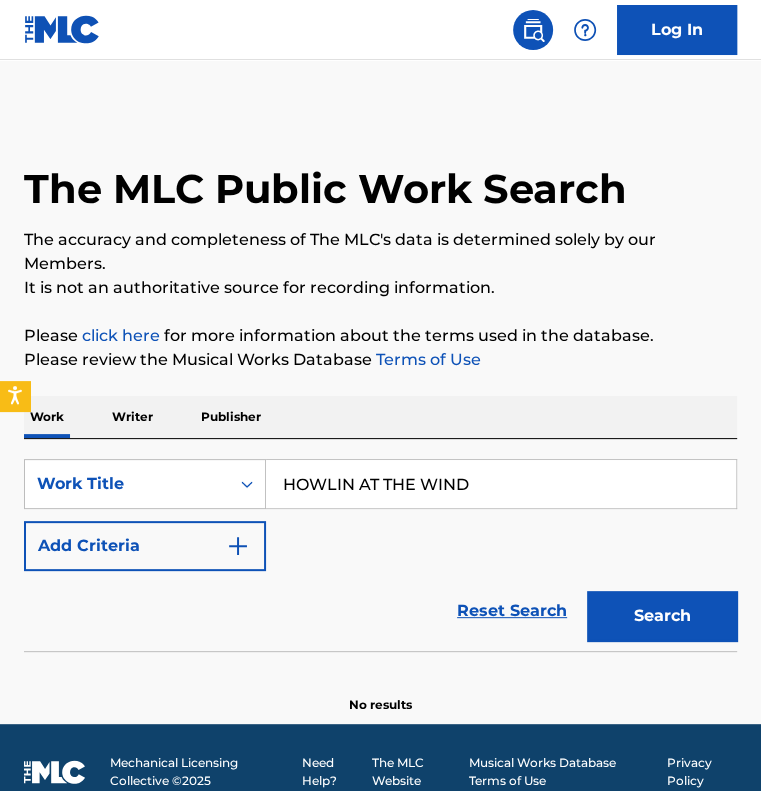 type 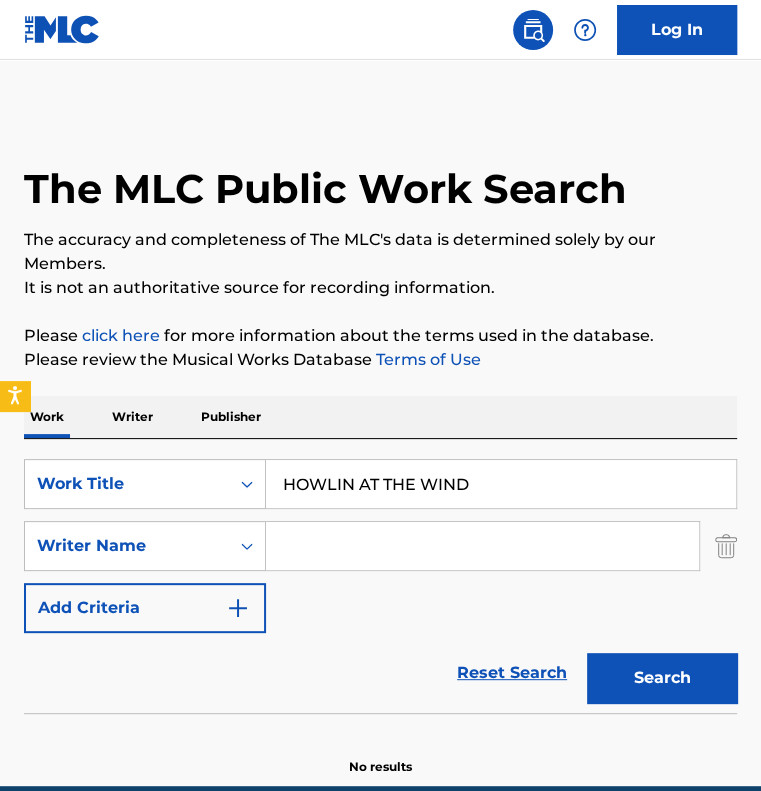 click at bounding box center [482, 546] 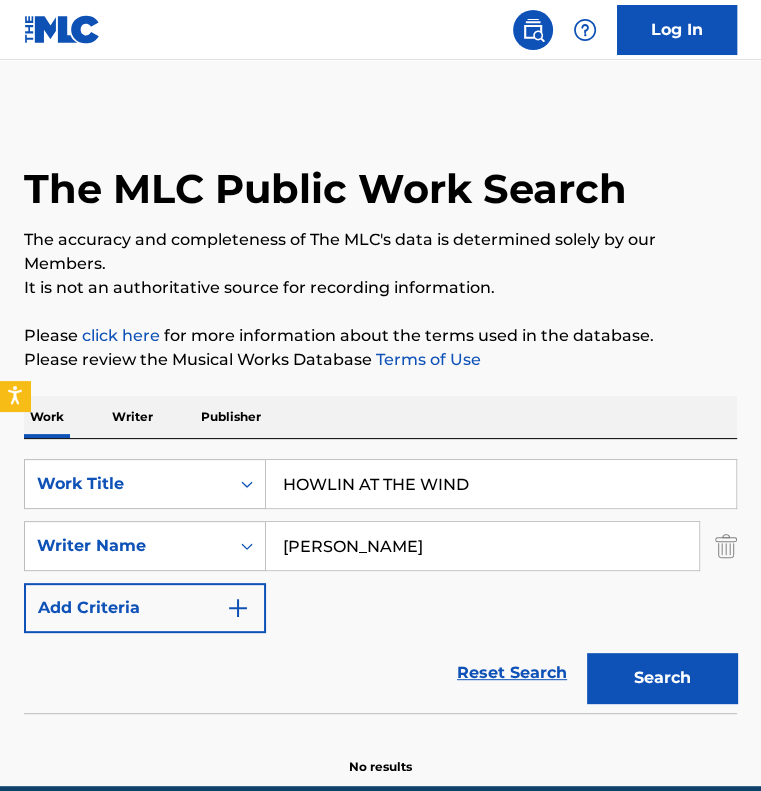 type on "[PERSON_NAME]" 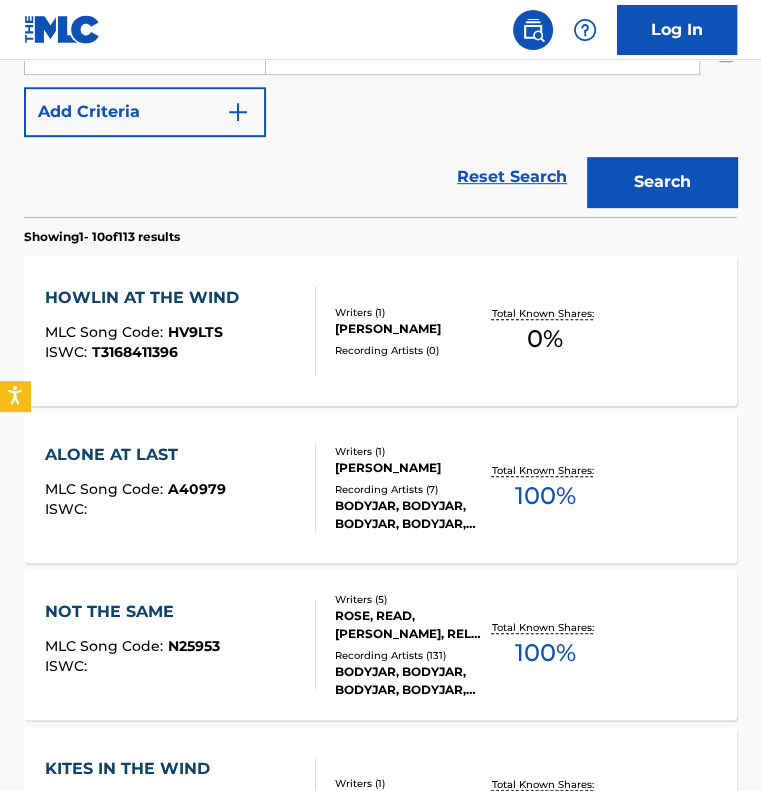 scroll, scrollTop: 500, scrollLeft: 0, axis: vertical 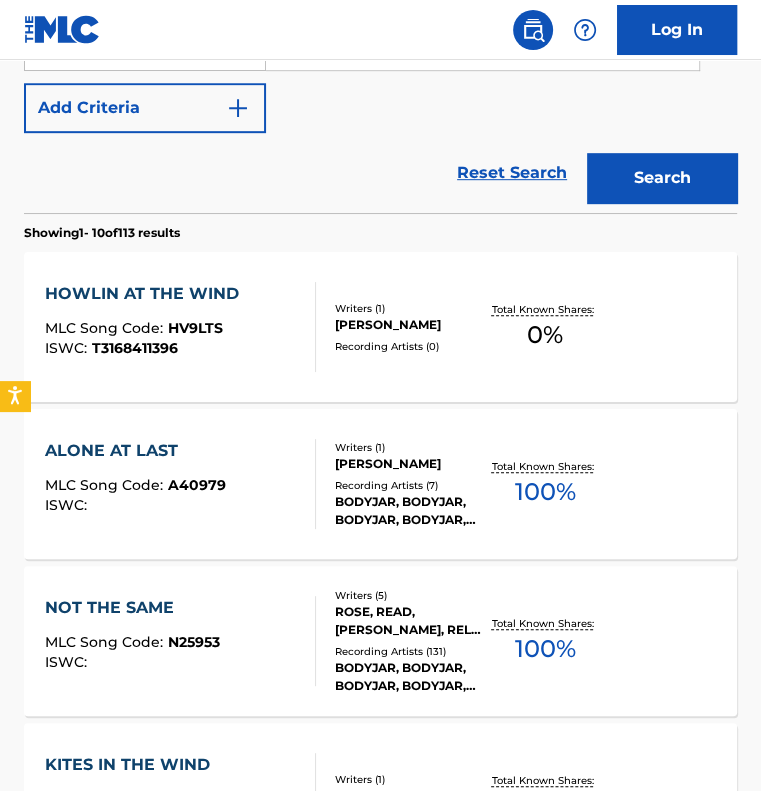 click on "HOWLIN AT THE WIND MLC Song Code : HV9LTS ISWC : T3168411396" at bounding box center [180, 327] 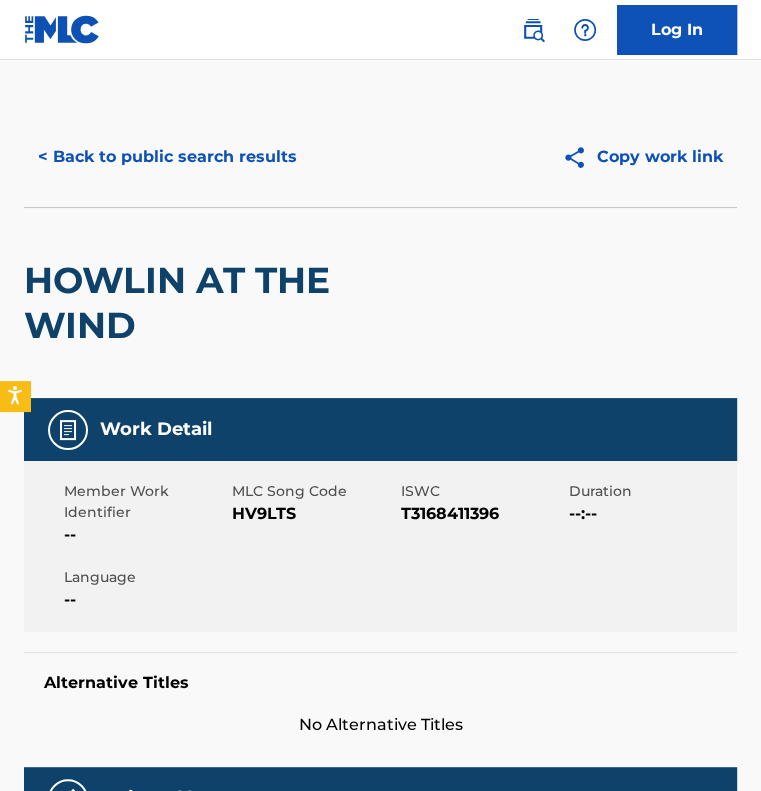 scroll, scrollTop: 0, scrollLeft: 0, axis: both 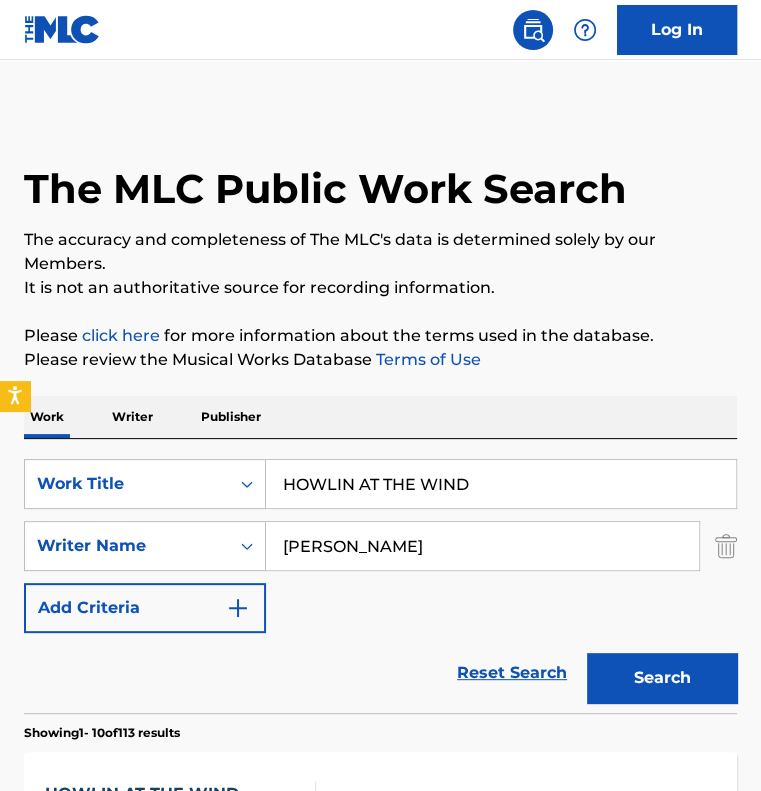 click on "HOWLIN AT THE WIND" at bounding box center [501, 484] 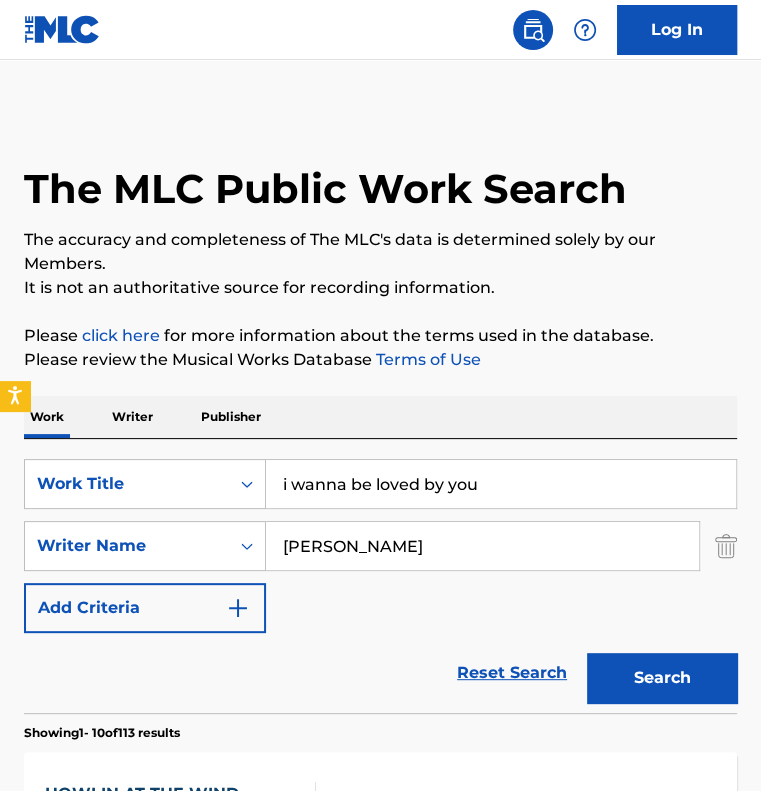 click on "Search" at bounding box center (662, 678) 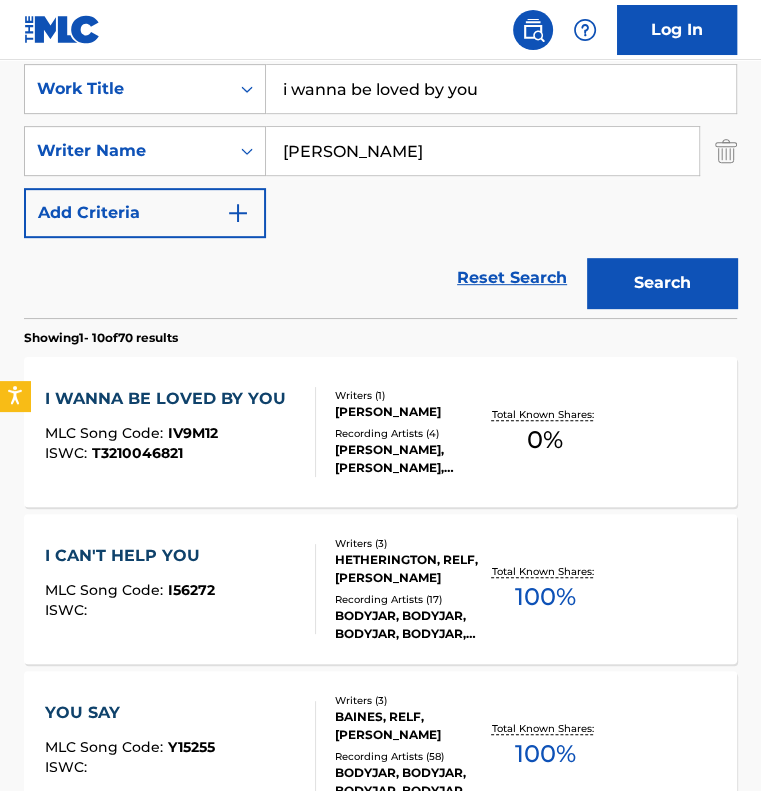 scroll, scrollTop: 400, scrollLeft: 0, axis: vertical 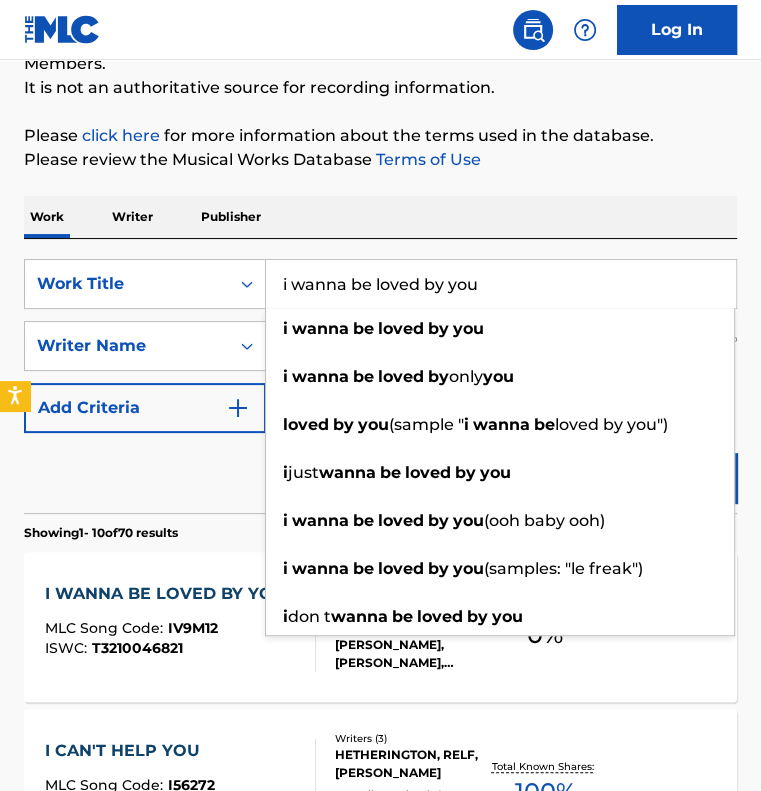 click on "i wanna be loved by you" at bounding box center (501, 284) 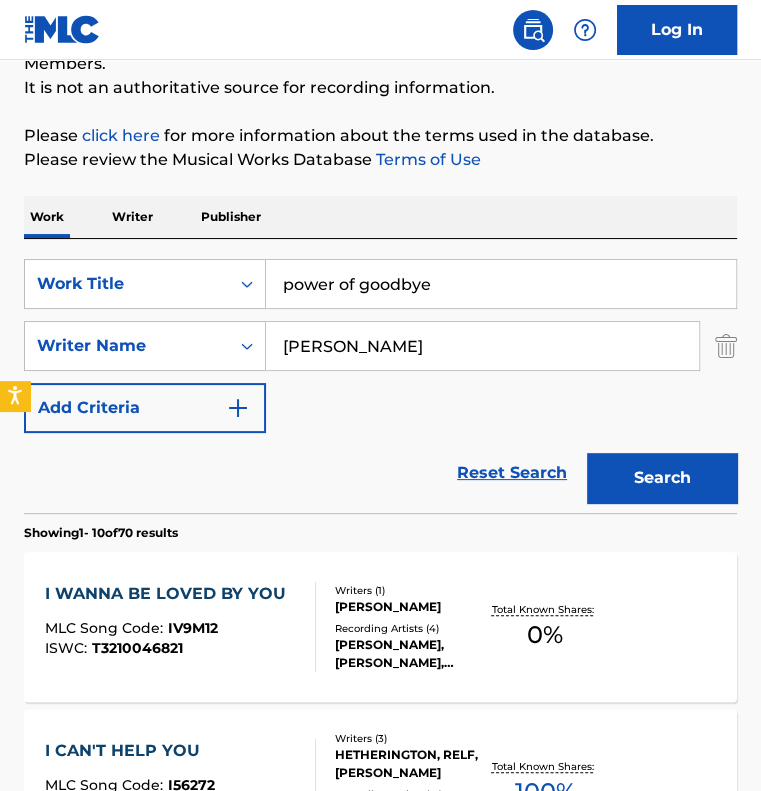 click on "Search" at bounding box center [662, 478] 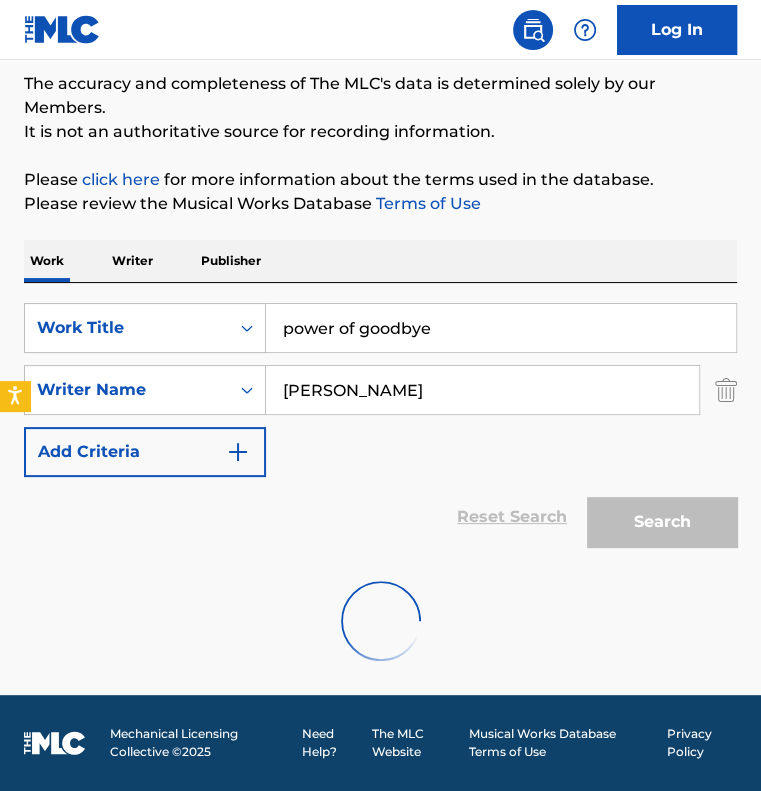 scroll, scrollTop: 200, scrollLeft: 0, axis: vertical 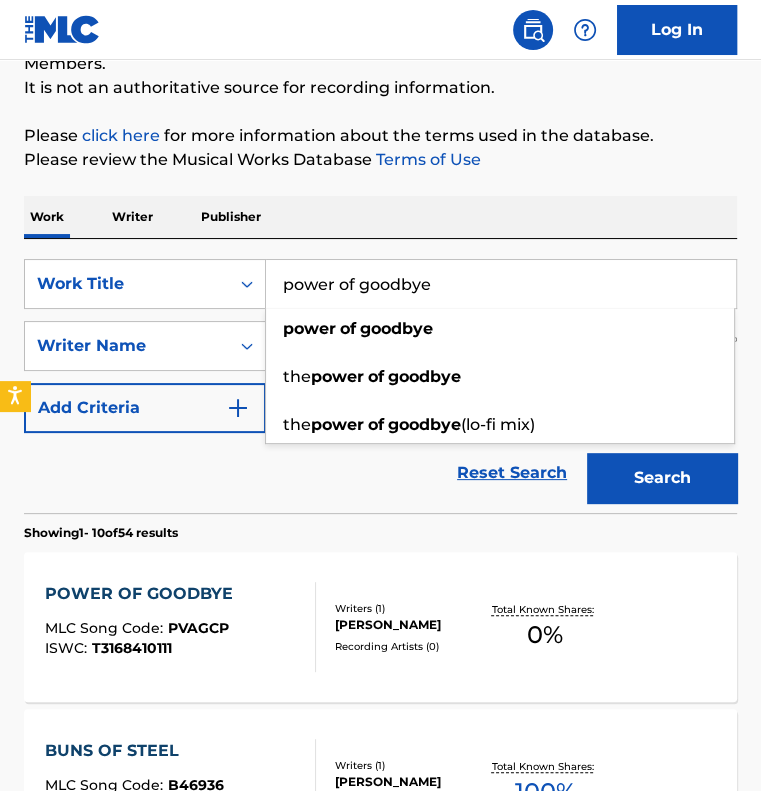 click on "power of goodbye" at bounding box center [501, 284] 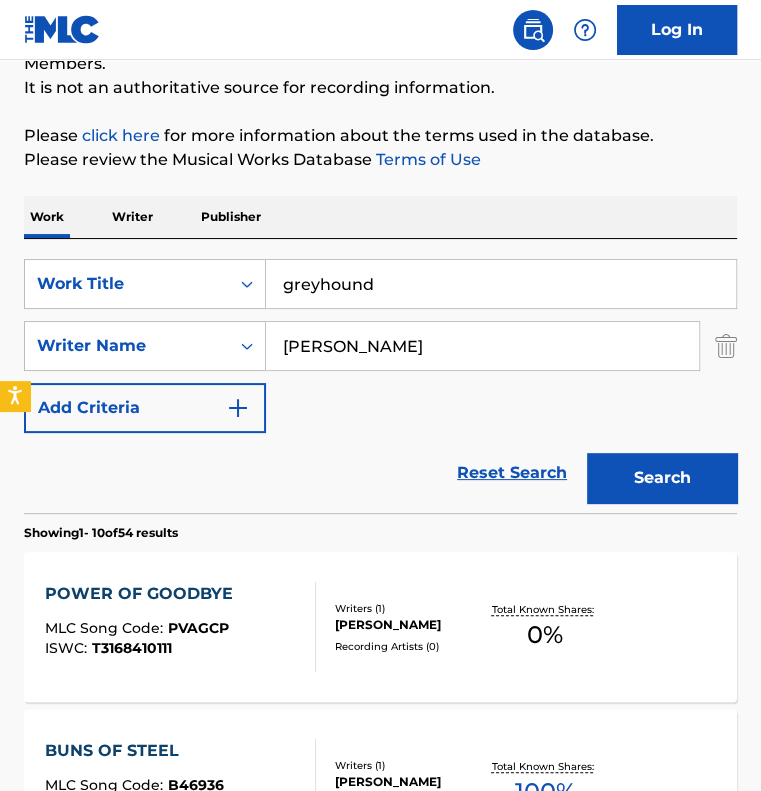 click on "Search" at bounding box center [662, 478] 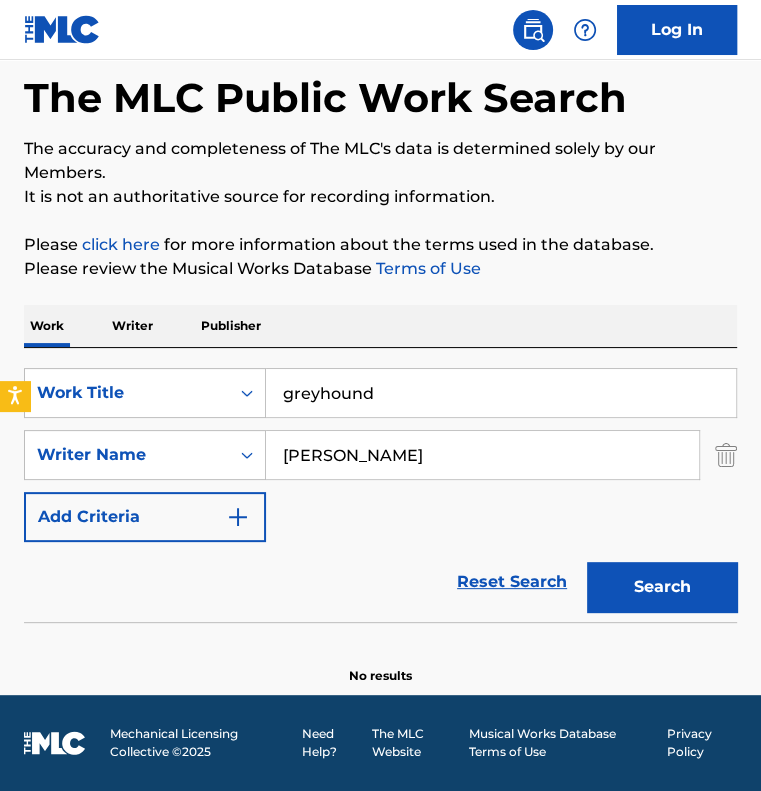 scroll, scrollTop: 90, scrollLeft: 0, axis: vertical 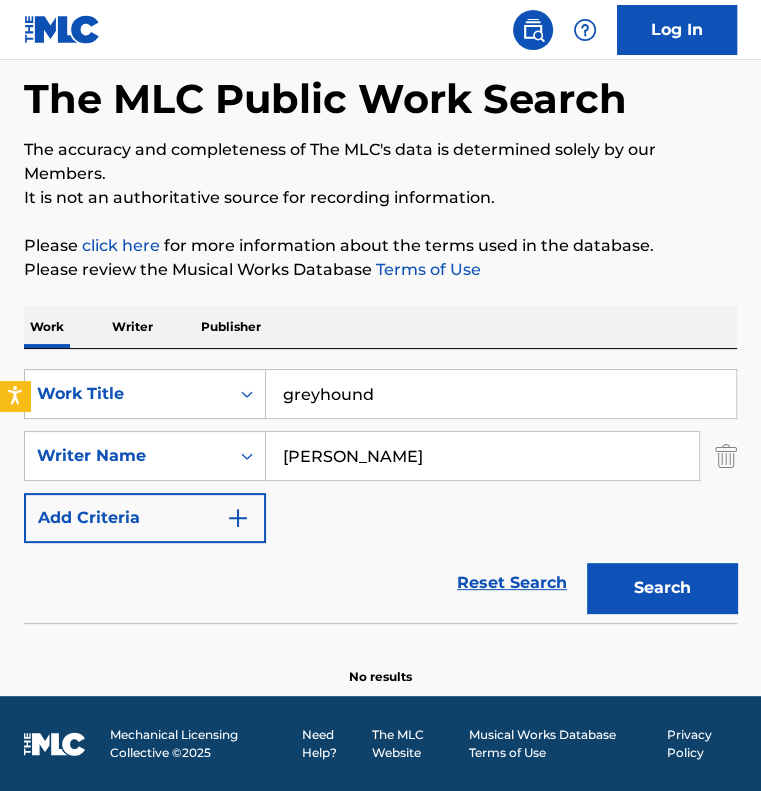click on "greyhound" at bounding box center [501, 394] 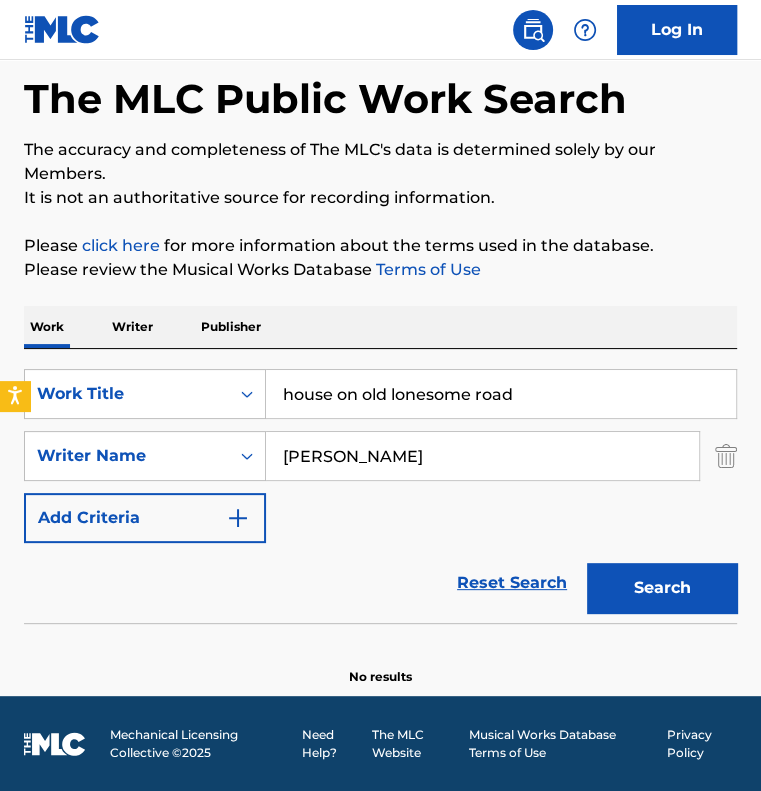 type on "house on old lonesome road" 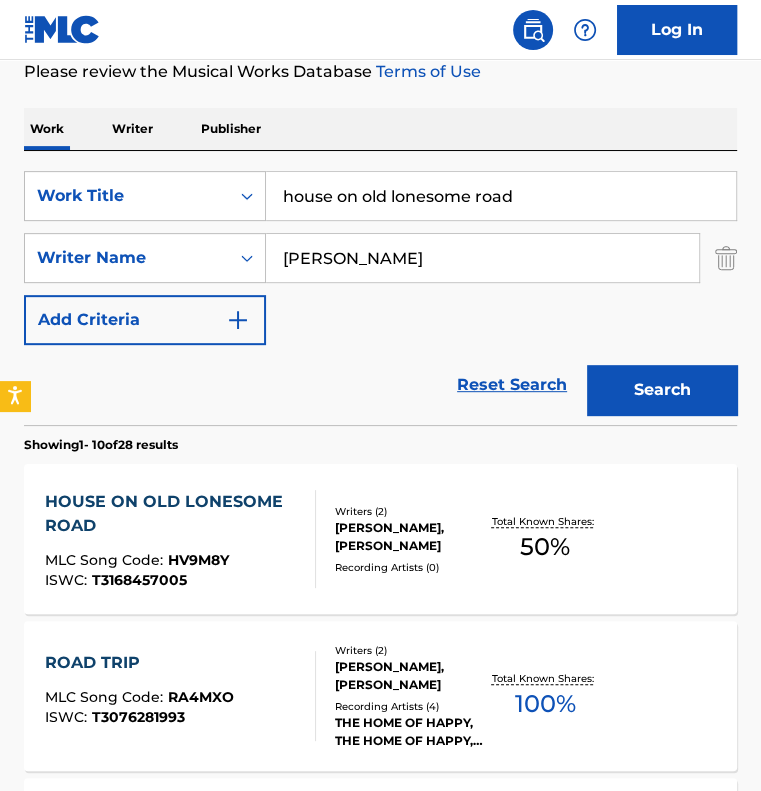 scroll, scrollTop: 290, scrollLeft: 0, axis: vertical 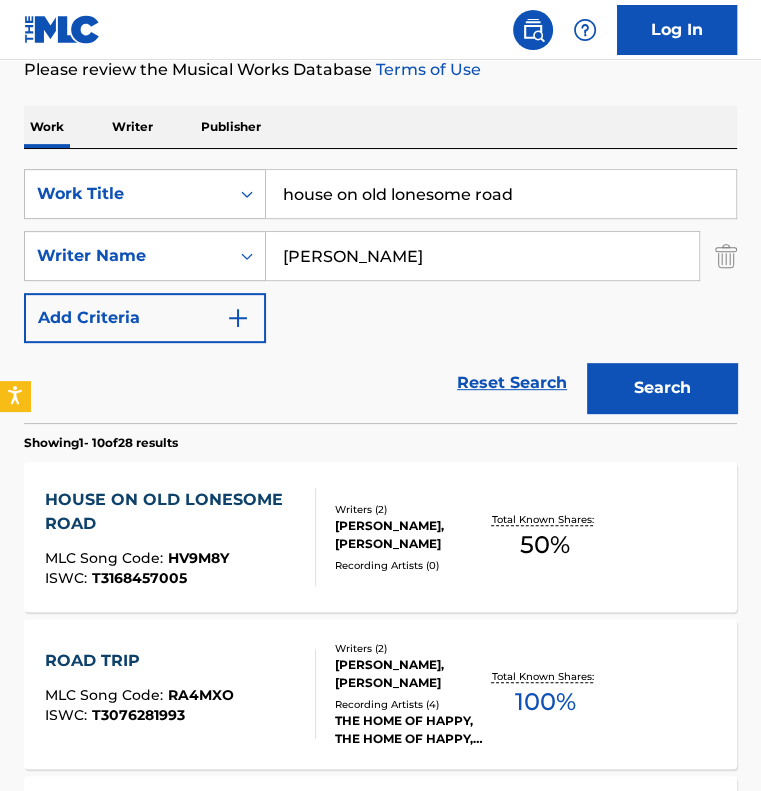 click on "HOUSE ON OLD LONESOME ROAD" at bounding box center (172, 512) 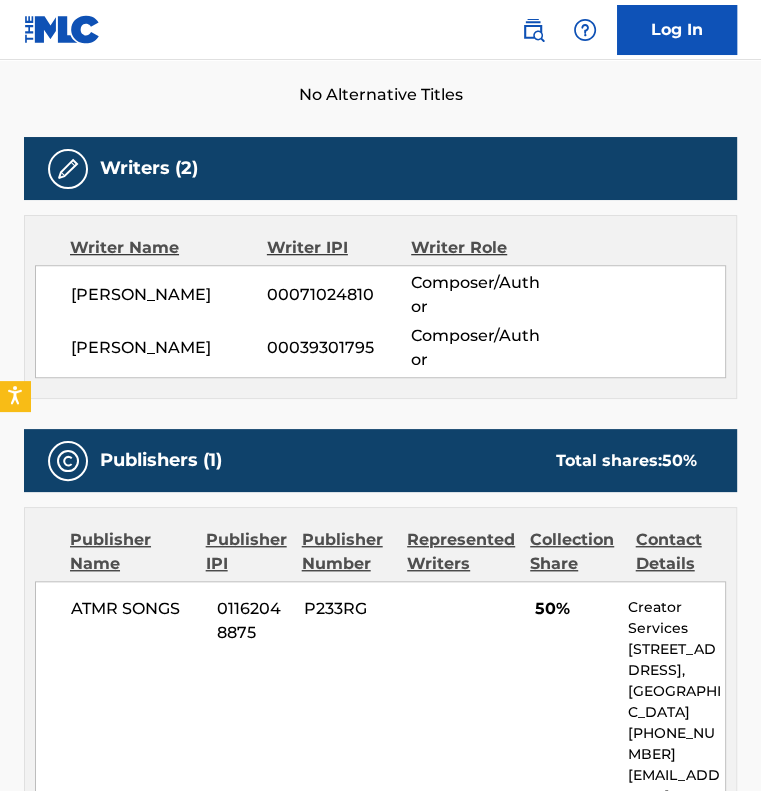 scroll, scrollTop: 700, scrollLeft: 0, axis: vertical 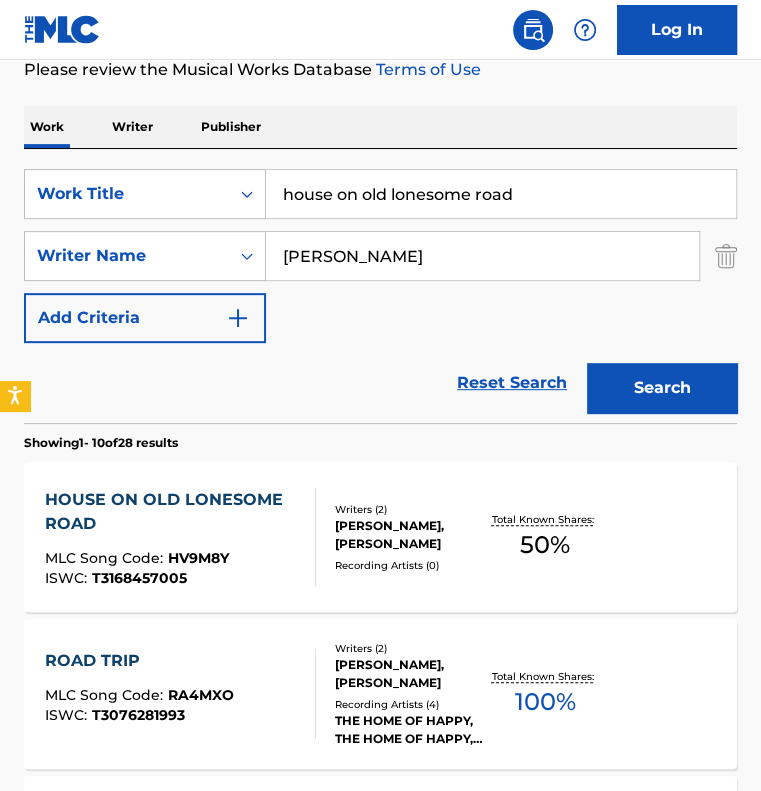 click on "house on old lonesome road" at bounding box center [501, 194] 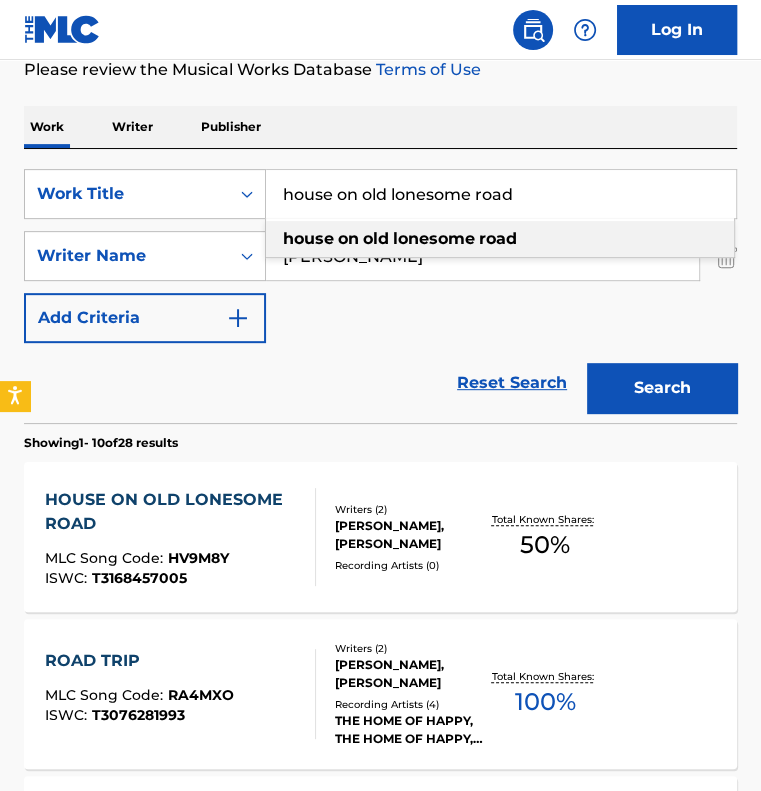 click on "house on old lonesome road" at bounding box center (501, 194) 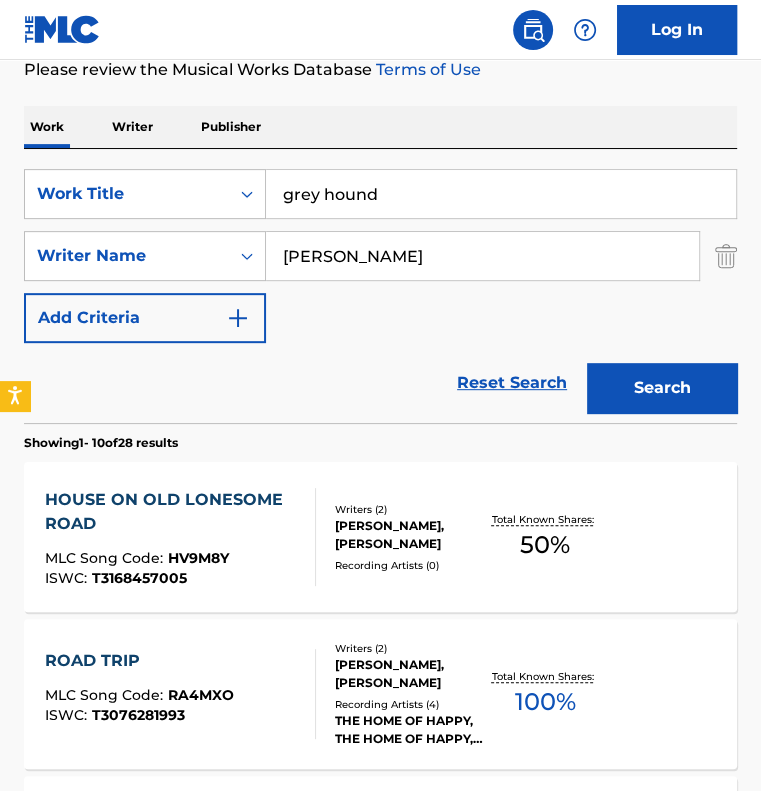 click on "Search" at bounding box center (662, 388) 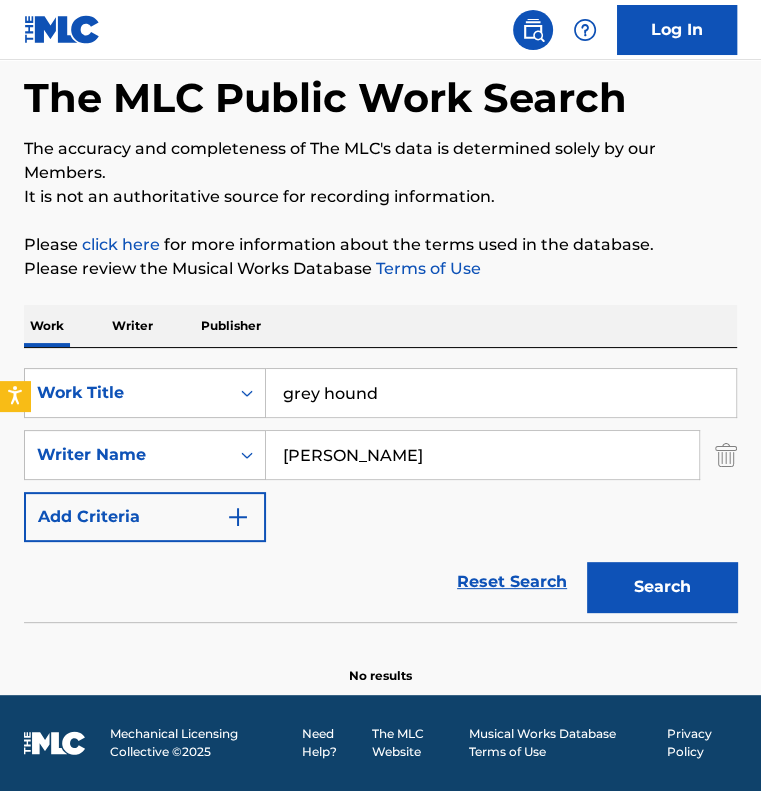 scroll, scrollTop: 90, scrollLeft: 0, axis: vertical 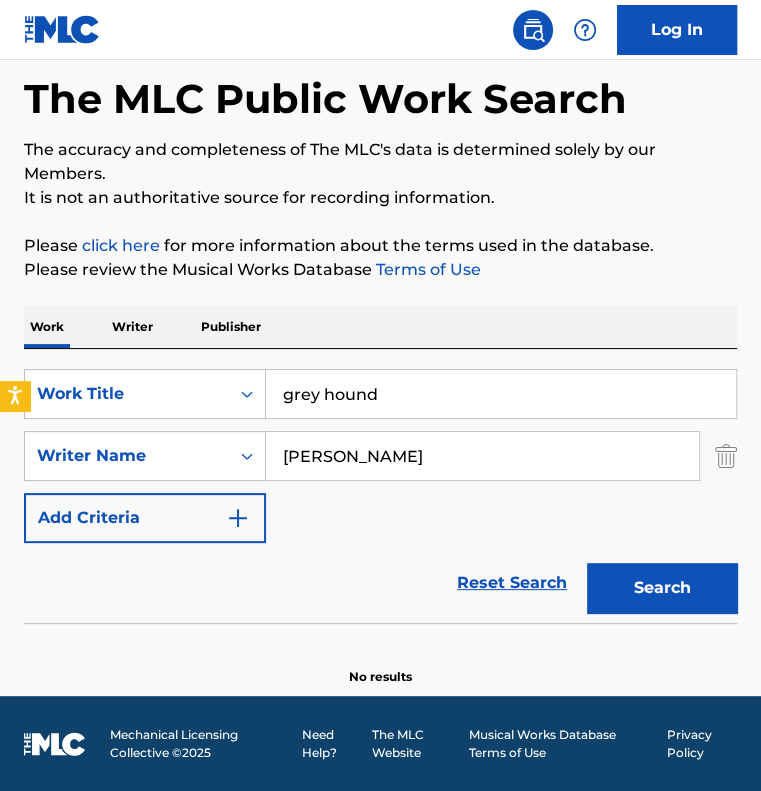click on "grey hound" at bounding box center [501, 394] 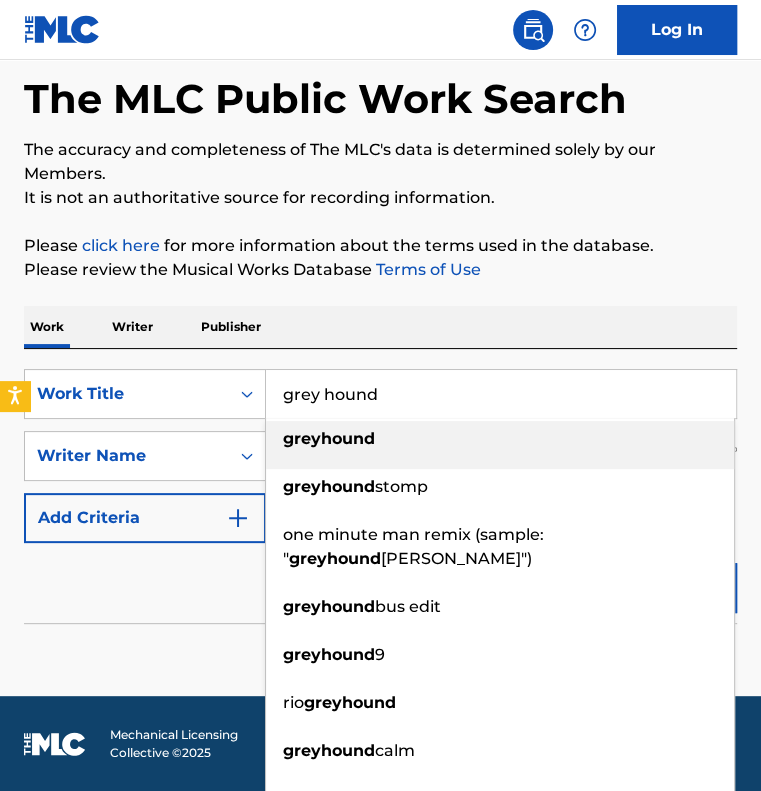 click on "grey hound" at bounding box center (501, 394) 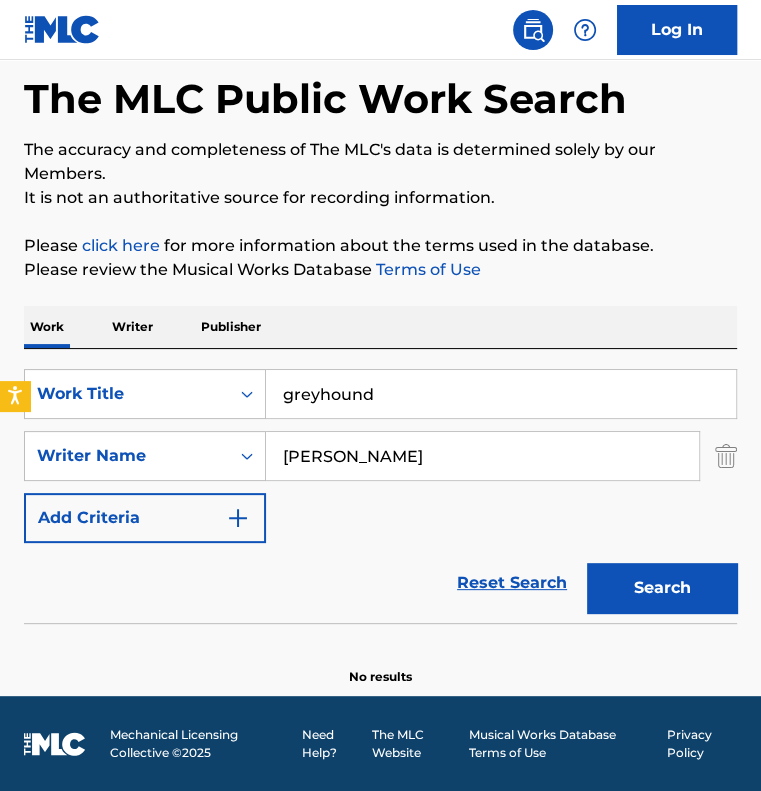 click on "Search" at bounding box center (662, 588) 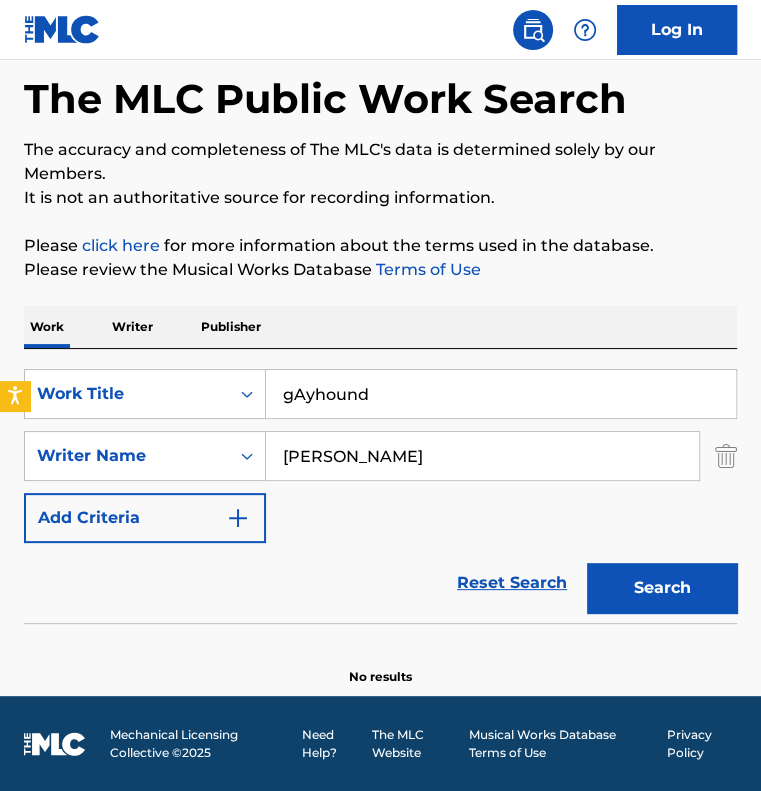 click on "Search" at bounding box center [662, 588] 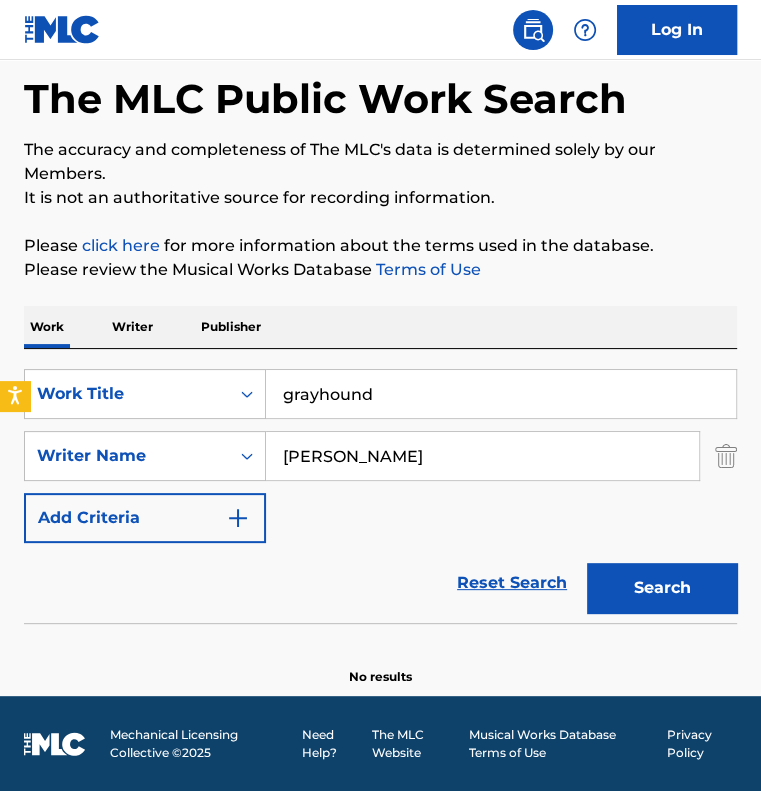 click on "Search" at bounding box center [662, 588] 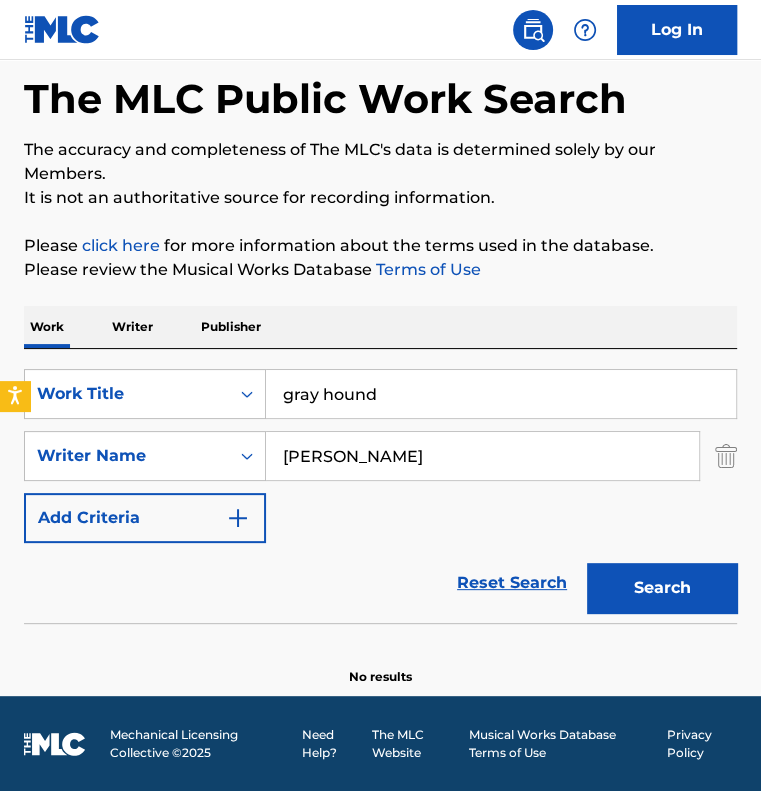 type on "gray hound" 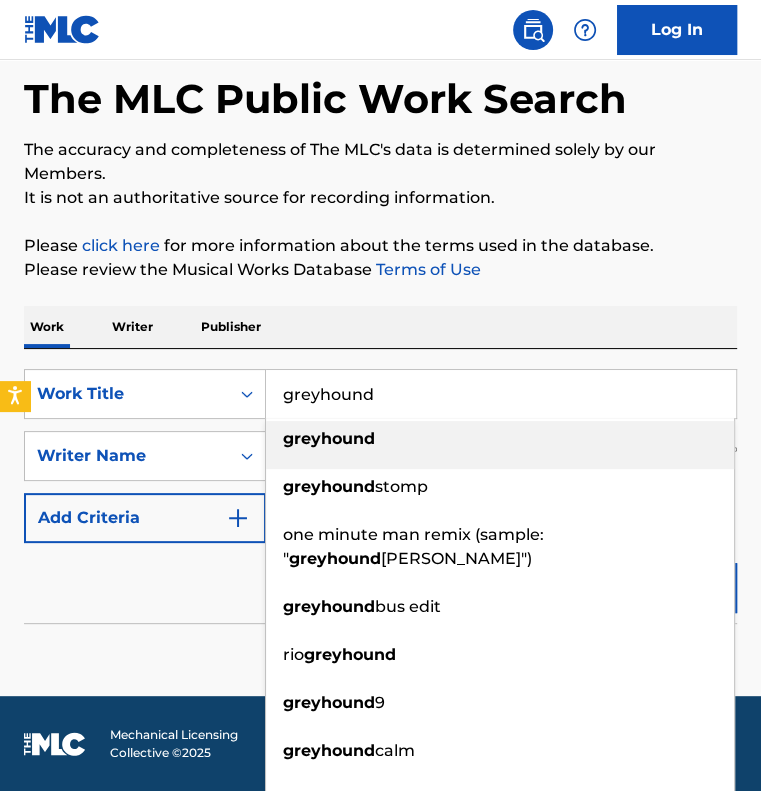 type on "greyhound" 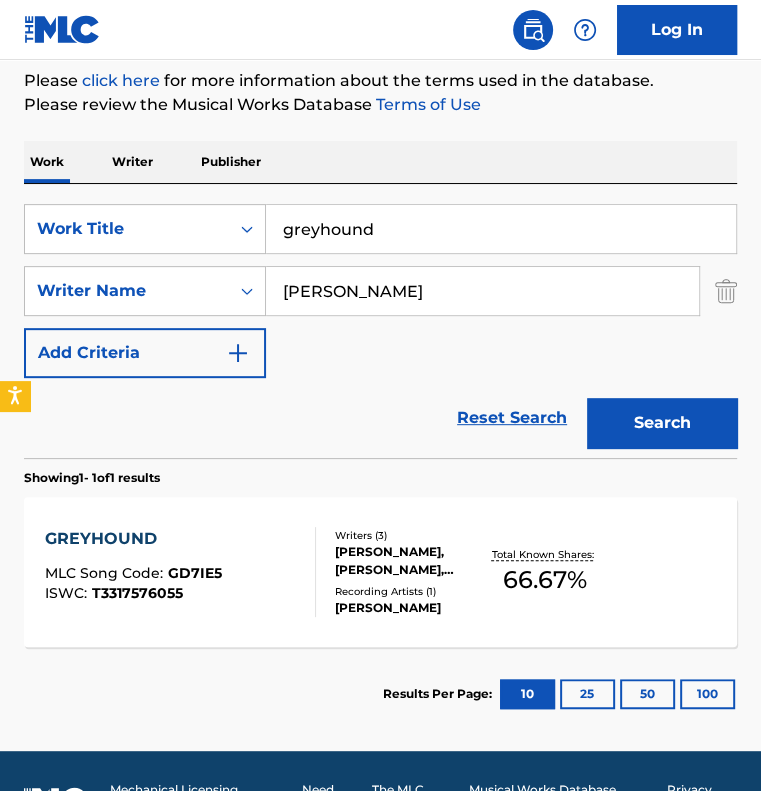 scroll, scrollTop: 290, scrollLeft: 0, axis: vertical 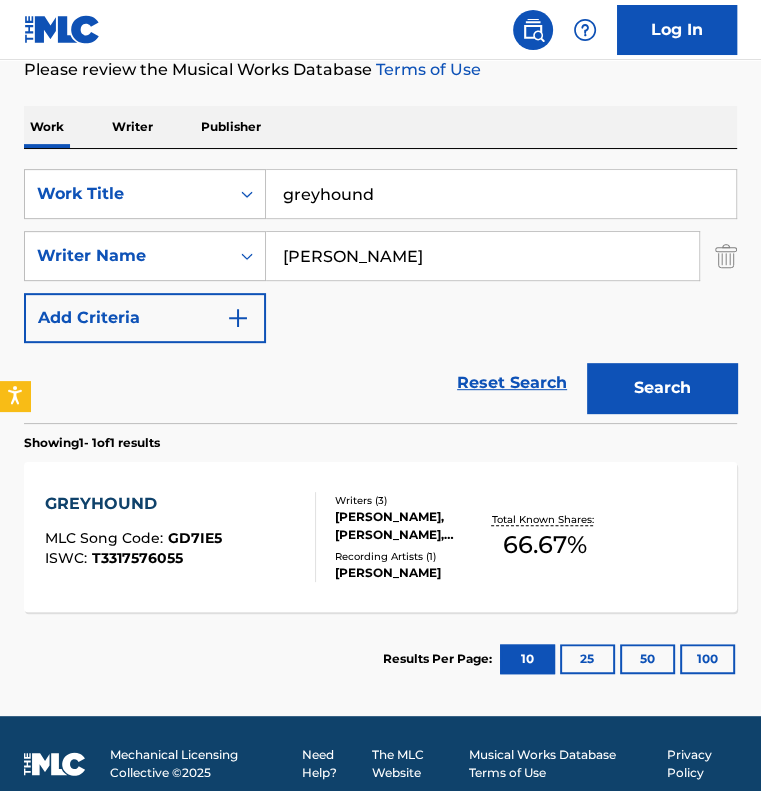 click on "GREYHOUND MLC Song Code : GD7IE5 ISWC : T3317576055" at bounding box center [180, 537] 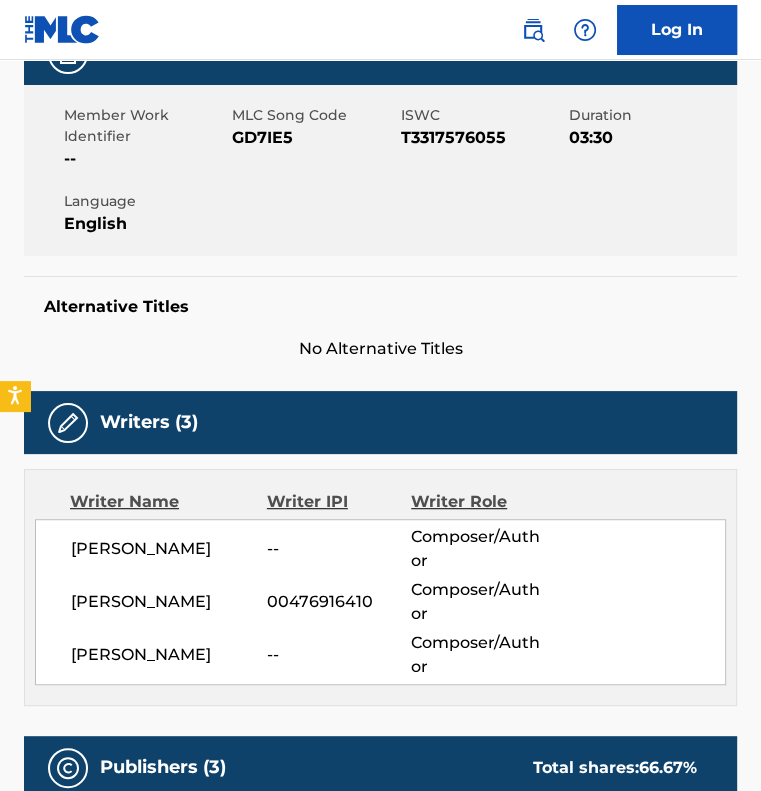 scroll, scrollTop: 300, scrollLeft: 0, axis: vertical 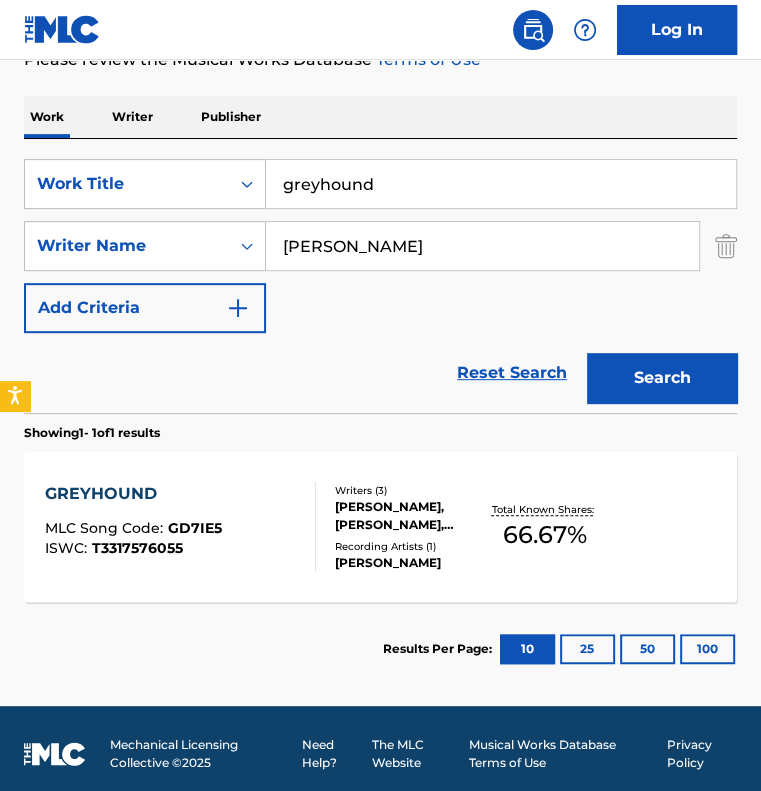 click on "[PERSON_NAME]" at bounding box center (482, 246) 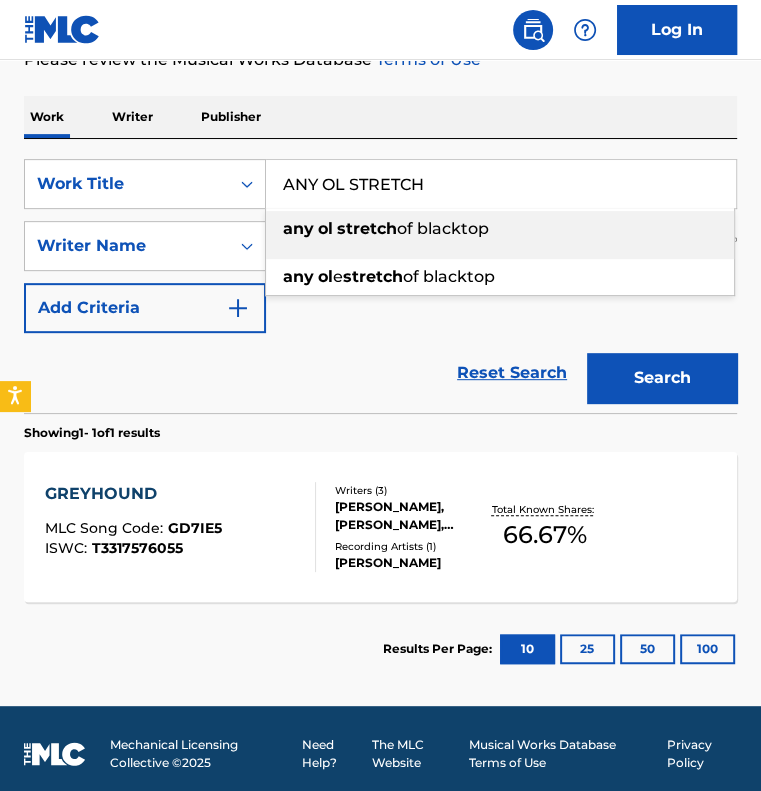 type on "ANY OL STRETCH" 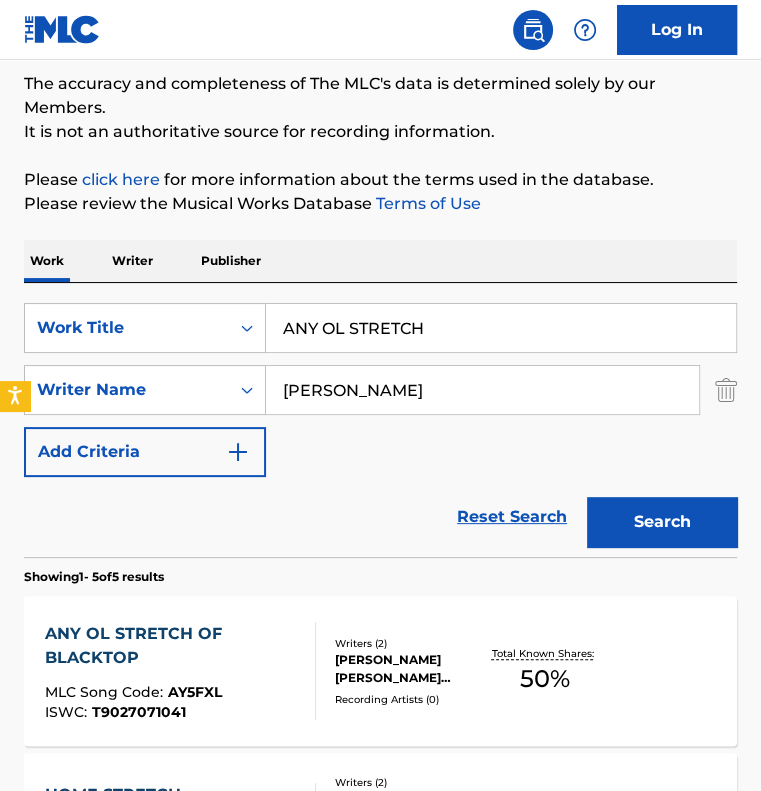 scroll, scrollTop: 300, scrollLeft: 0, axis: vertical 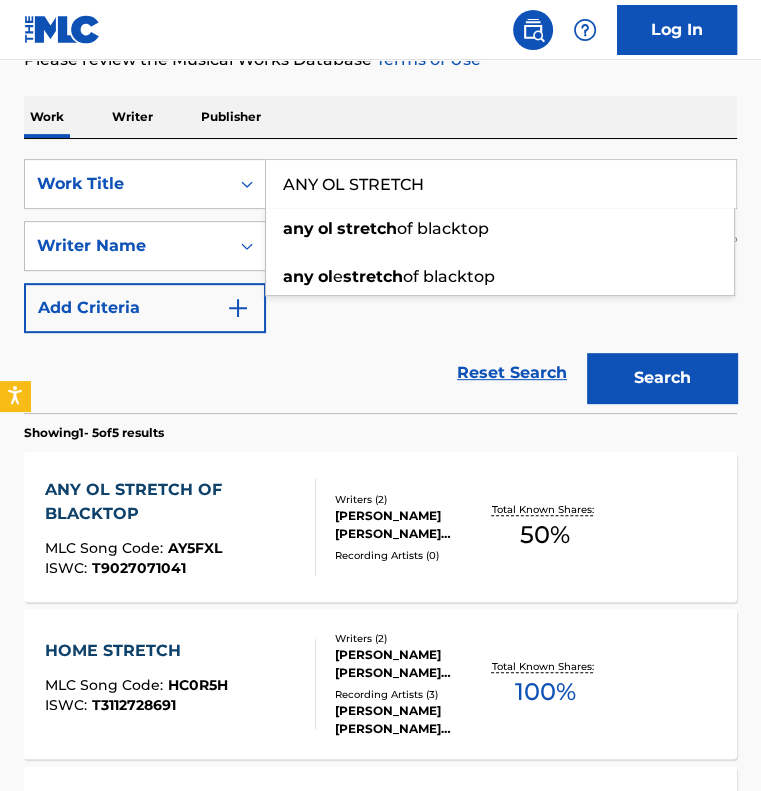 click on "Writer" at bounding box center [132, 117] 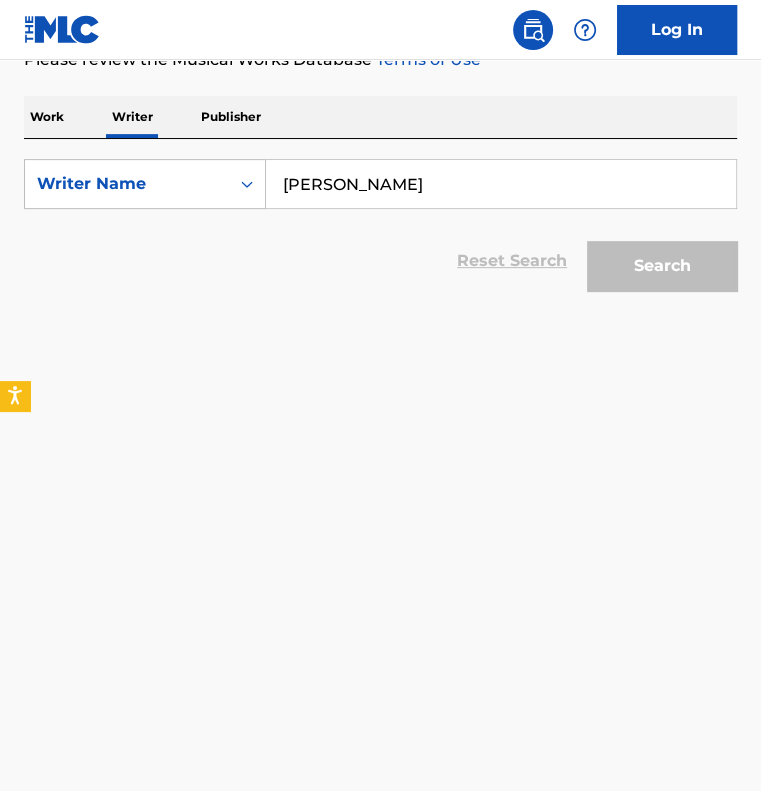 scroll, scrollTop: 0, scrollLeft: 0, axis: both 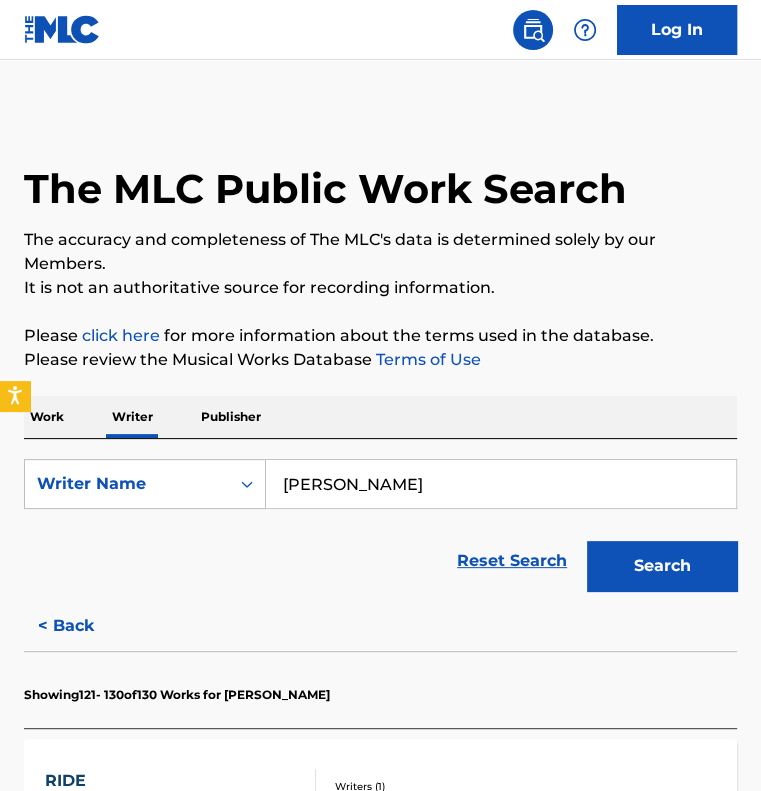drag, startPoint x: 366, startPoint y: 486, endPoint x: 330, endPoint y: 484, distance: 36.05551 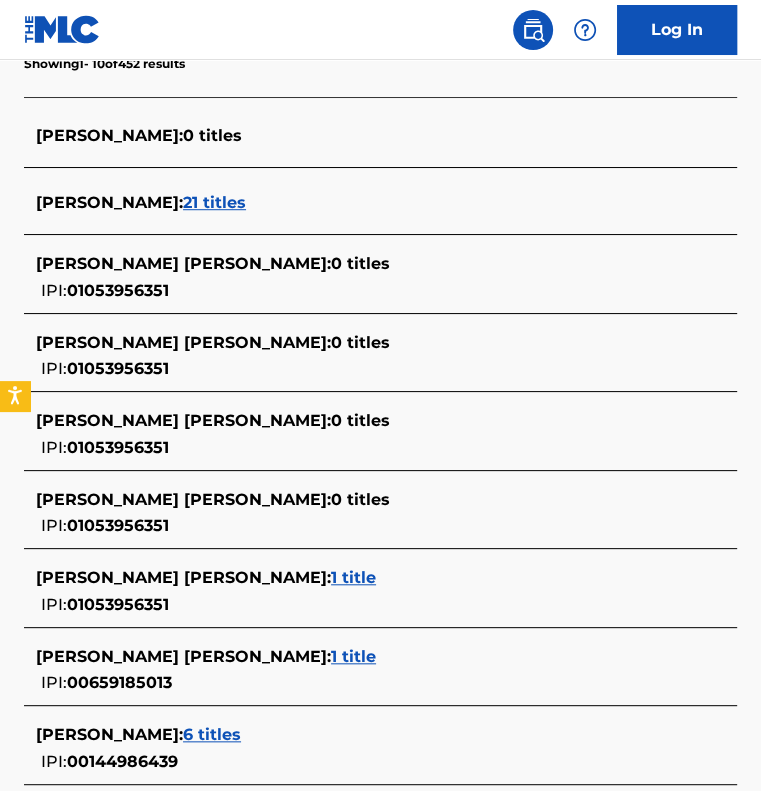 scroll, scrollTop: 600, scrollLeft: 0, axis: vertical 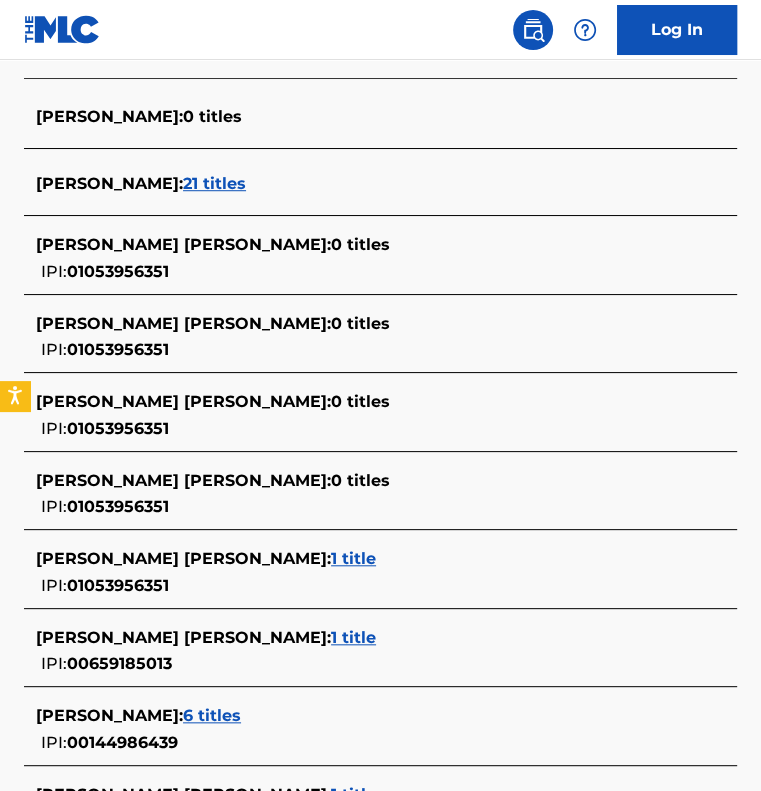 click on "6 titles" at bounding box center [212, 715] 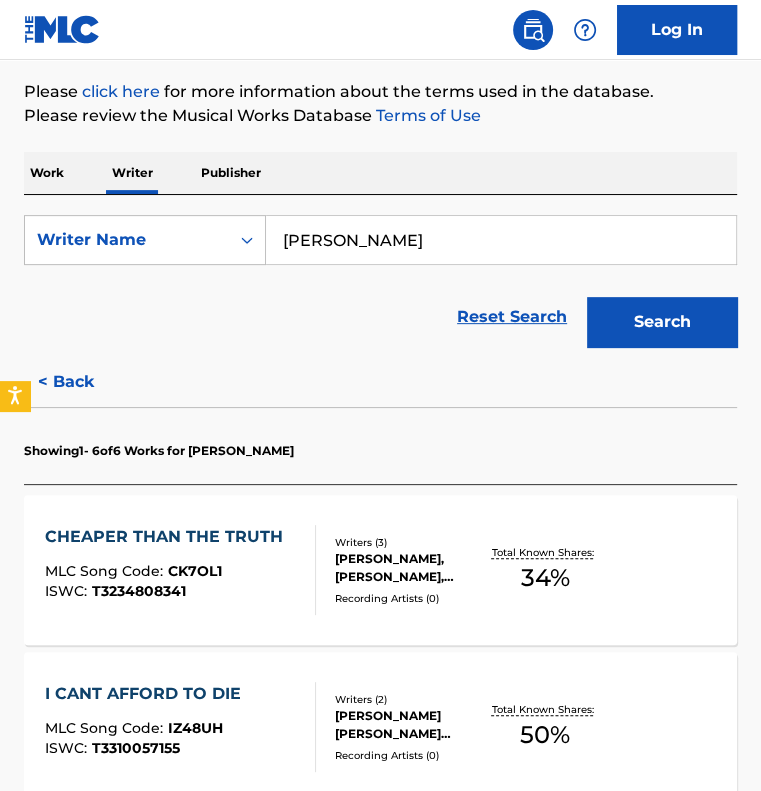 scroll, scrollTop: 200, scrollLeft: 0, axis: vertical 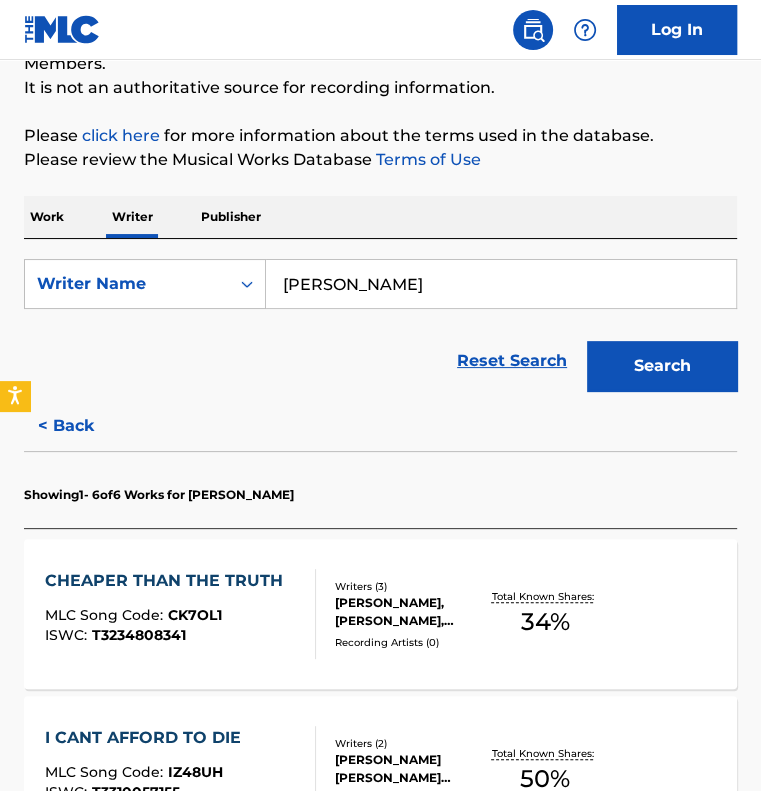 click on "Work" at bounding box center (47, 217) 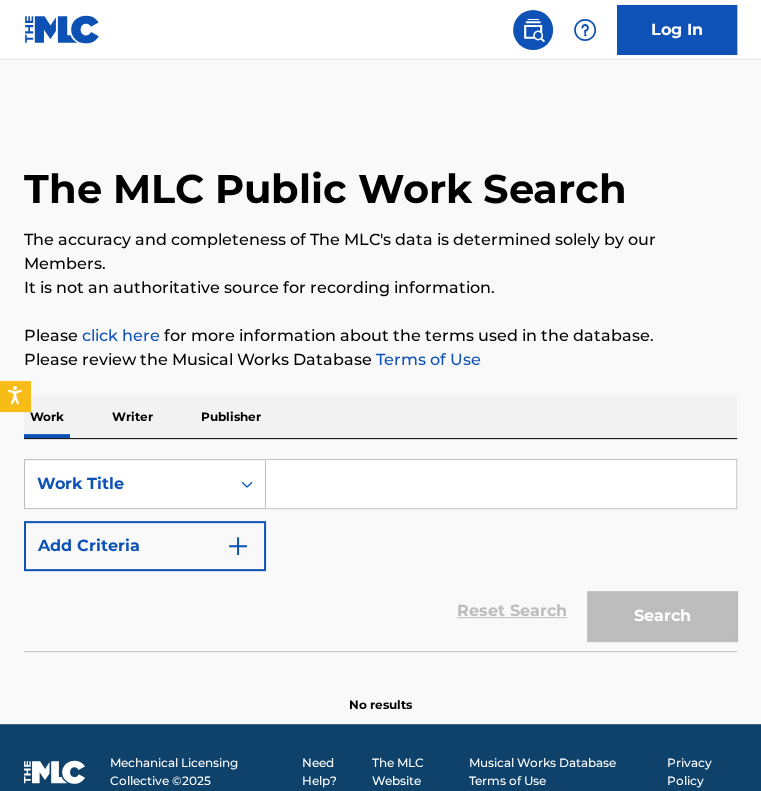 click at bounding box center [501, 484] 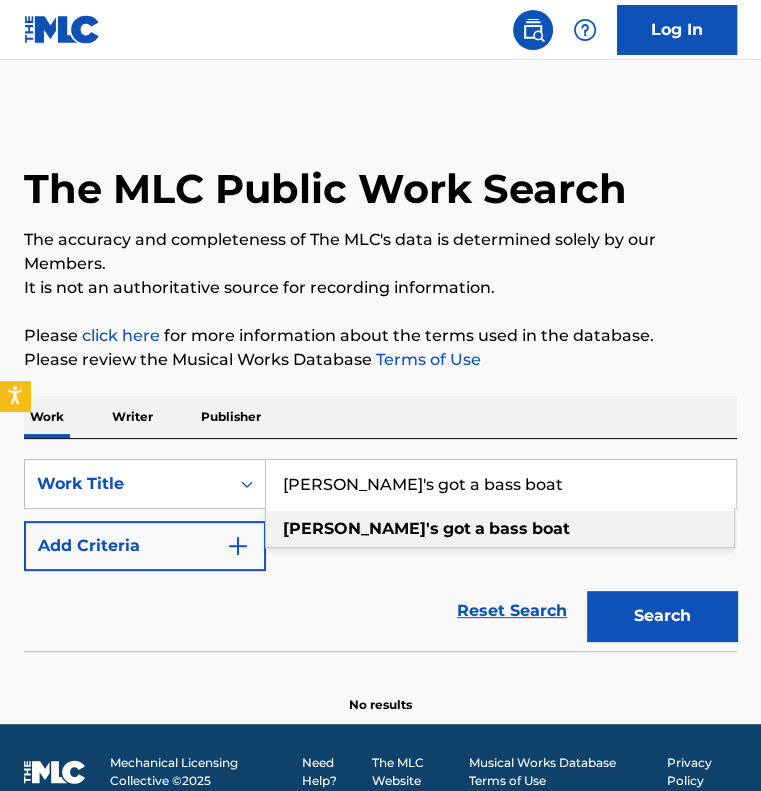type on "[PERSON_NAME]'s got a bass boat" 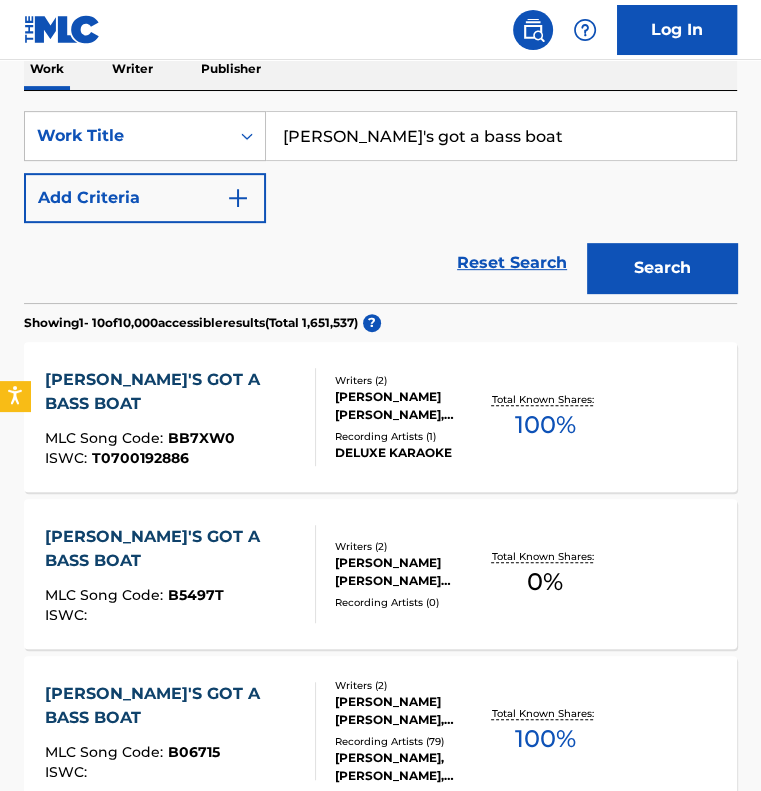 scroll, scrollTop: 400, scrollLeft: 0, axis: vertical 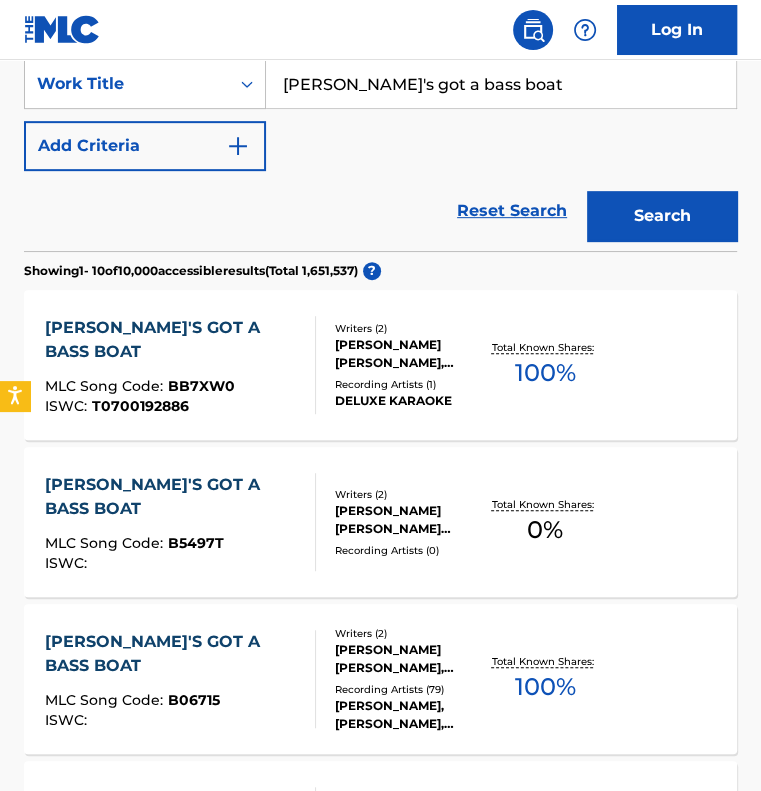 click on "[PERSON_NAME]'S GOT A BASS BOAT MLC Song Code : BB7XW0 ISWC : T0700192886" at bounding box center (172, 365) 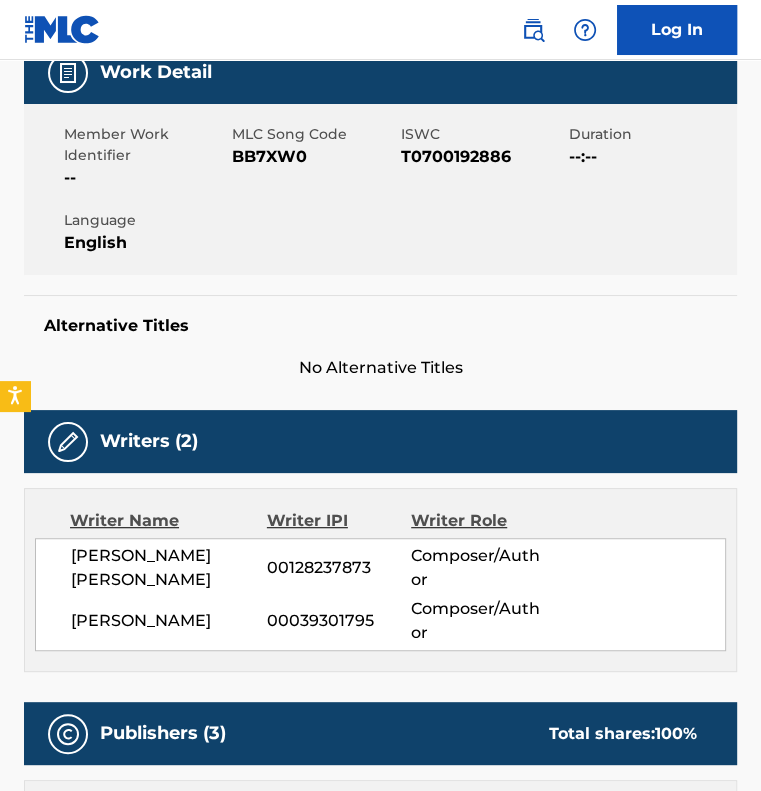scroll, scrollTop: 400, scrollLeft: 0, axis: vertical 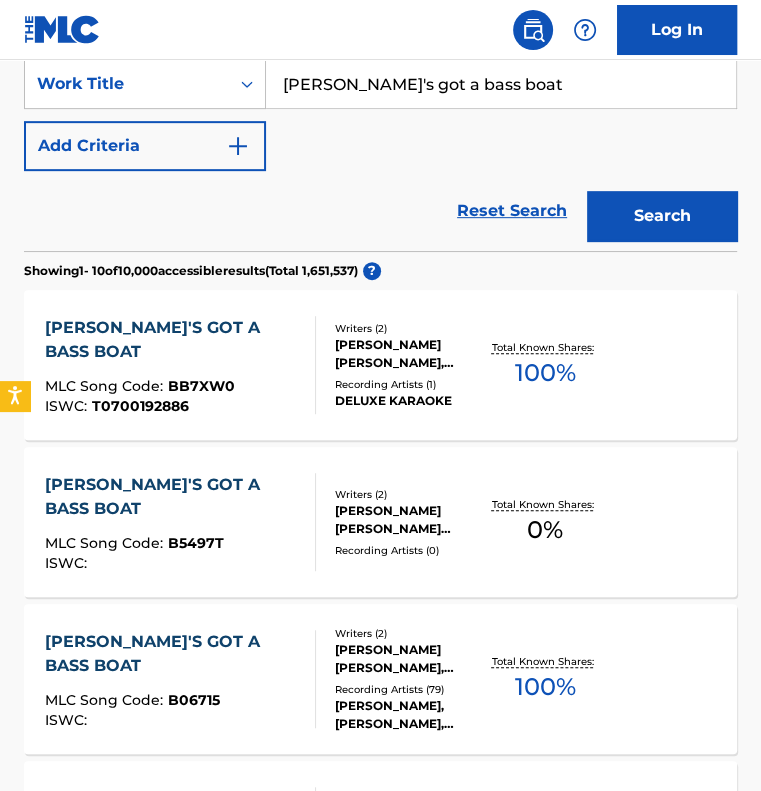 click on "[PERSON_NAME]'s got a bass boat" at bounding box center [501, 84] 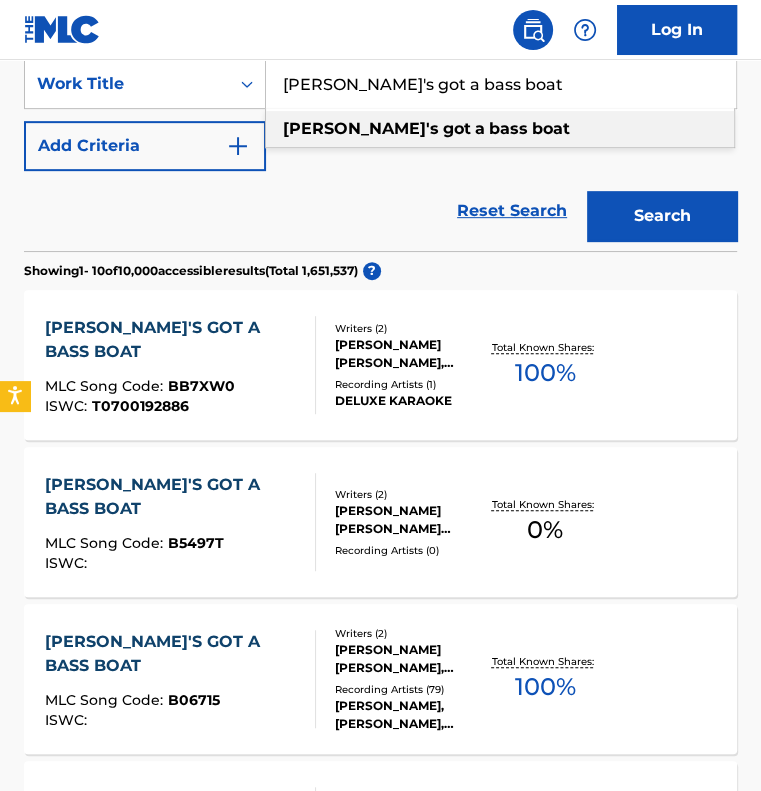click on "[PERSON_NAME]'s got a bass boat" at bounding box center (501, 84) 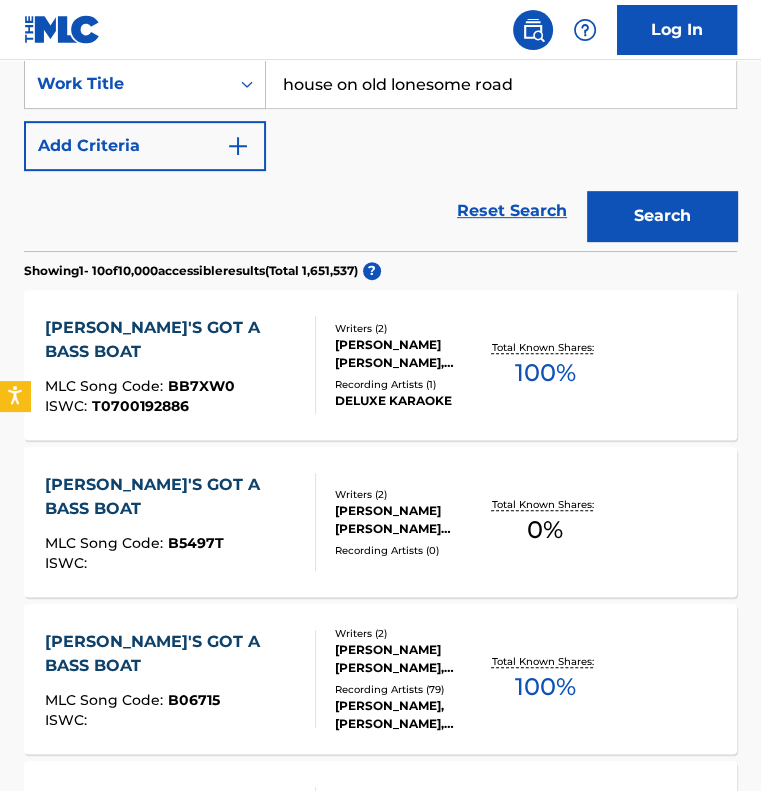 type on "house on old lonesome road" 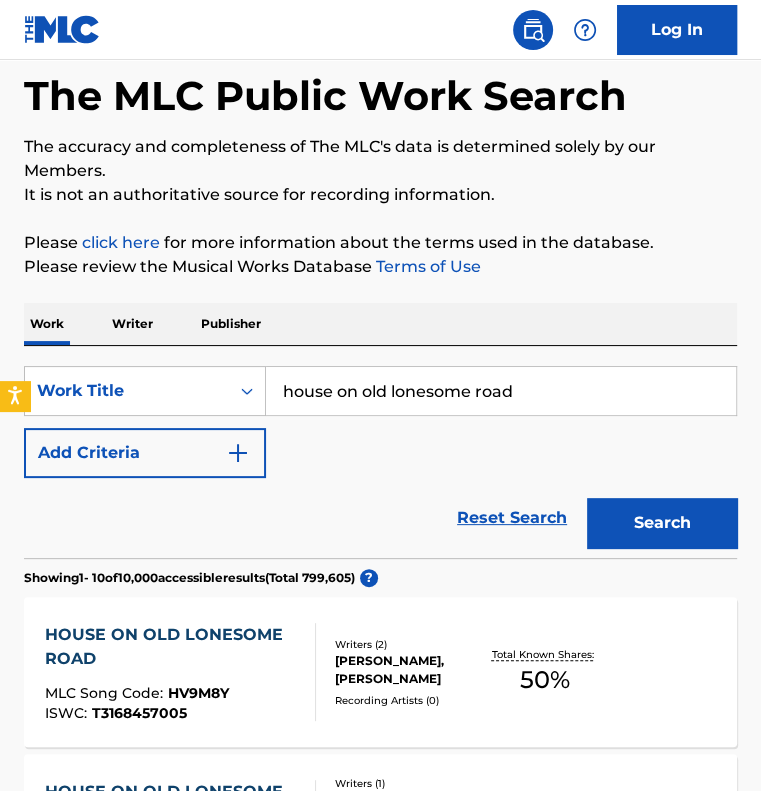 scroll, scrollTop: 400, scrollLeft: 0, axis: vertical 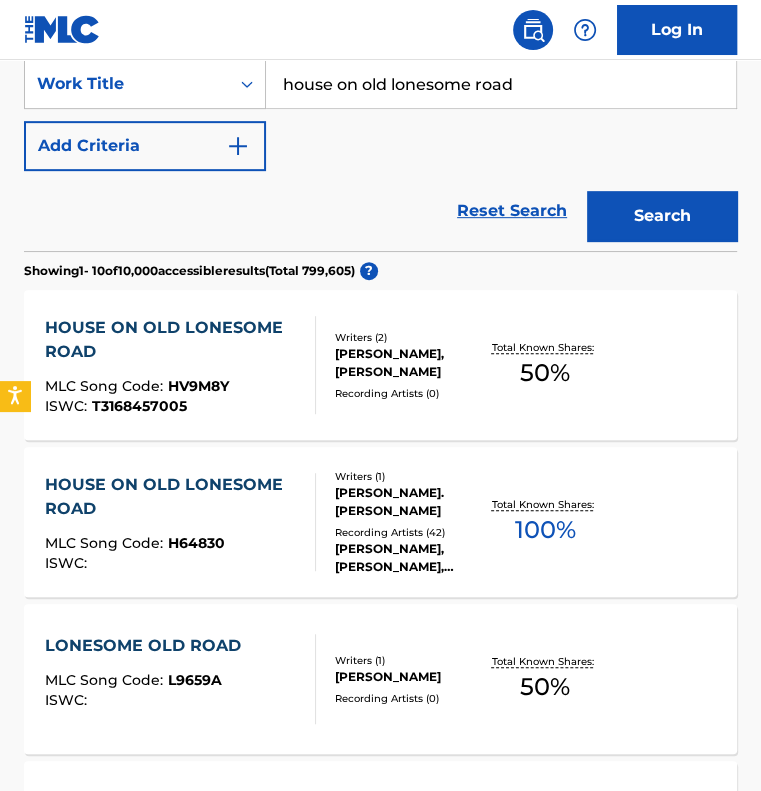 click on "HOUSE ON OLD LONESOME ROAD" at bounding box center (172, 340) 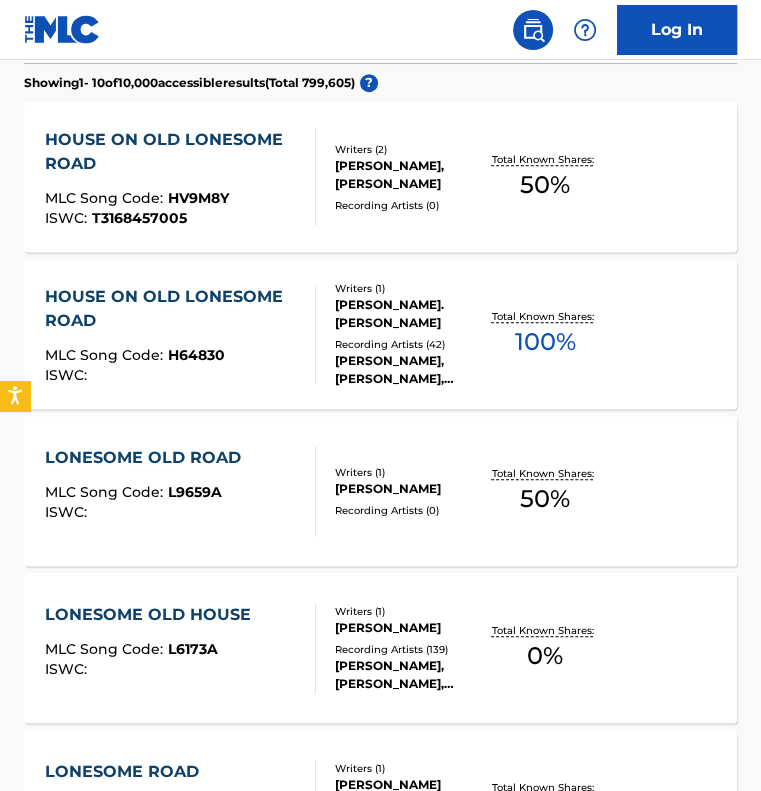 scroll, scrollTop: 400, scrollLeft: 0, axis: vertical 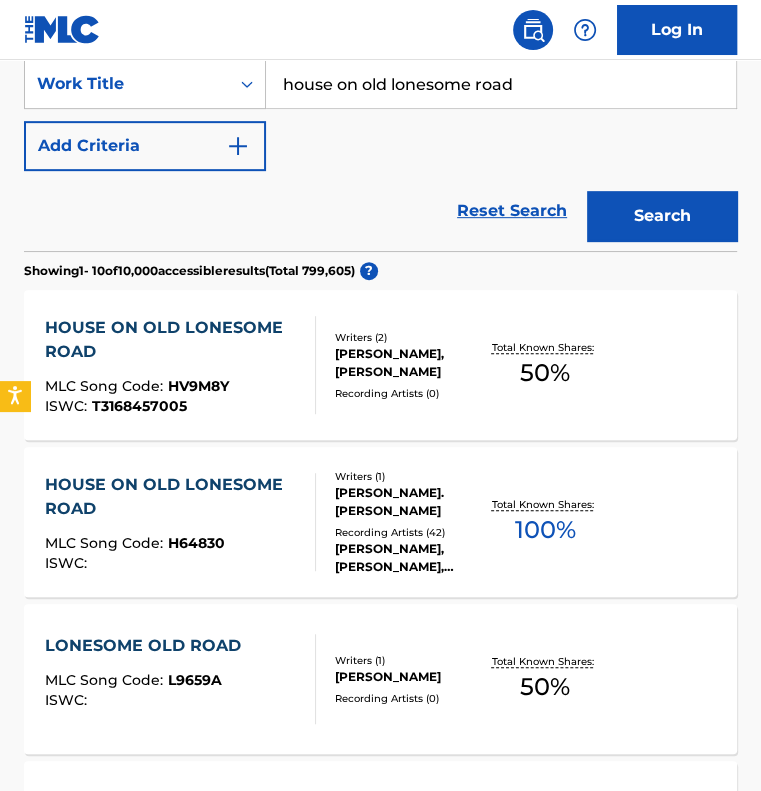 click on "HOUSE ON OLD LONESOME ROAD" at bounding box center (172, 497) 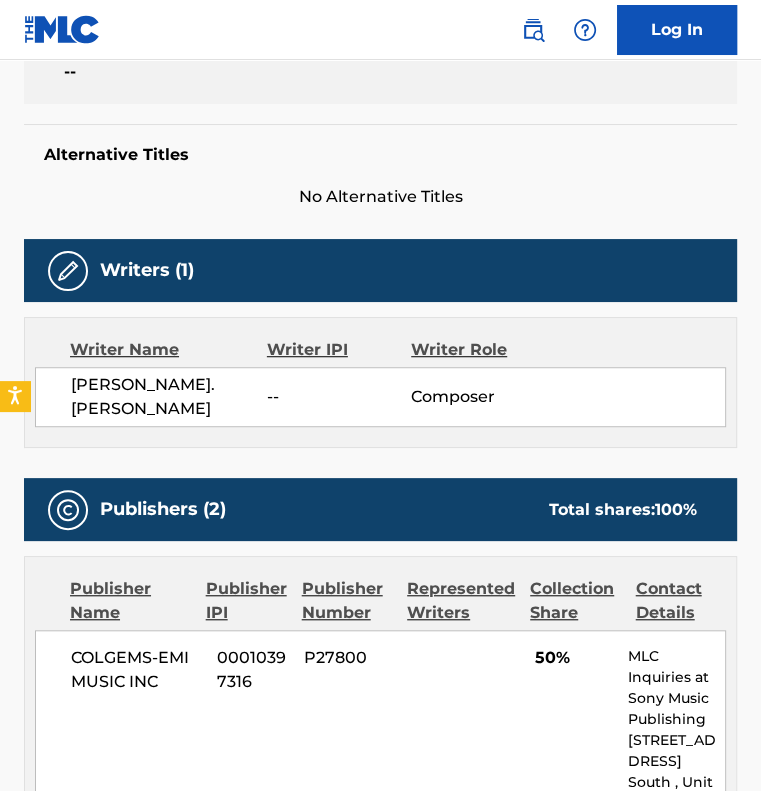 scroll, scrollTop: 500, scrollLeft: 0, axis: vertical 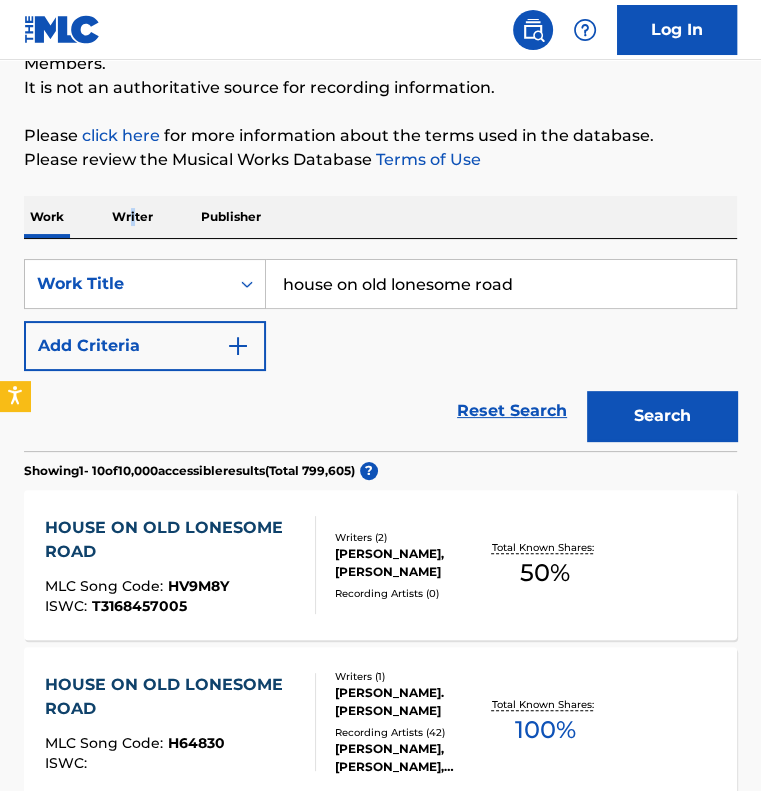 click on "Writer" at bounding box center [132, 217] 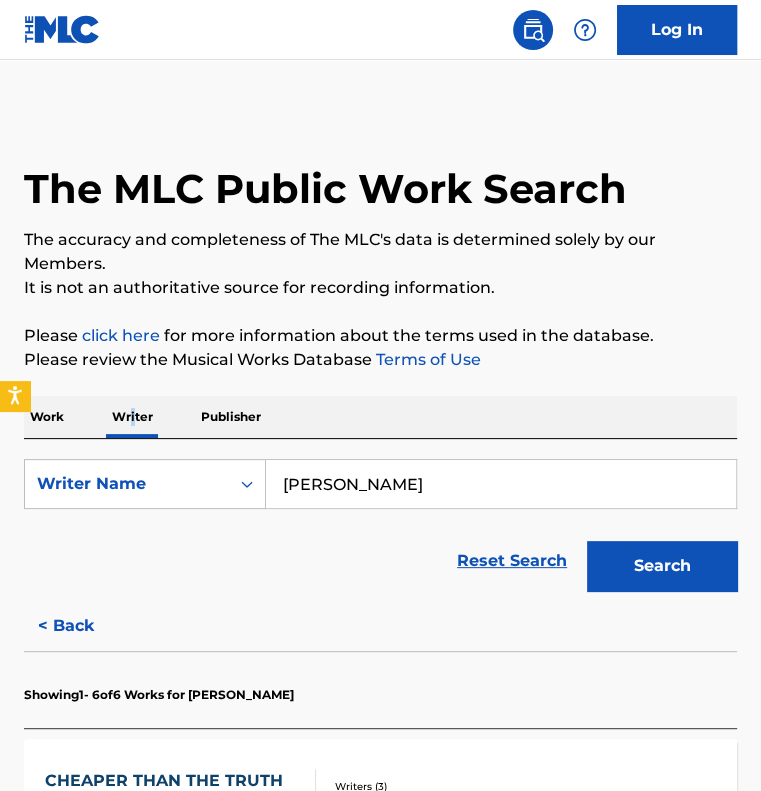 click on "[PERSON_NAME]" at bounding box center [501, 484] 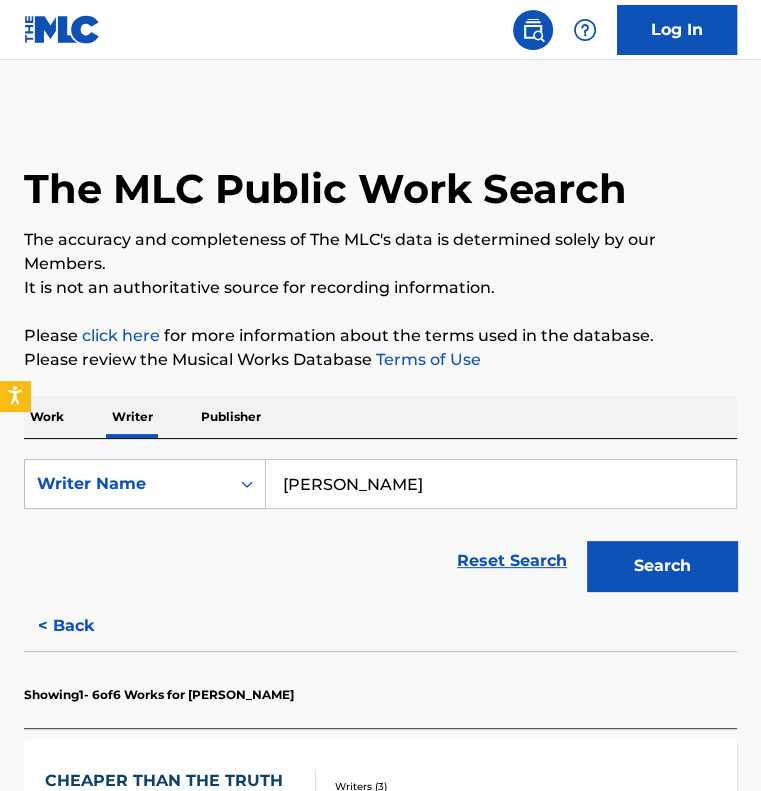 click on "[PERSON_NAME]" at bounding box center [501, 484] 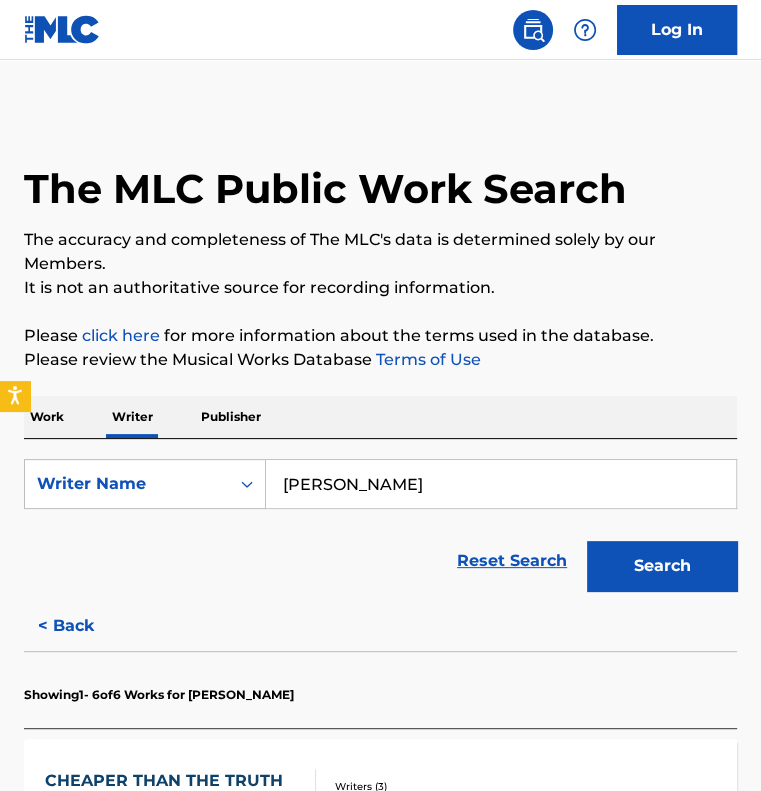 type on "[PERSON_NAME]" 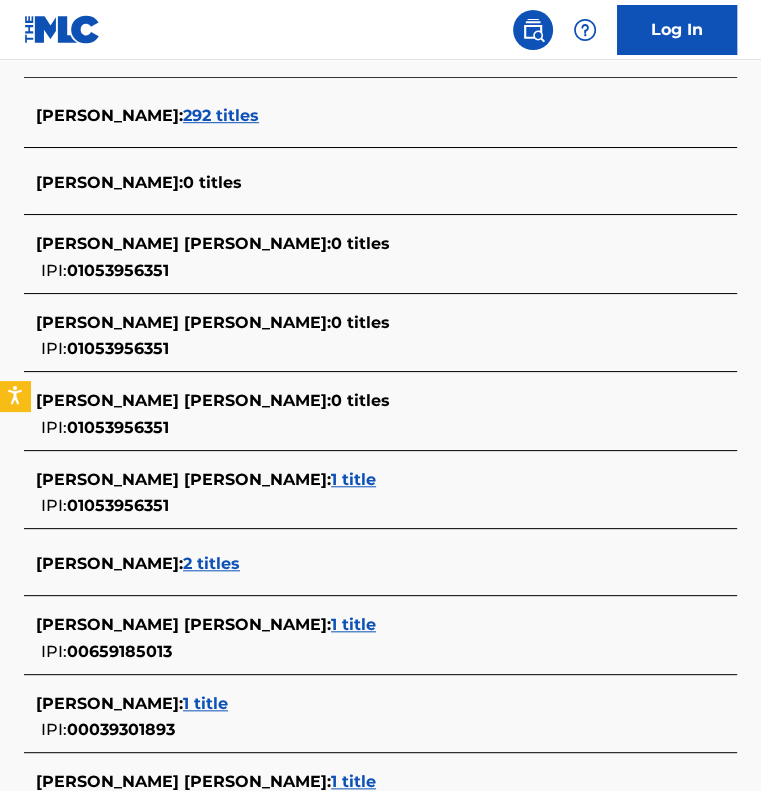 scroll, scrollTop: 344, scrollLeft: 0, axis: vertical 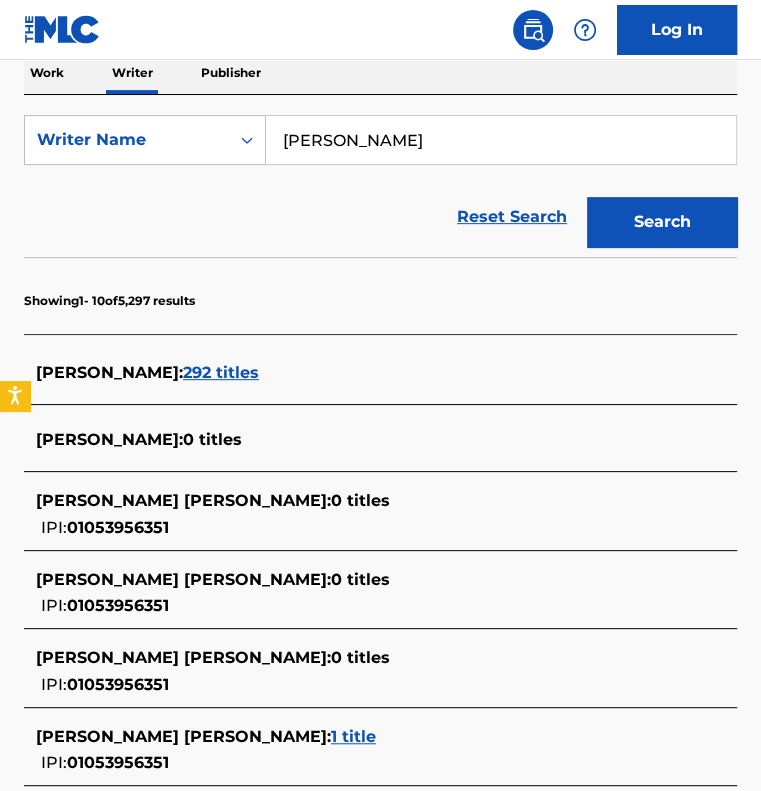click on "292 titles" at bounding box center [221, 372] 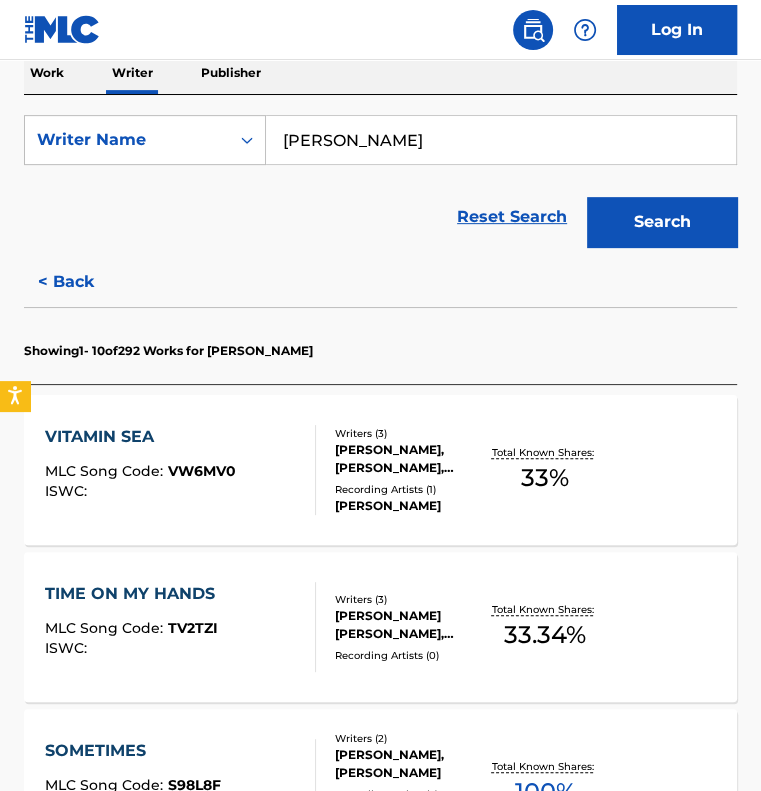 click on "VITAMIN SEA MLC Song Code : VW6MV0 ISWC :" at bounding box center (180, 470) 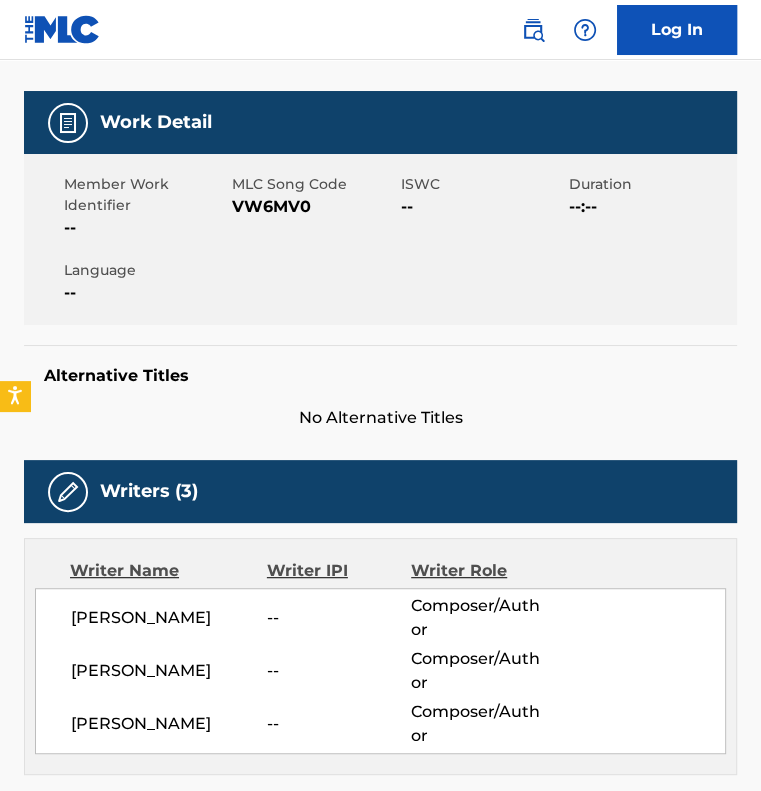 scroll, scrollTop: 300, scrollLeft: 0, axis: vertical 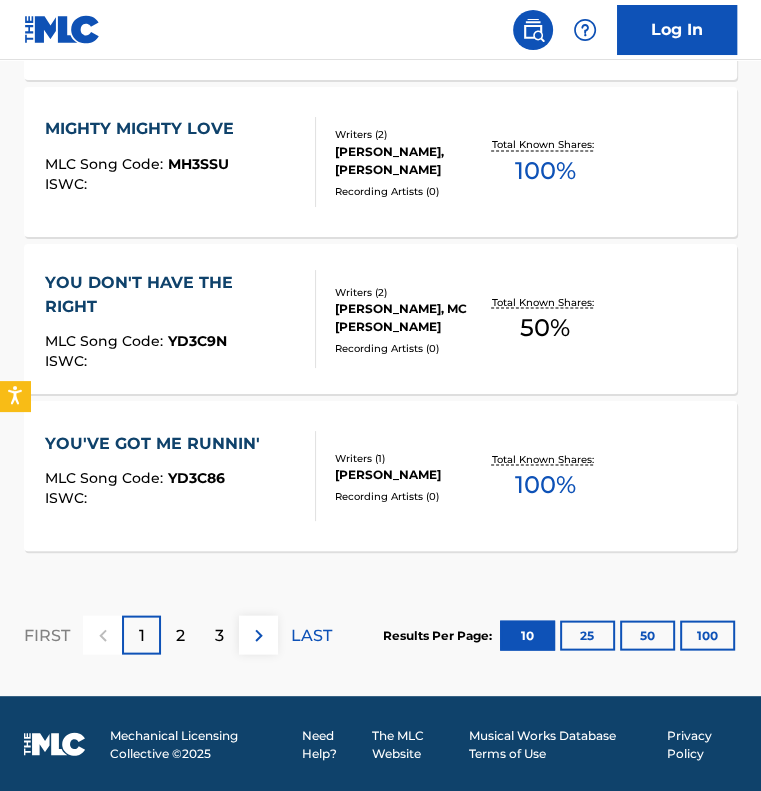 click on "100" at bounding box center (707, 635) 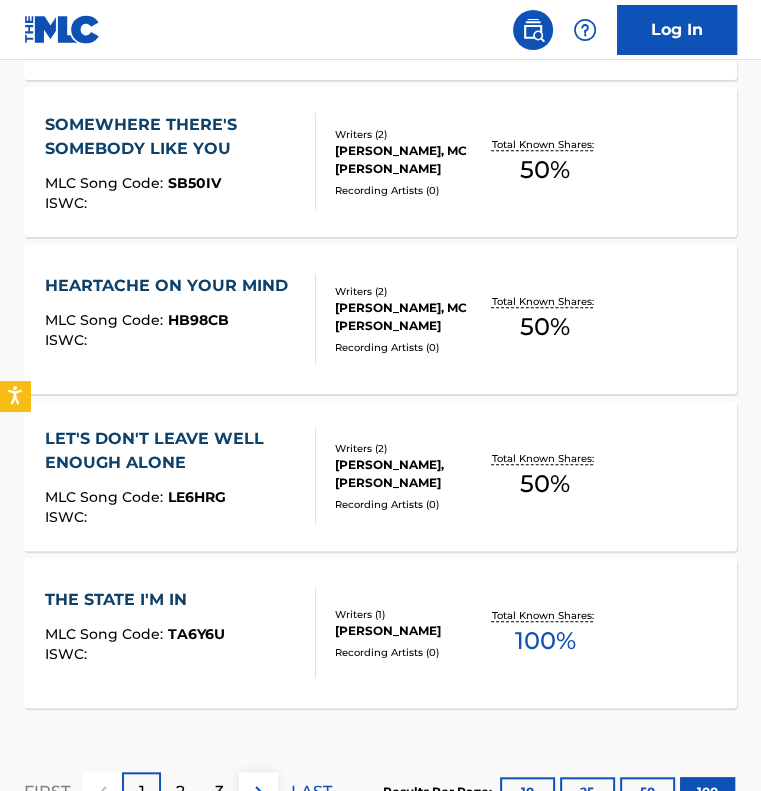 scroll, scrollTop: 15800, scrollLeft: 0, axis: vertical 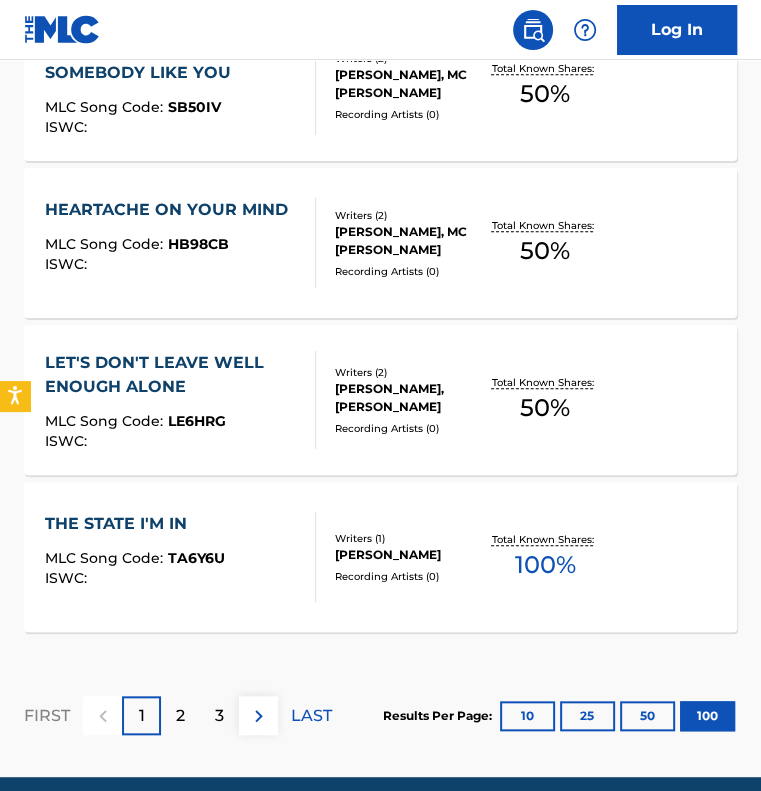 click on "2" at bounding box center (180, 715) 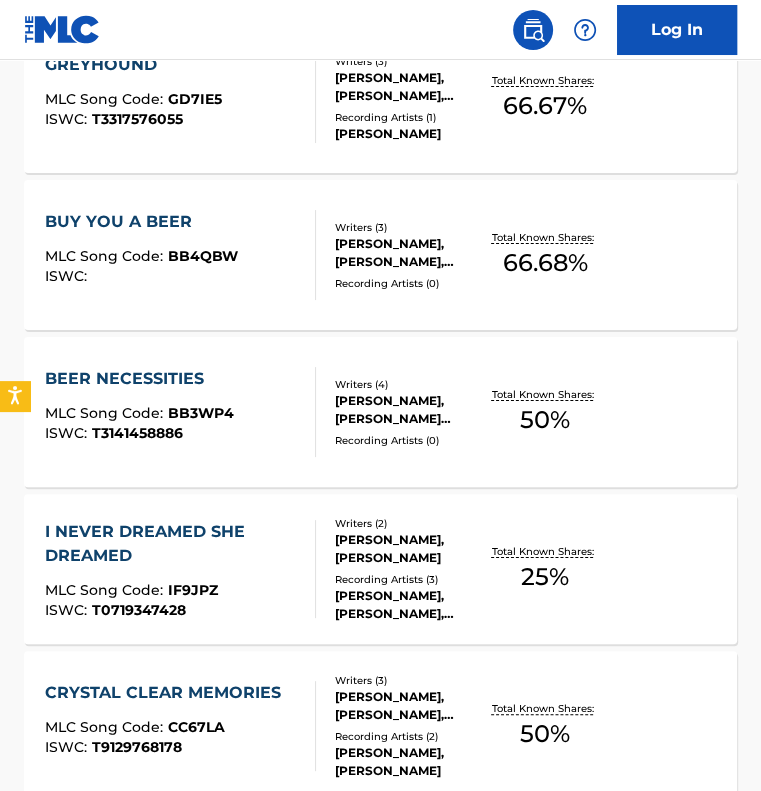 scroll, scrollTop: 3700, scrollLeft: 0, axis: vertical 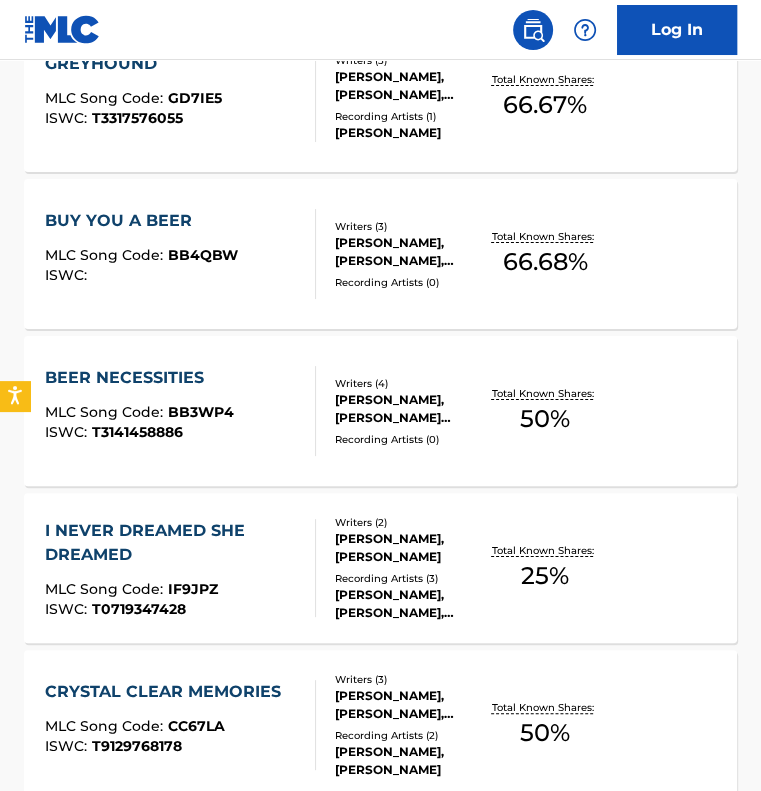 click on "CRYSTAL CLEAR MEMORIES" at bounding box center [168, 692] 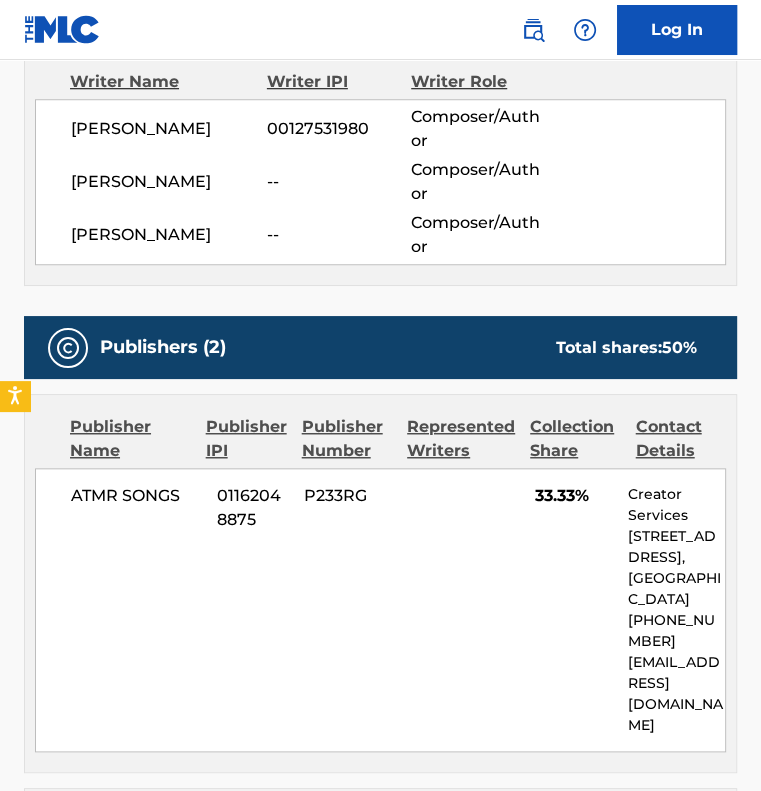 scroll, scrollTop: 757, scrollLeft: 0, axis: vertical 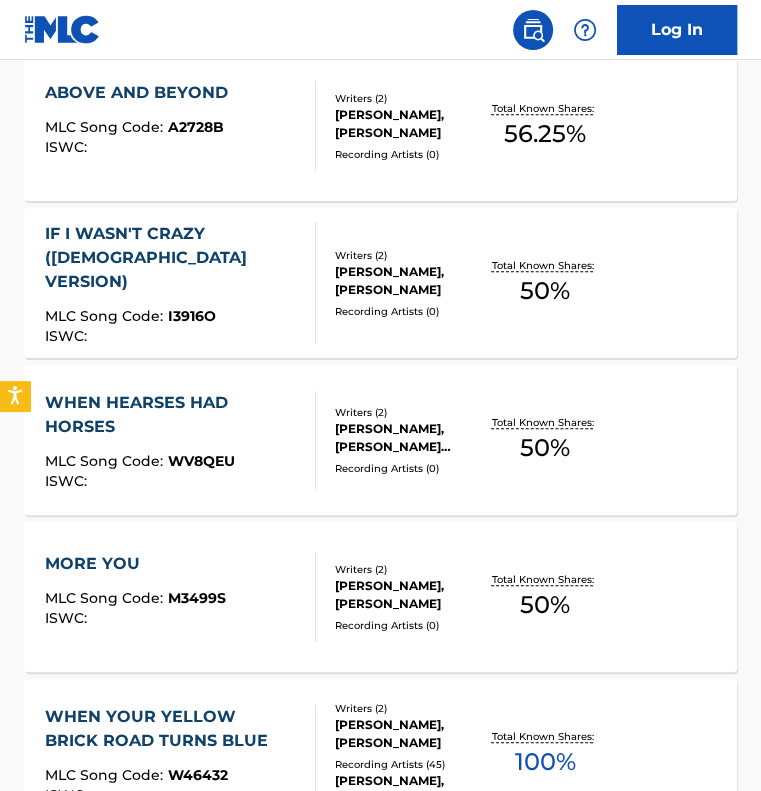 click on "WHEN YOUR YELLOW BRICK ROAD TURNS BLUE" at bounding box center [172, 729] 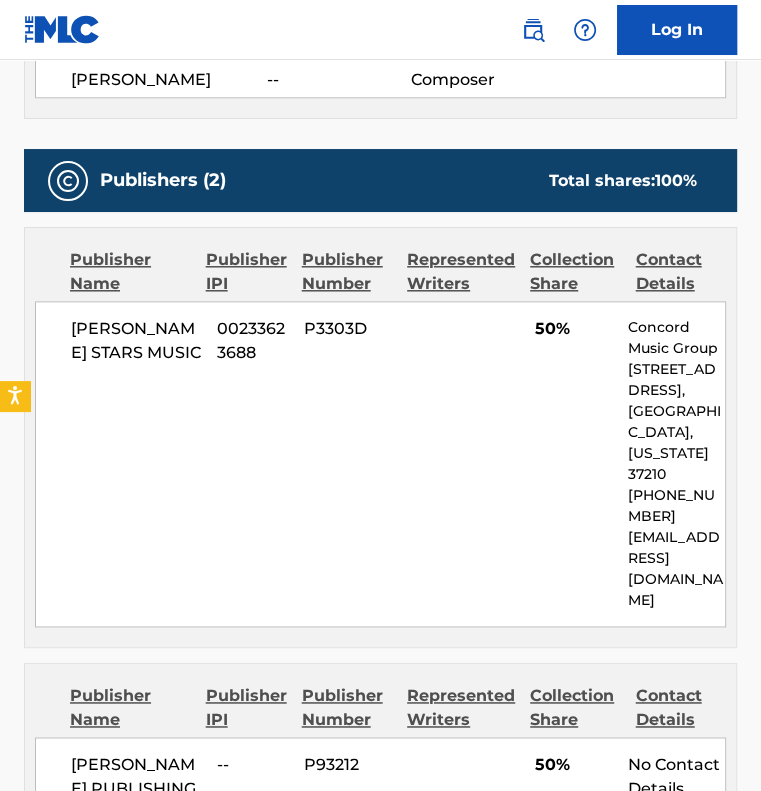 scroll, scrollTop: 900, scrollLeft: 0, axis: vertical 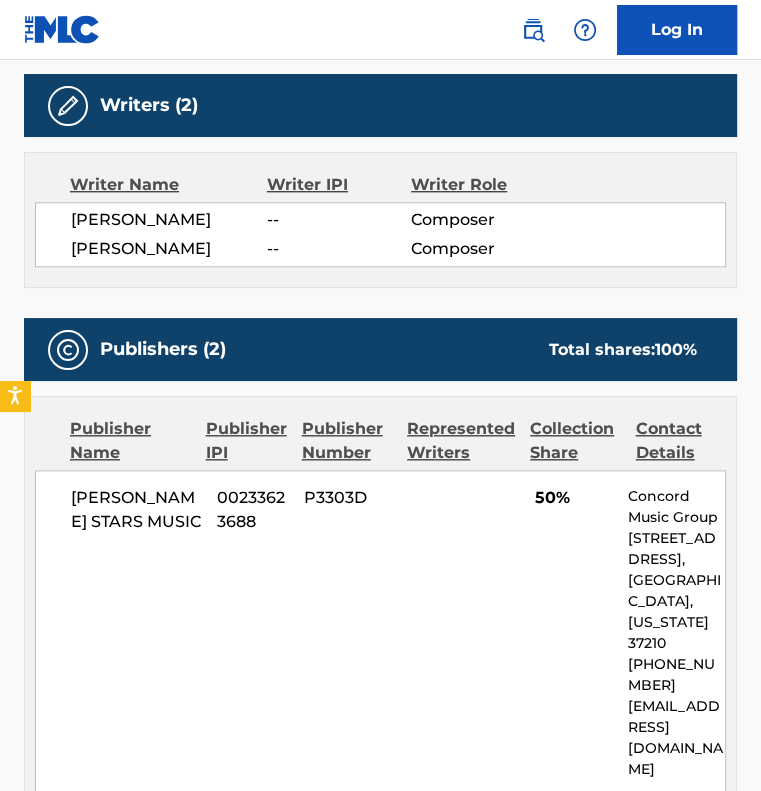 click on "[PERSON_NAME] STARS MUSIC 00233623688 P3303D 50% Concord Music Group [STREET_ADDRESS][US_STATE] [PHONE_NUMBER] [EMAIL_ADDRESS][DOMAIN_NAME]" at bounding box center [380, 633] 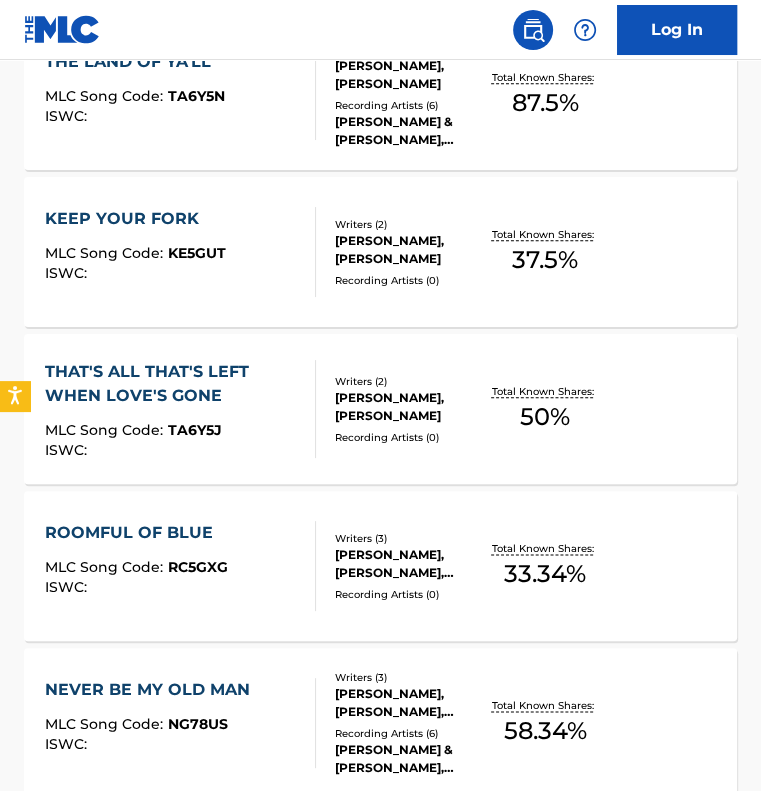 scroll, scrollTop: 12312, scrollLeft: 0, axis: vertical 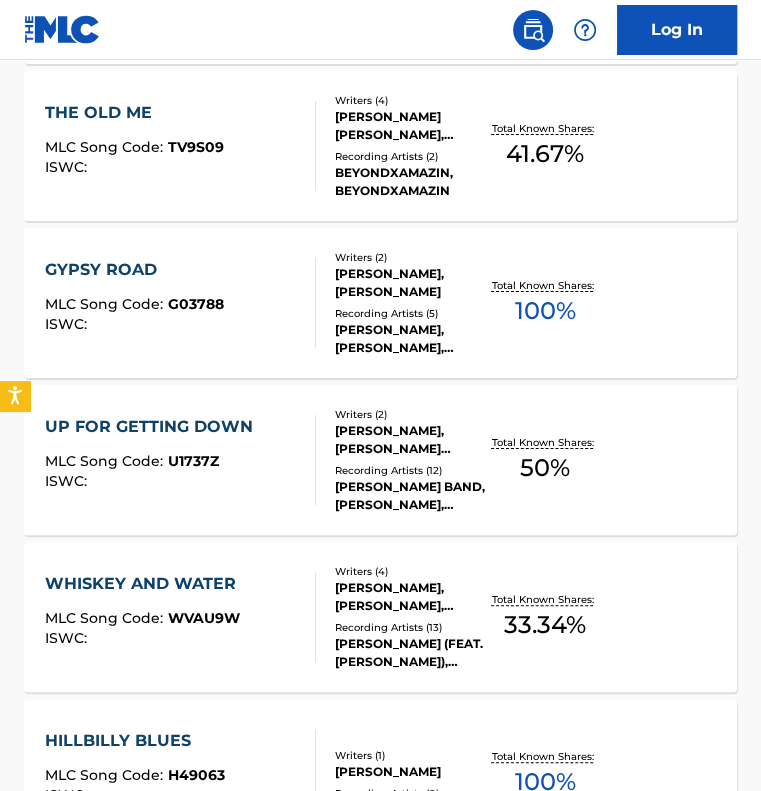 click on "WHISKEY AND WATER" at bounding box center [145, 584] 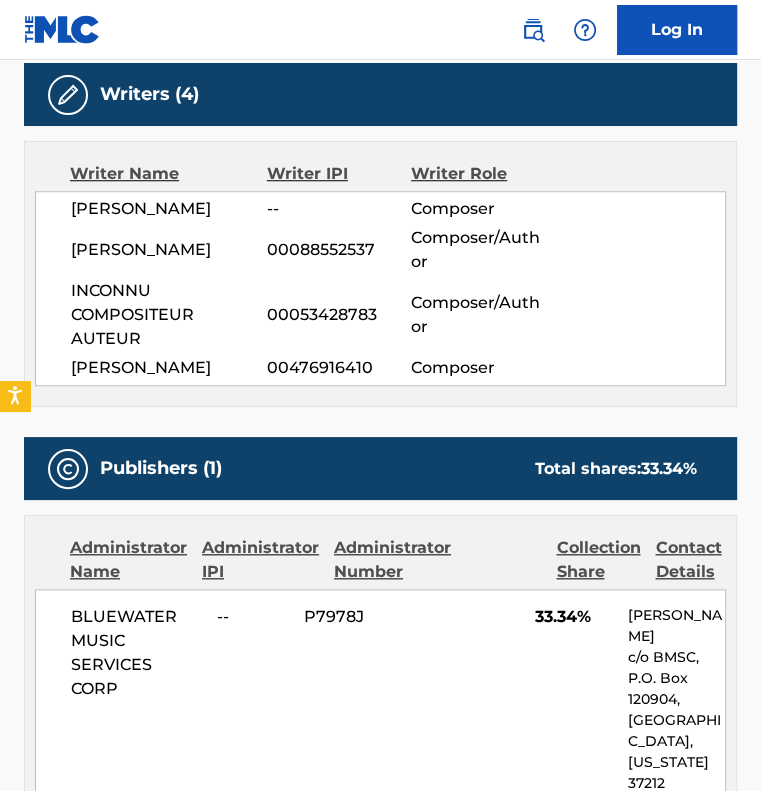 scroll, scrollTop: 700, scrollLeft: 0, axis: vertical 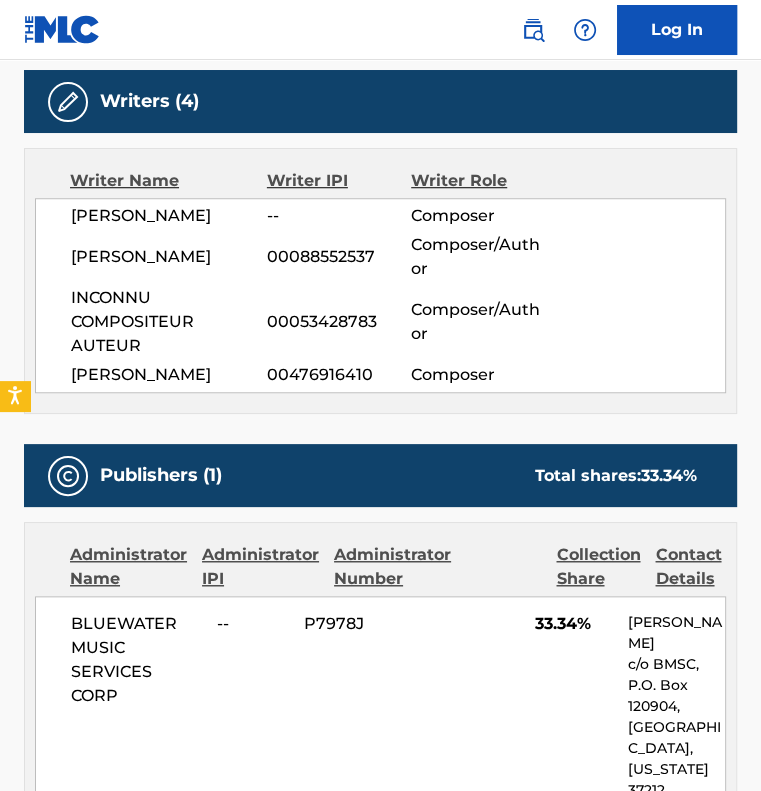 click on "Work Detail   Member Work Identifier -- MLC Song Code WVAU9W ISWC -- Duration --:-- Language -- Alternative Titles No Alternative Titles Writers   (4) Writer Name Writer IPI Writer Role [PERSON_NAME] -- Composer [PERSON_NAME] 00088552537 Composer/Author INCONNU COMPOSITEUR AUTEUR 00053428783 Composer/Author [PERSON_NAME] 00476916410 Composer Publishers   (1) Total shares:  33.34 % Administrator Name Administrator IPI Administrator Number Collection Share Contact Details BLUEWATER MUSIC SERVICES CORP -- P7978J 33.34% [PERSON_NAME] c/o BMSC, P.O. [GEOGRAPHIC_DATA][US_STATE] [GEOGRAPHIC_DATA] [PHONE_NUMBER] [PERSON_NAME][EMAIL_ADDRESS][DOMAIN_NAME] Admin Original Publisher Connecting Line Publisher Name Publisher IPI Publisher Number Represented Writers MAC AND MO MUSIC 00720042992 PB11R0 [PERSON_NAME], INCONNU COMPOSITEUR AUTEUR, [PERSON_NAME], [PERSON_NAME] Total shares:  33.34 % Matched Recordings   (13) Showing  1  -   10  of  13   results   Recording Artist Recording Title ISRC DSP Label Duration WHISKEY & WATER -- 1" at bounding box center [380, 989] 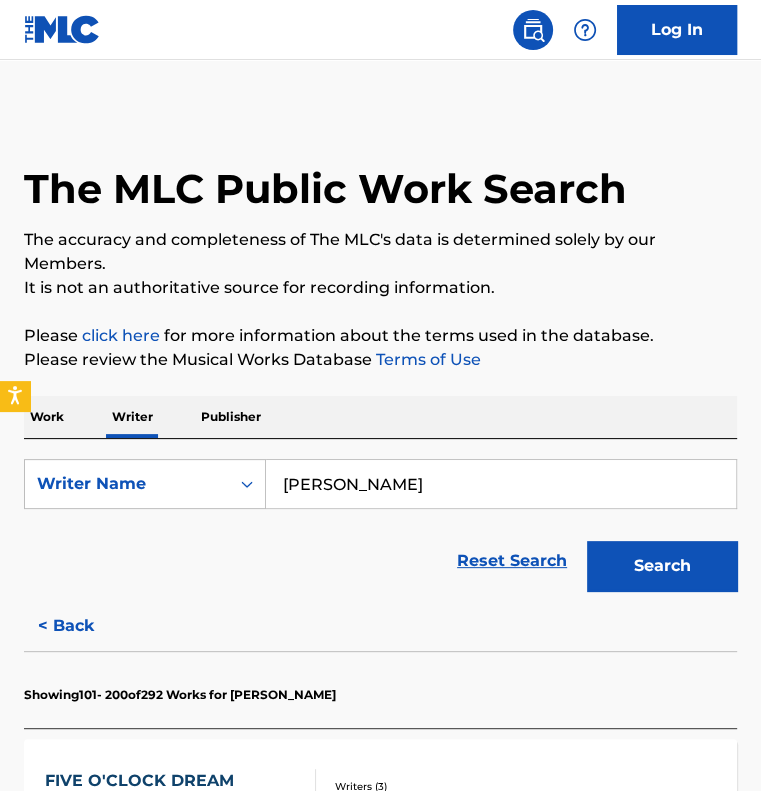 scroll, scrollTop: 3053, scrollLeft: 0, axis: vertical 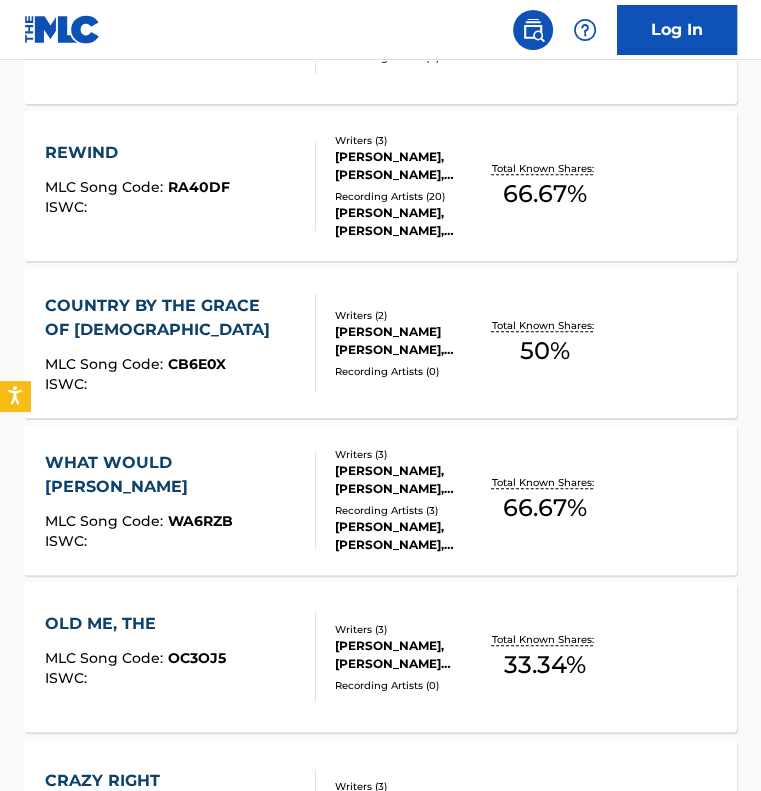 click on "Log In" at bounding box center [380, 30] 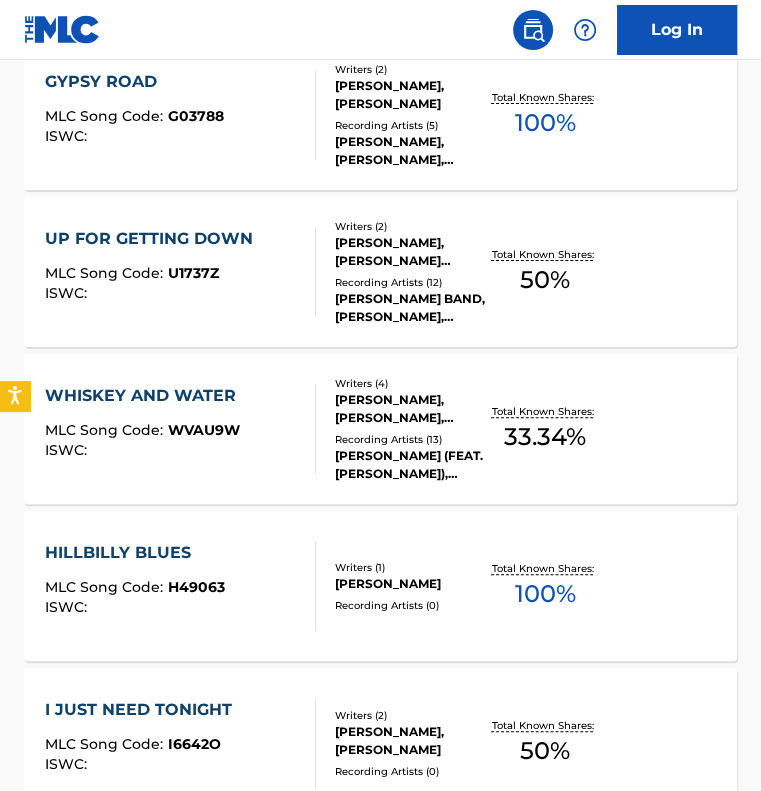 scroll, scrollTop: 3053, scrollLeft: 0, axis: vertical 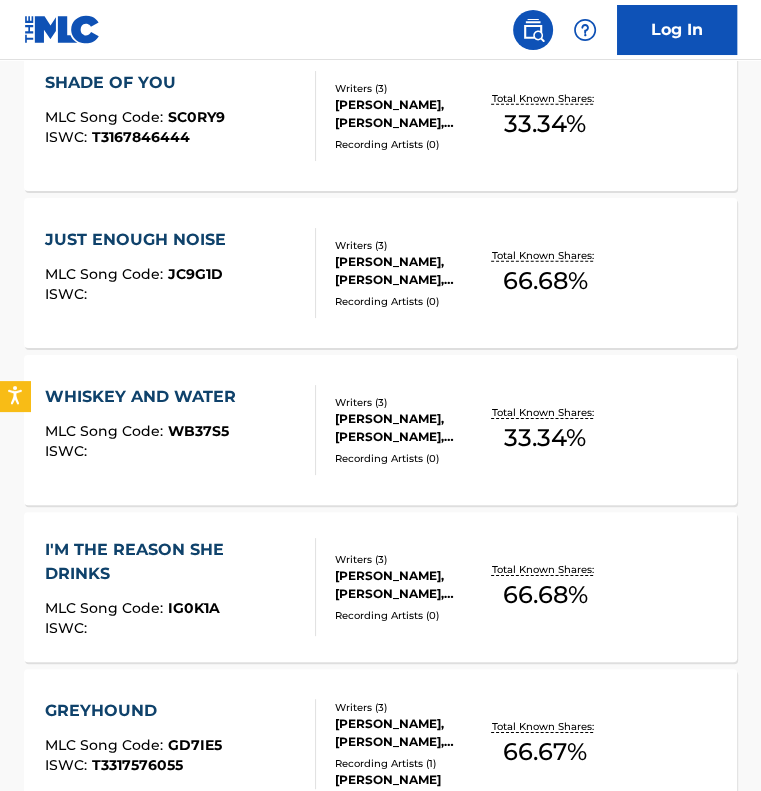 click on "WHISKEY AND WATER" at bounding box center [145, 397] 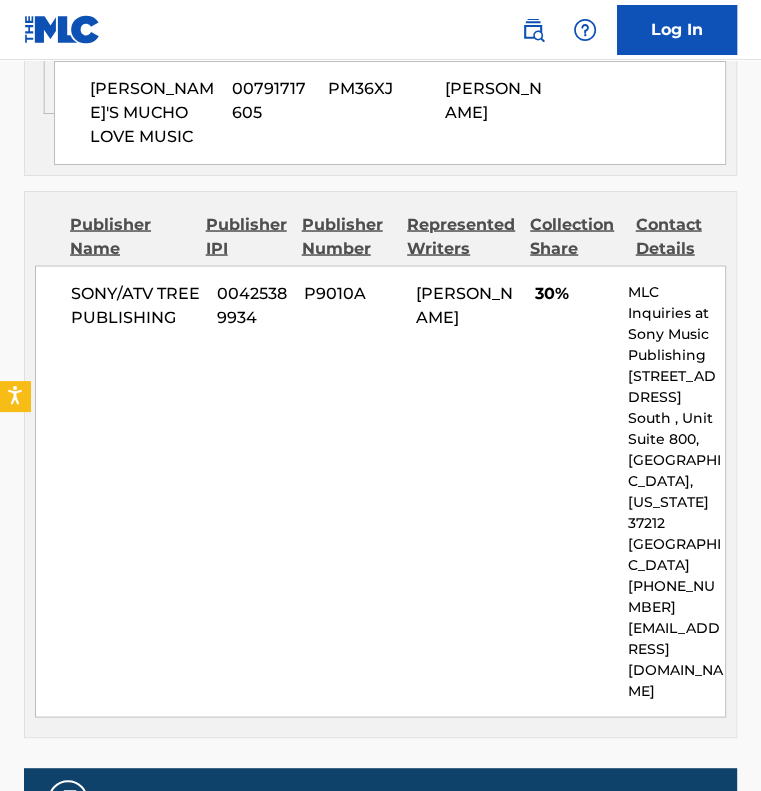 scroll, scrollTop: 1737, scrollLeft: 0, axis: vertical 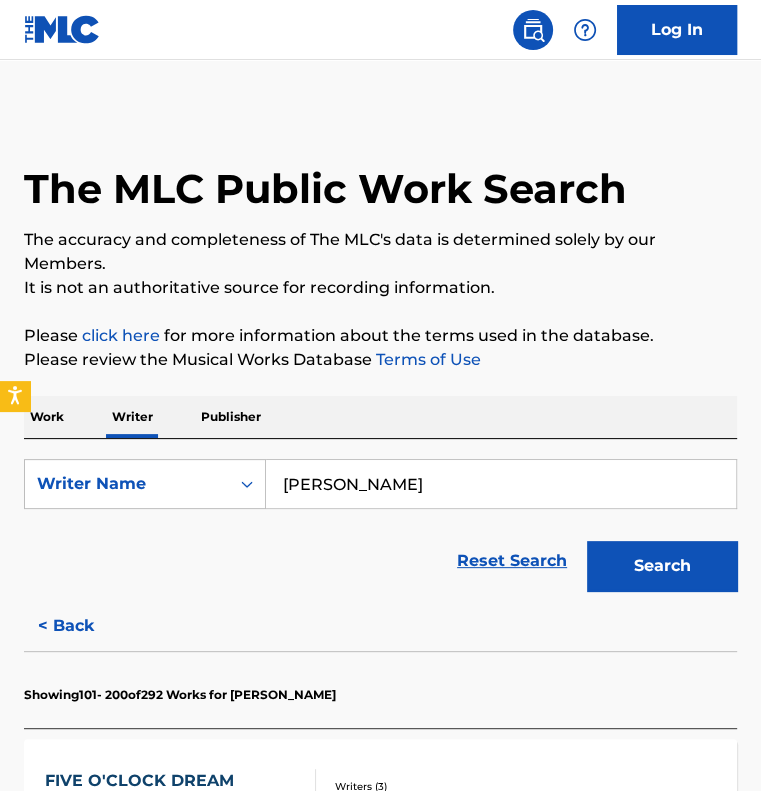click on "Reset Search Search" at bounding box center (380, 561) 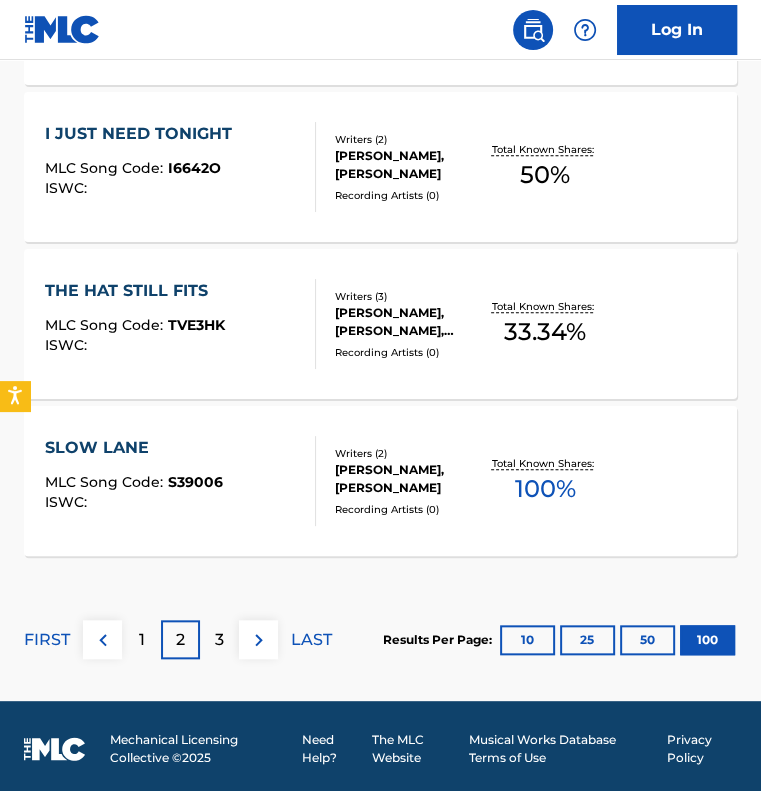 scroll, scrollTop: 15881, scrollLeft: 0, axis: vertical 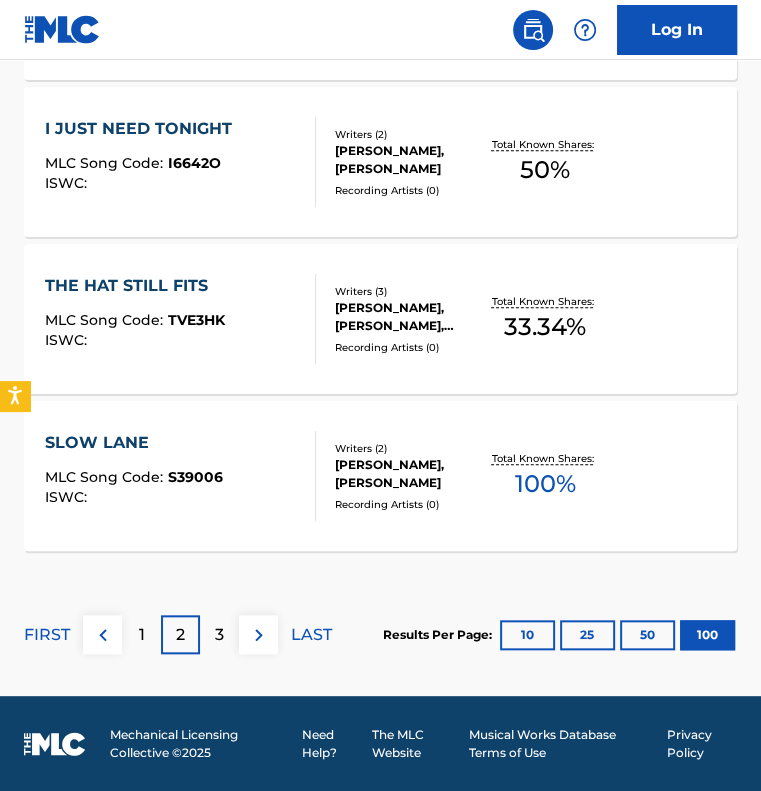 click on "3" at bounding box center (219, 634) 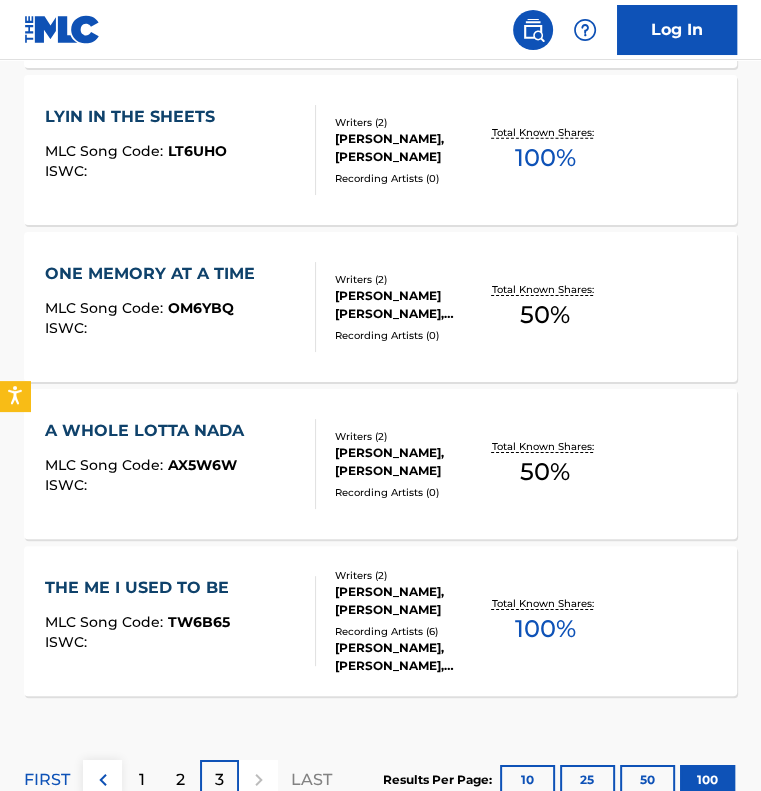scroll, scrollTop: 14525, scrollLeft: 0, axis: vertical 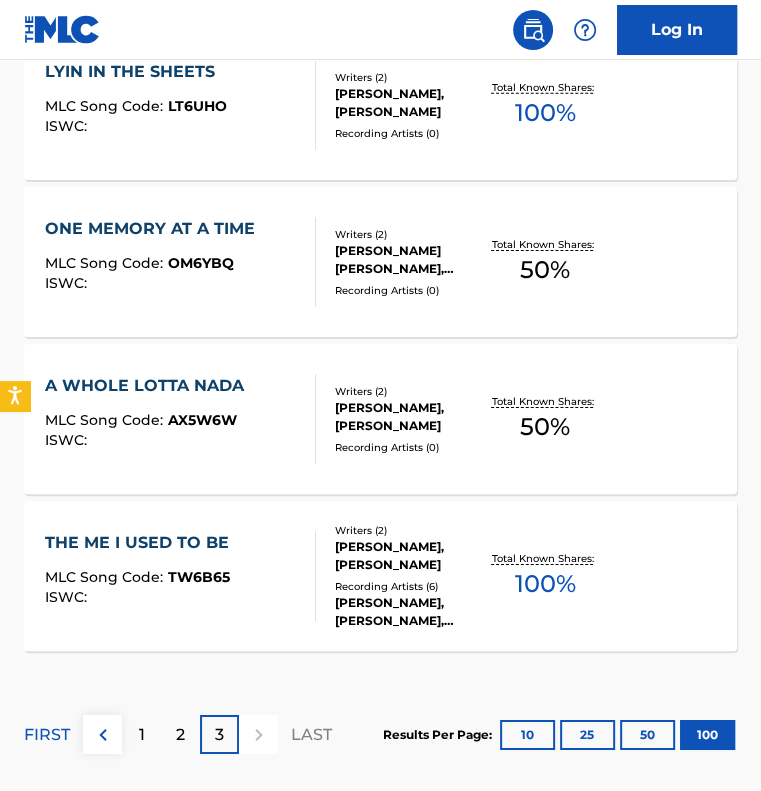 click at bounding box center (307, 576) 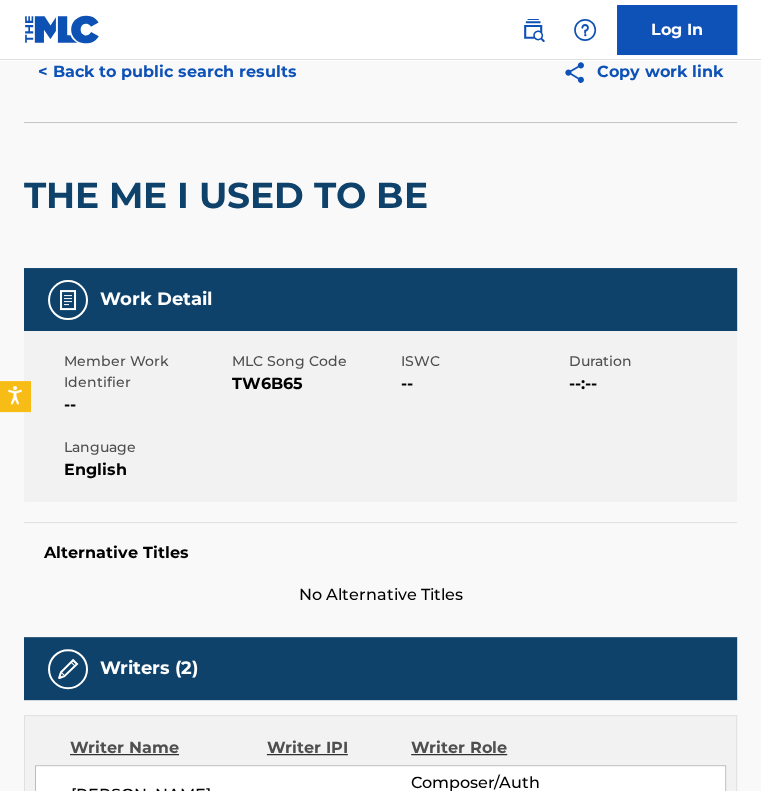 scroll, scrollTop: 0, scrollLeft: 0, axis: both 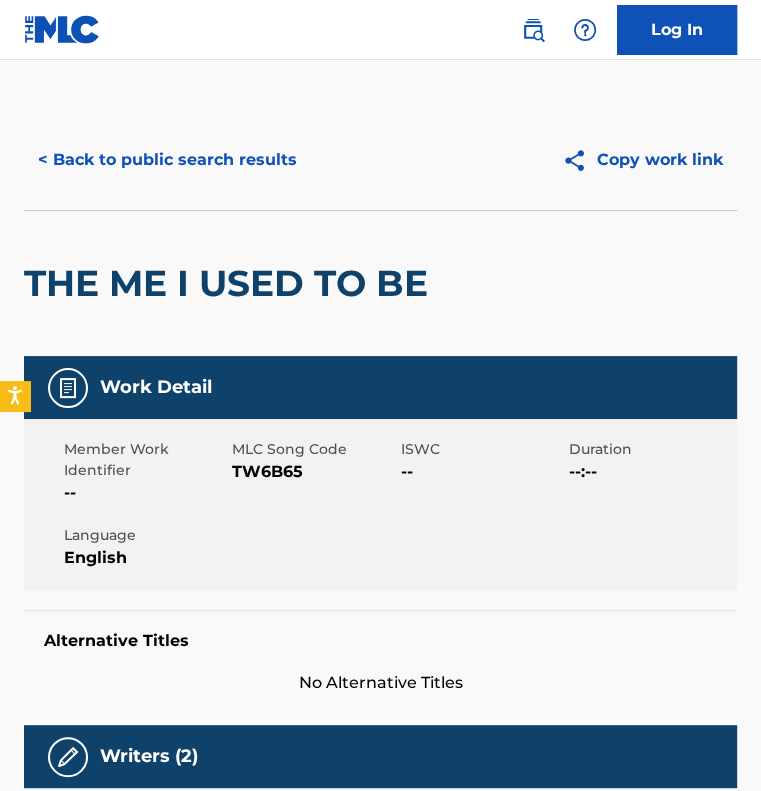 click on "< Back to public search results" at bounding box center (167, 160) 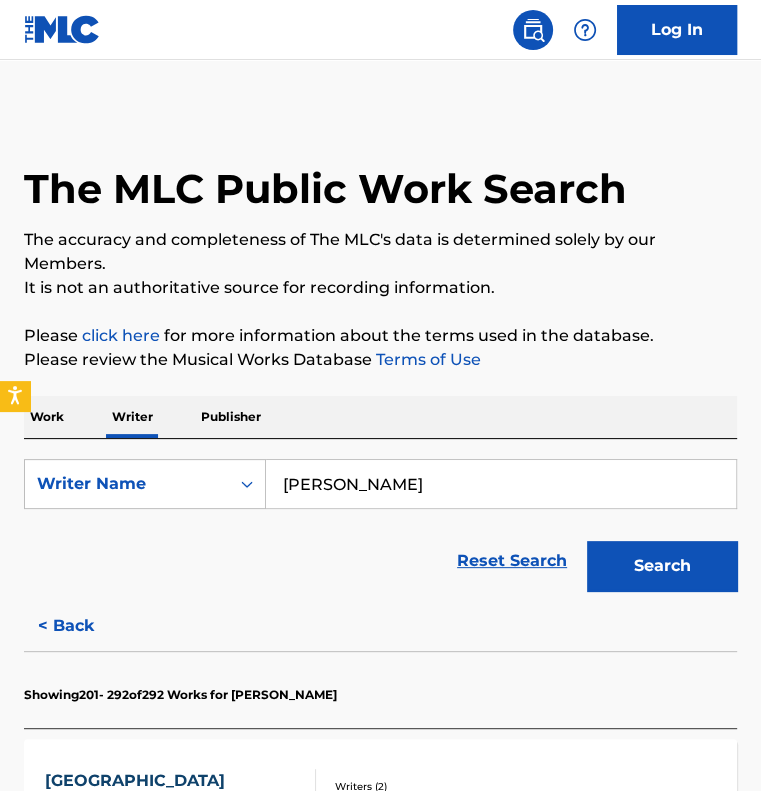click on "Work" at bounding box center [47, 417] 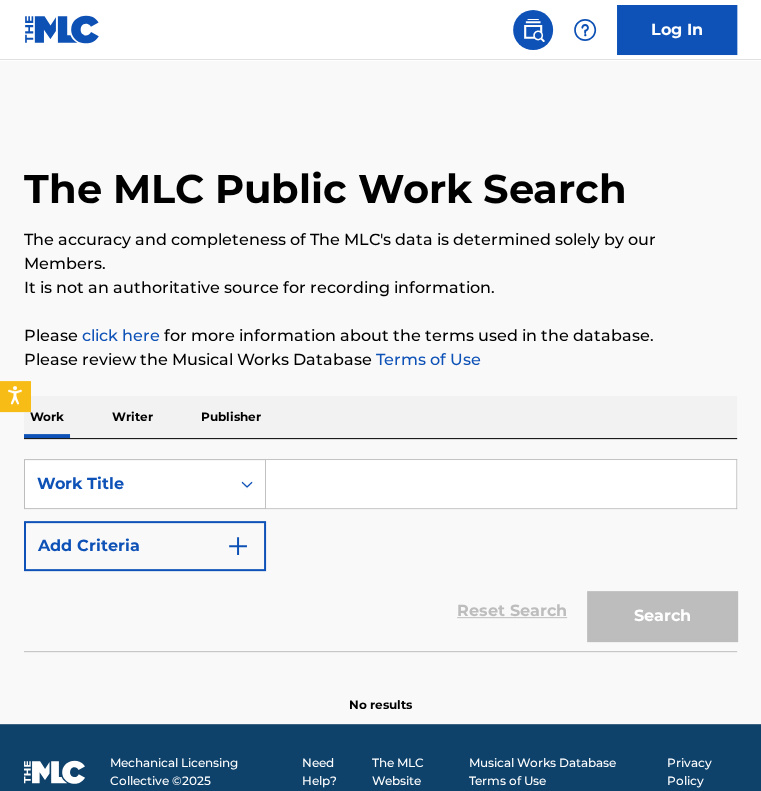 click at bounding box center (501, 484) 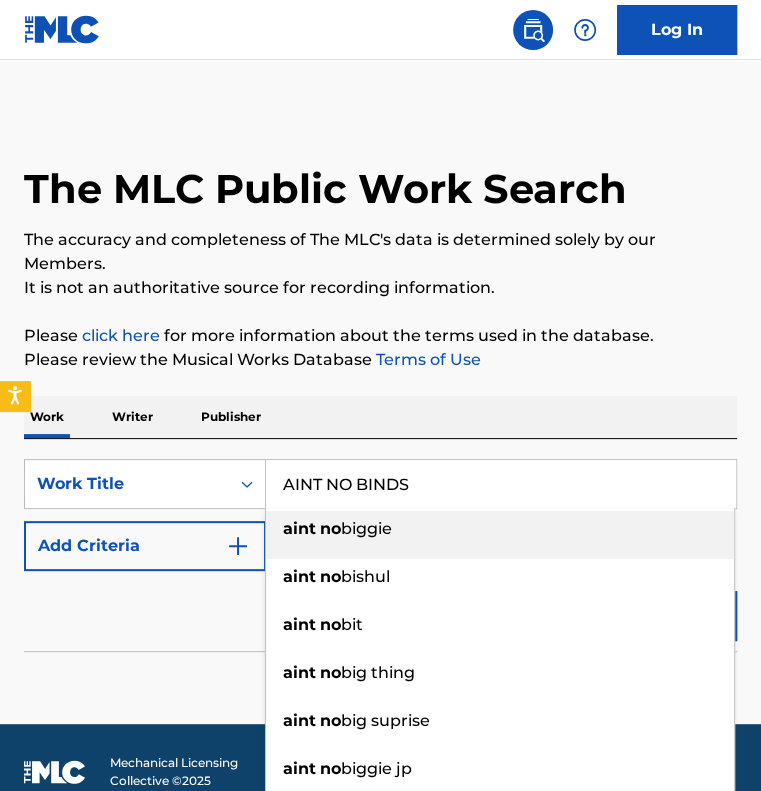 type on "AINT NO BINDS" 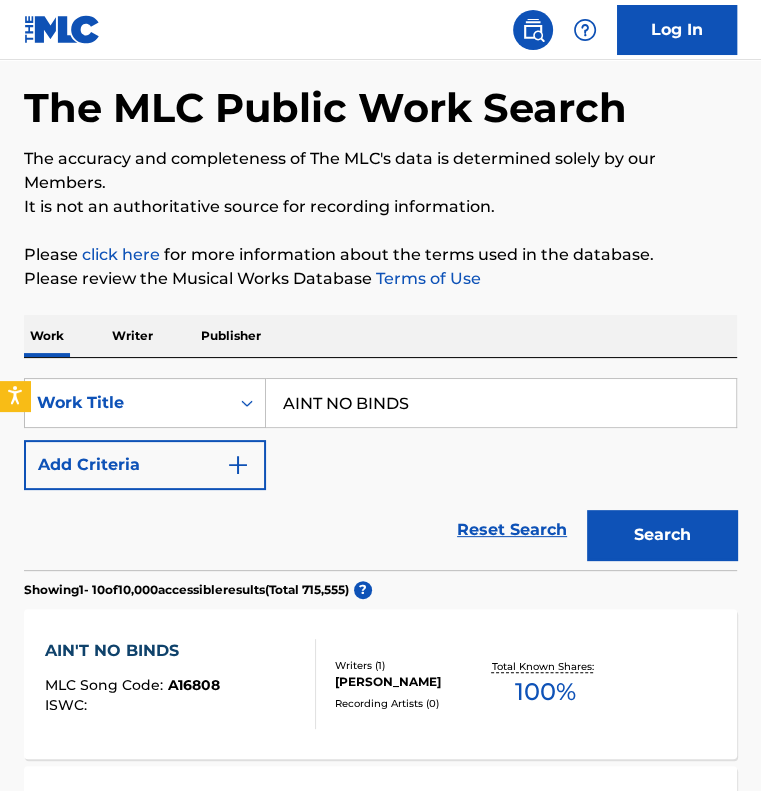 scroll, scrollTop: 200, scrollLeft: 0, axis: vertical 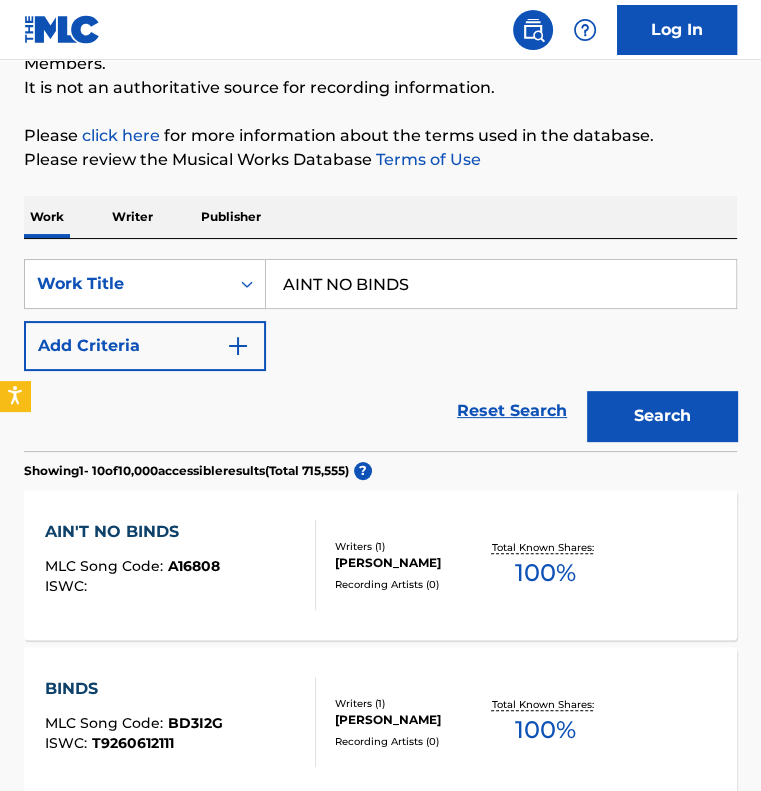 click on "AIN'T NO BINDS MLC Song Code : A16808 ISWC :" at bounding box center (180, 565) 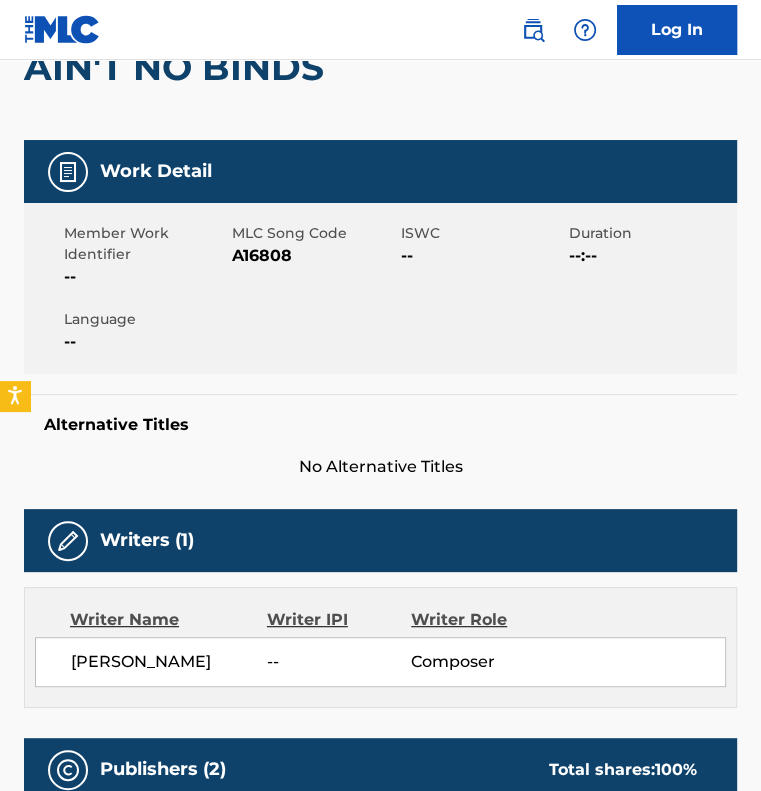 scroll, scrollTop: 0, scrollLeft: 0, axis: both 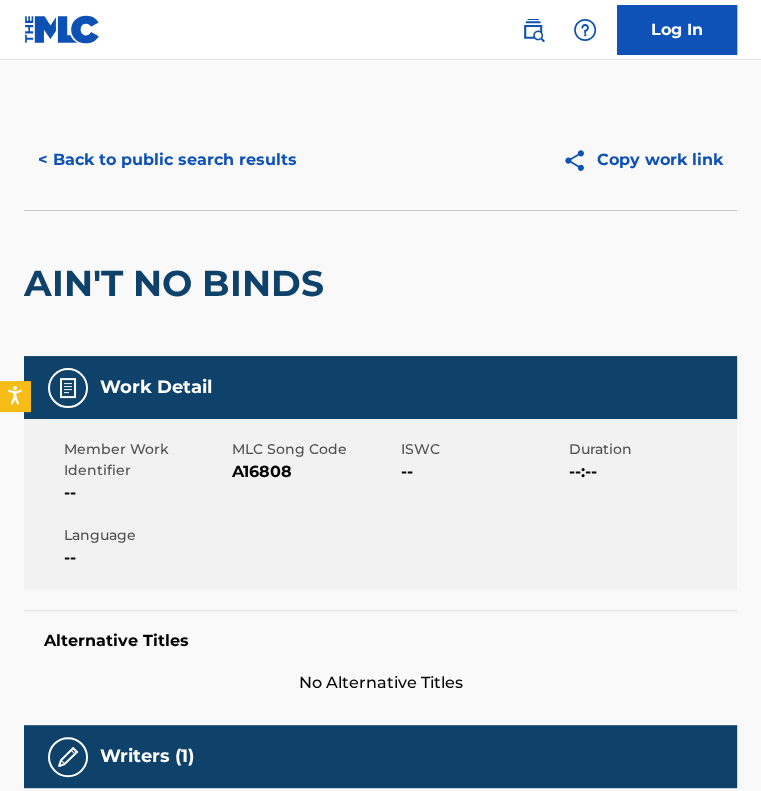 click on "< Back to public search results" at bounding box center [167, 160] 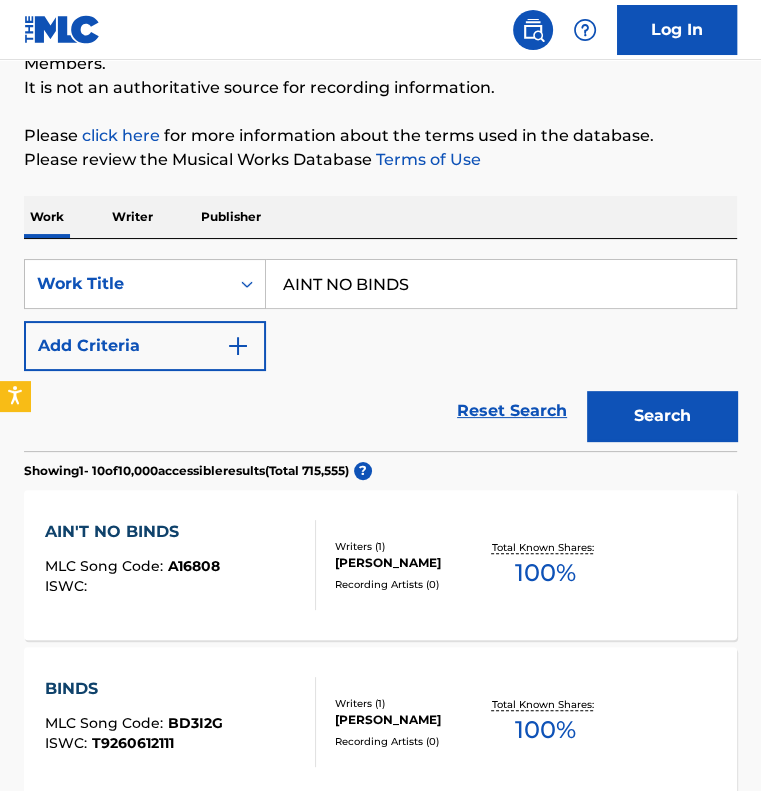 click on "AINT NO BINDS" at bounding box center [501, 284] 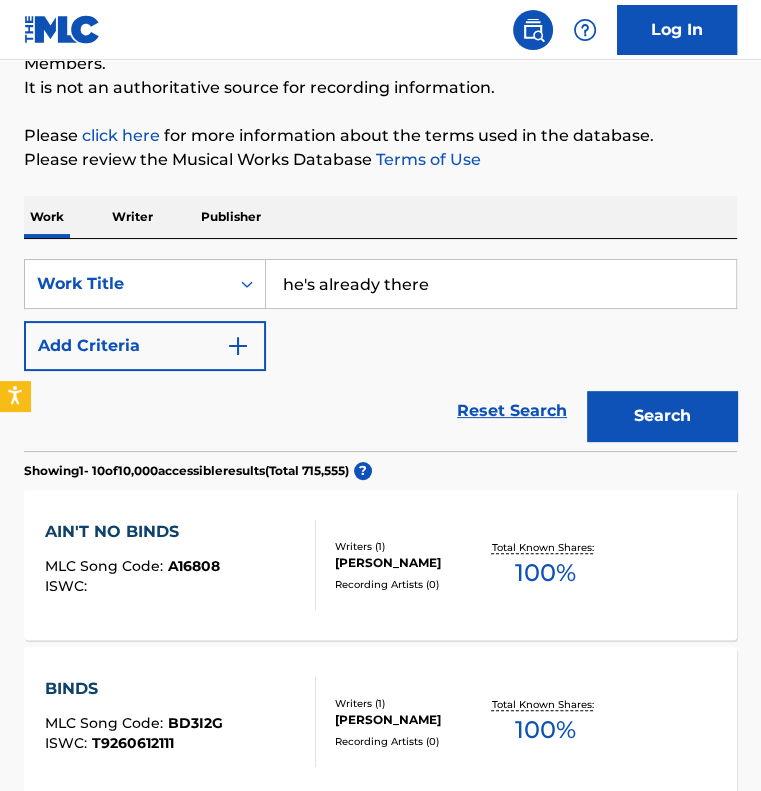 type on "he's already there" 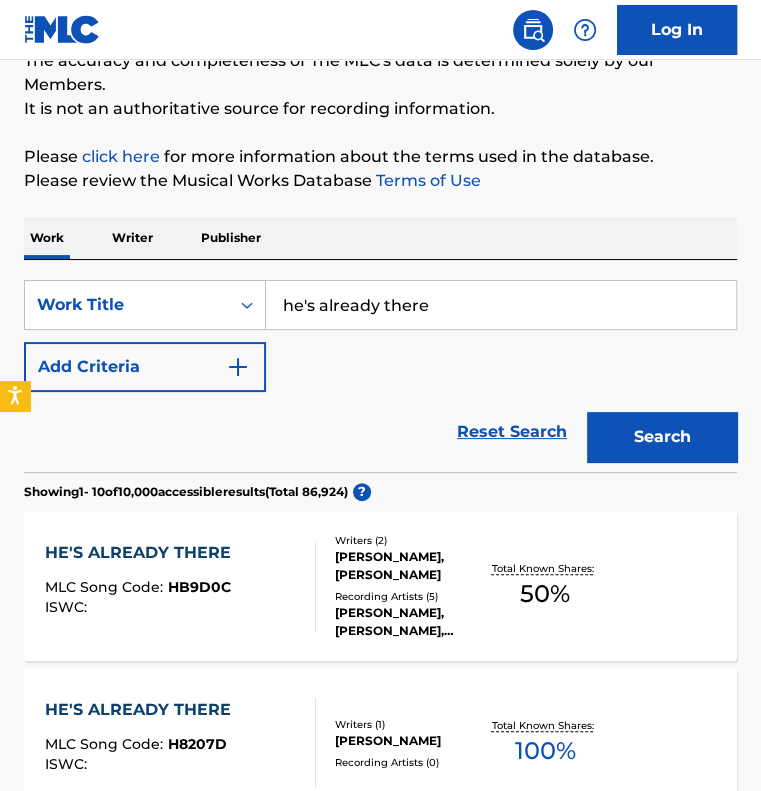 scroll, scrollTop: 0, scrollLeft: 0, axis: both 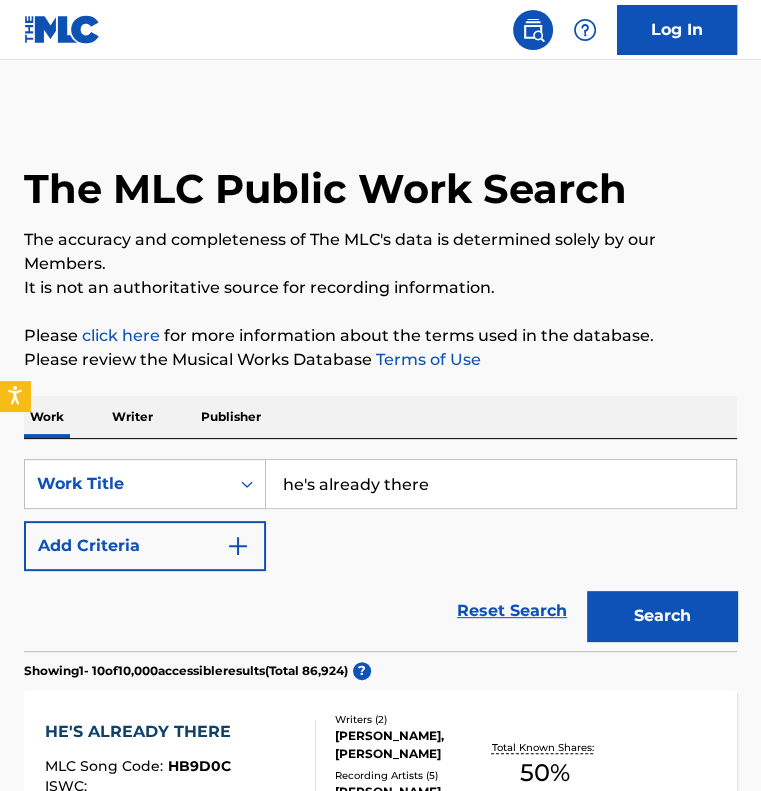 click on "Add Criteria" at bounding box center (145, 546) 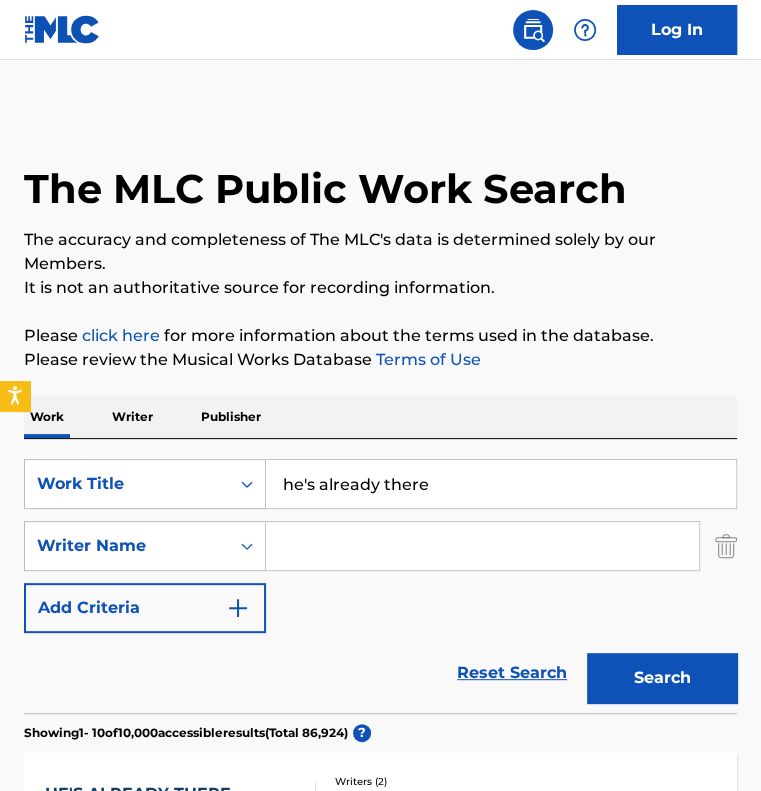 click at bounding box center [482, 546] 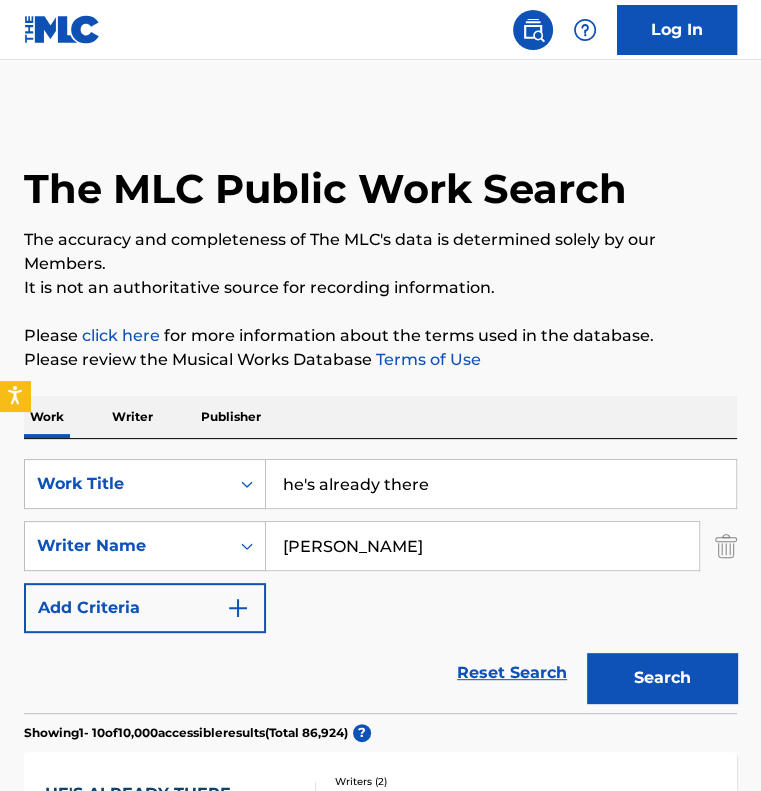 click on "Search" at bounding box center [662, 678] 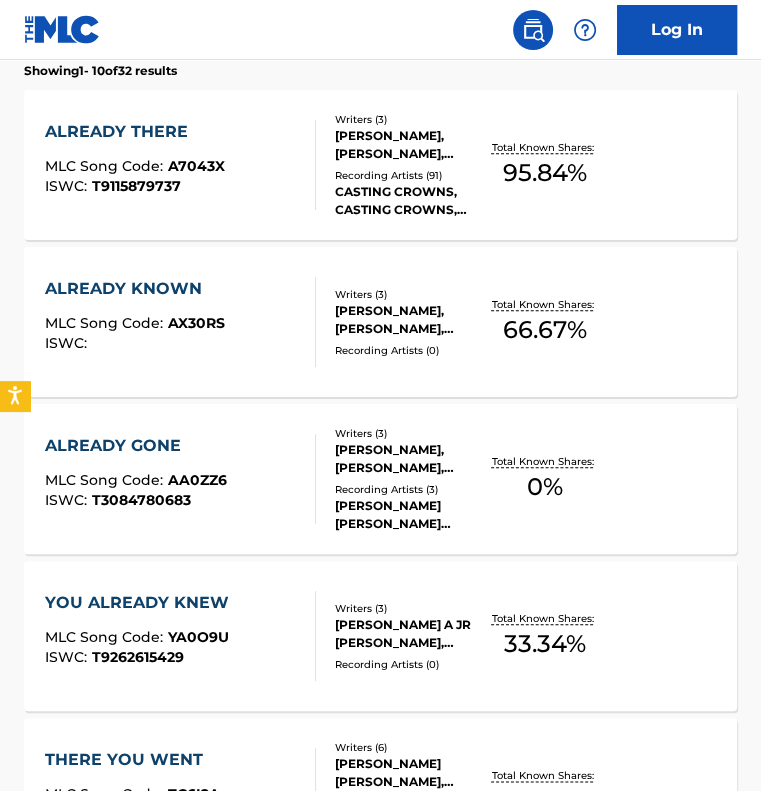 scroll, scrollTop: 0, scrollLeft: 0, axis: both 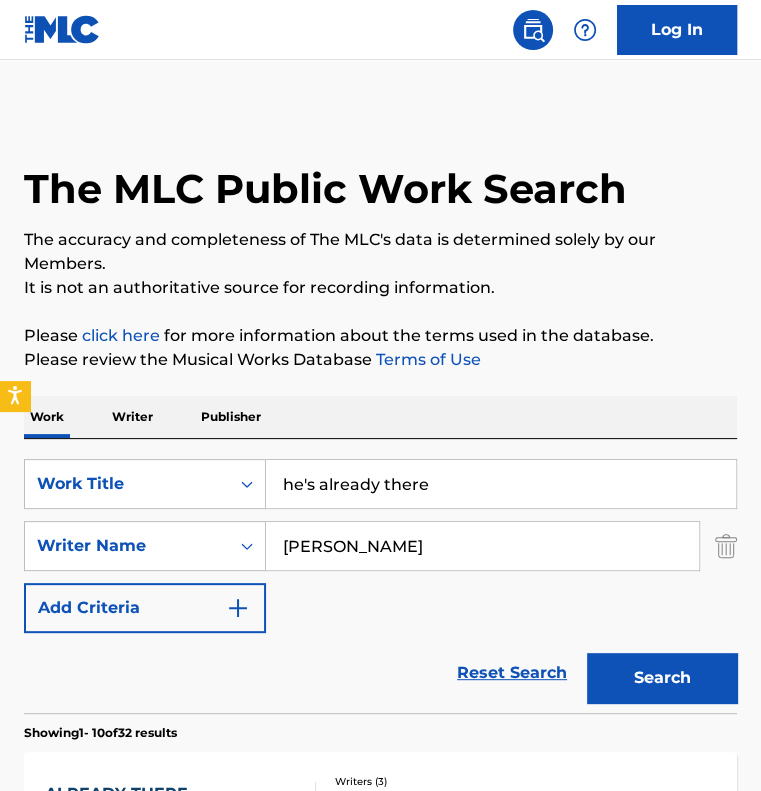 click on "[PERSON_NAME]" at bounding box center (482, 546) 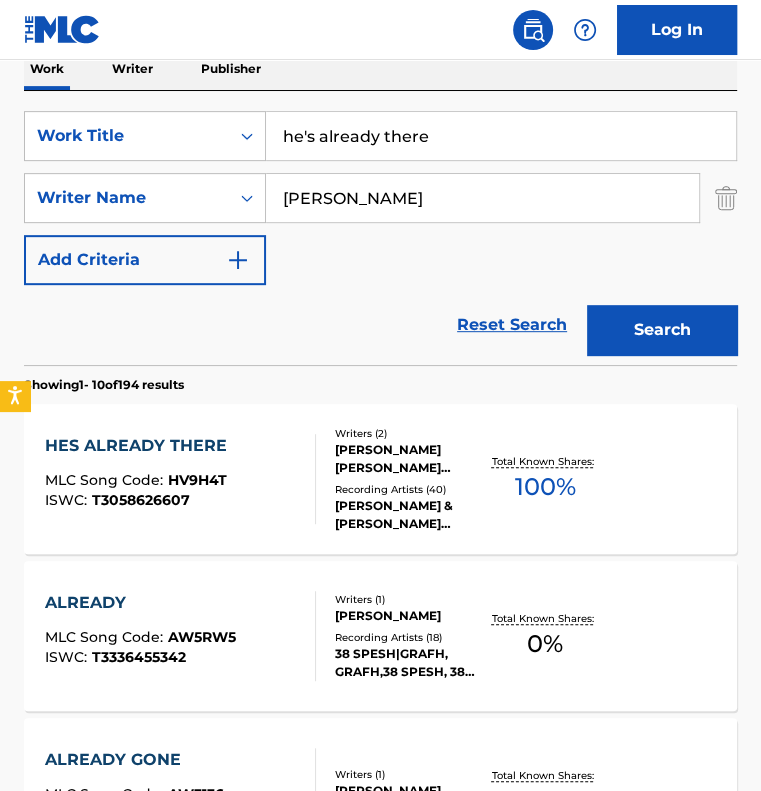 scroll, scrollTop: 400, scrollLeft: 0, axis: vertical 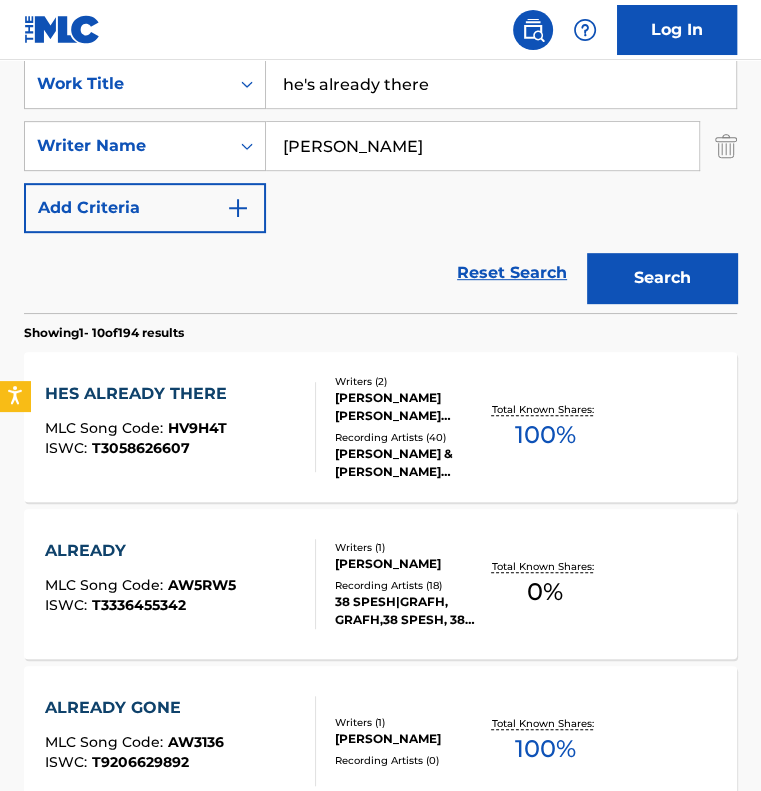 click at bounding box center (307, 427) 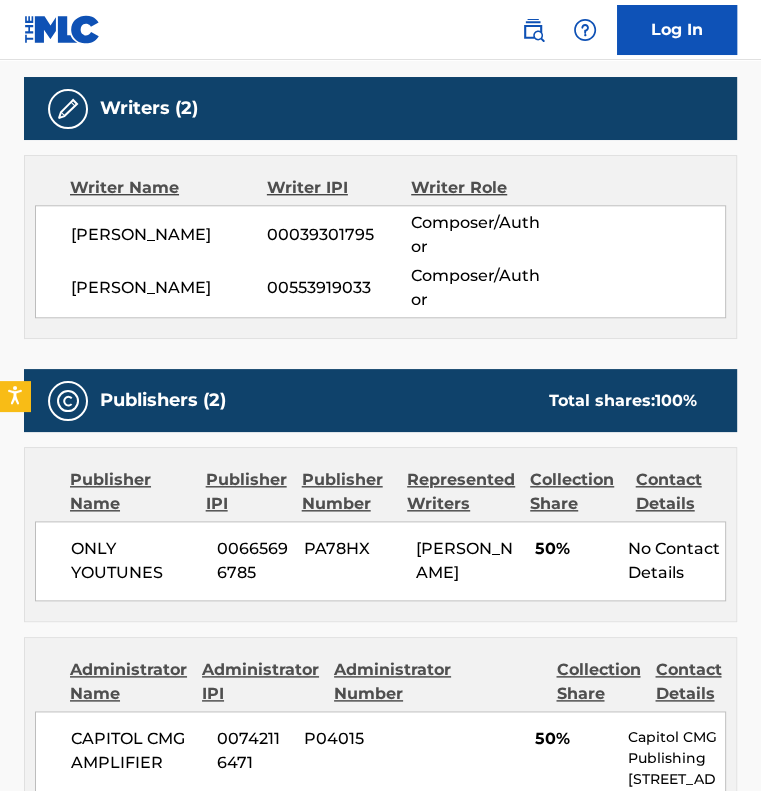 scroll, scrollTop: 800, scrollLeft: 0, axis: vertical 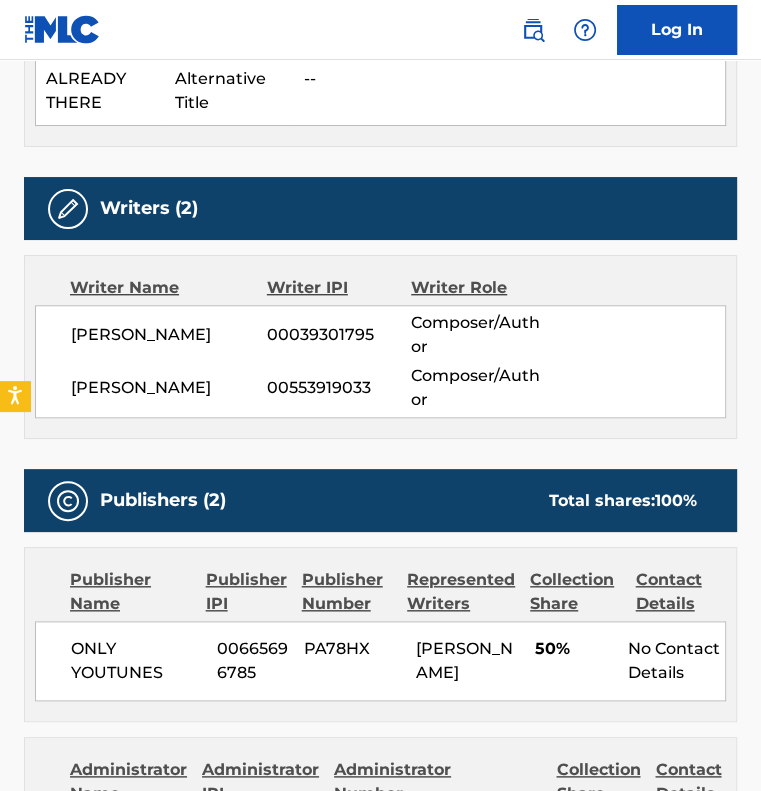 click on "Work Detail   Member Work Identifier -- MLC Song Code HV9H4T ISWC T3058626607 Duration --:-- Language English Alternative Titles Alternative Title Alternative Title Type Language HE S ALREADY THERE Generic Alternative Title -- HE'S ALREADY THERE Generic Alternative Title -- Writers   (2) Writer Name Writer IPI Writer Role [PERSON_NAME] 00039301795 Composer/Author [PERSON_NAME] 00553919033 Composer/Author Publishers   (2) Total shares:  100 % Publisher Name Publisher IPI Publisher Number Represented Writers Collection Share Contact Details ONLY YOUTUNES 00665696785 PA78HX [PERSON_NAME] 50% No Contact Details Administrator Name Administrator IPI Administrator Number Collection Share Contact Details CAPITOL CMG AMPLIFIER 00742116471 P04015 50% Capitol CMG Publishing [STREET_ADDRESS][PERSON_NAME],  [GEOGRAPHIC_DATA][US_STATE] [GEOGRAPHIC_DATA] [PHONE_NUMBER] [EMAIL_ADDRESS][DOMAIN_NAME] Admin Original Publisher Connecting Line Publisher Name 00538724724" at bounding box center (380, 974) 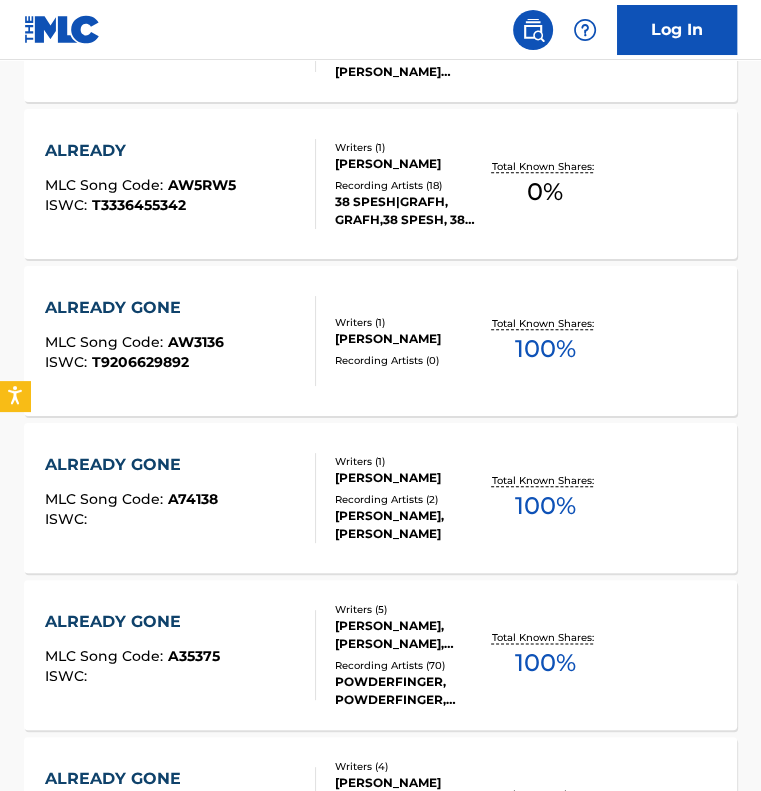 scroll, scrollTop: 400, scrollLeft: 0, axis: vertical 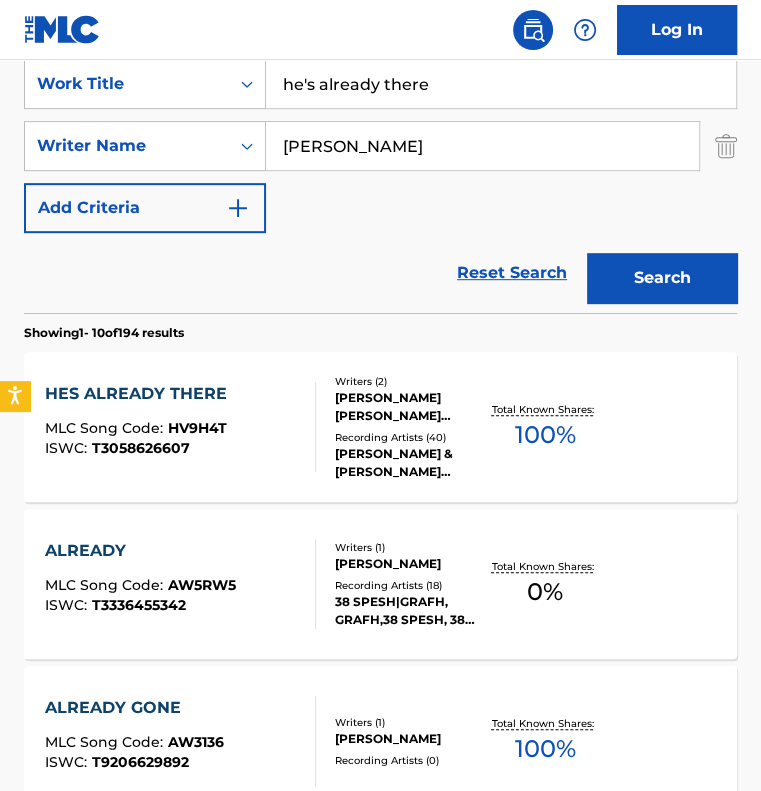 click on "he's already there" at bounding box center (501, 84) 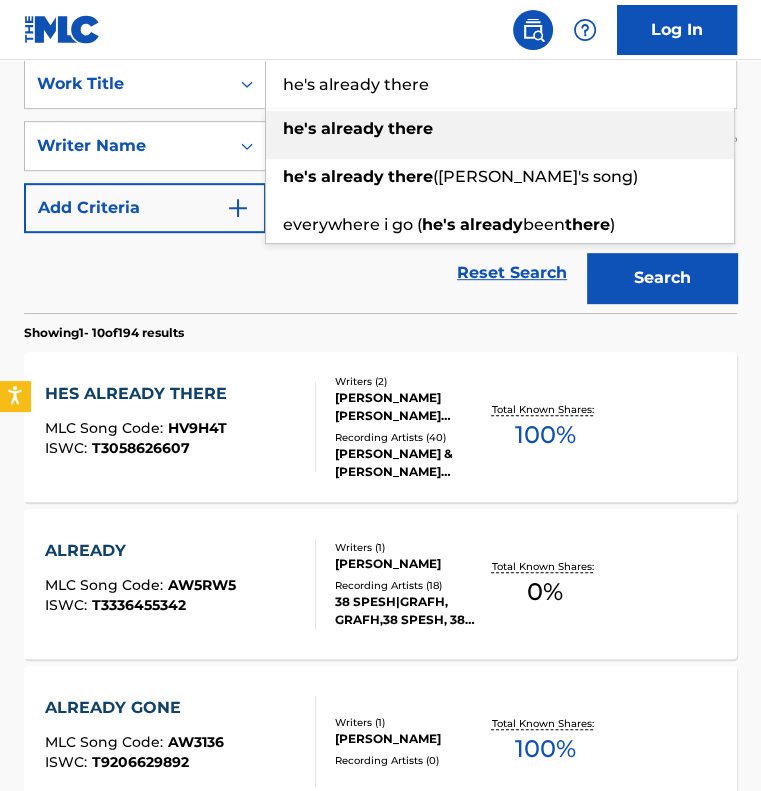 click on "he's already there" at bounding box center [501, 84] 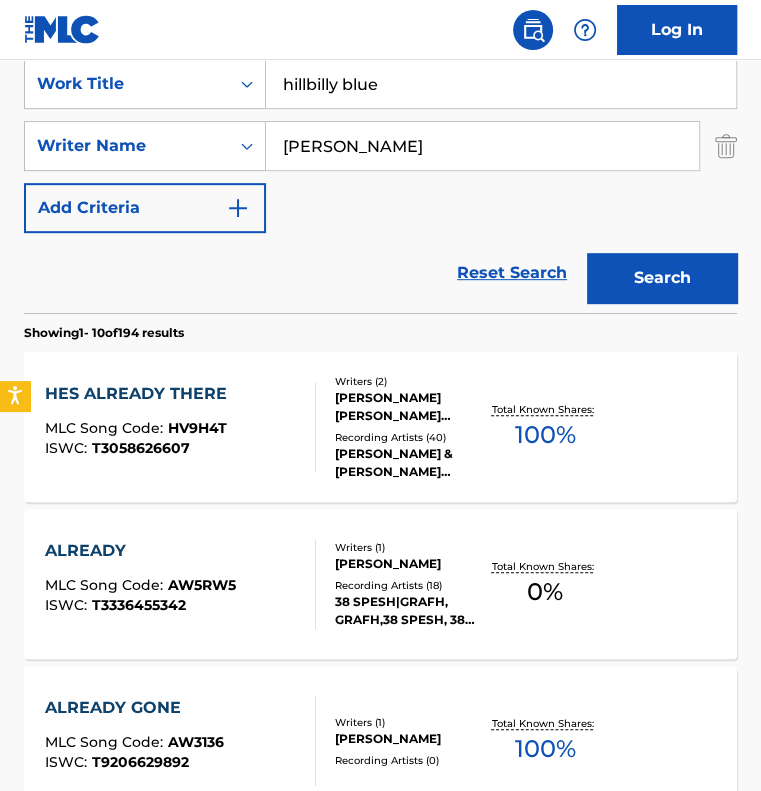 type on "hillbilly blue" 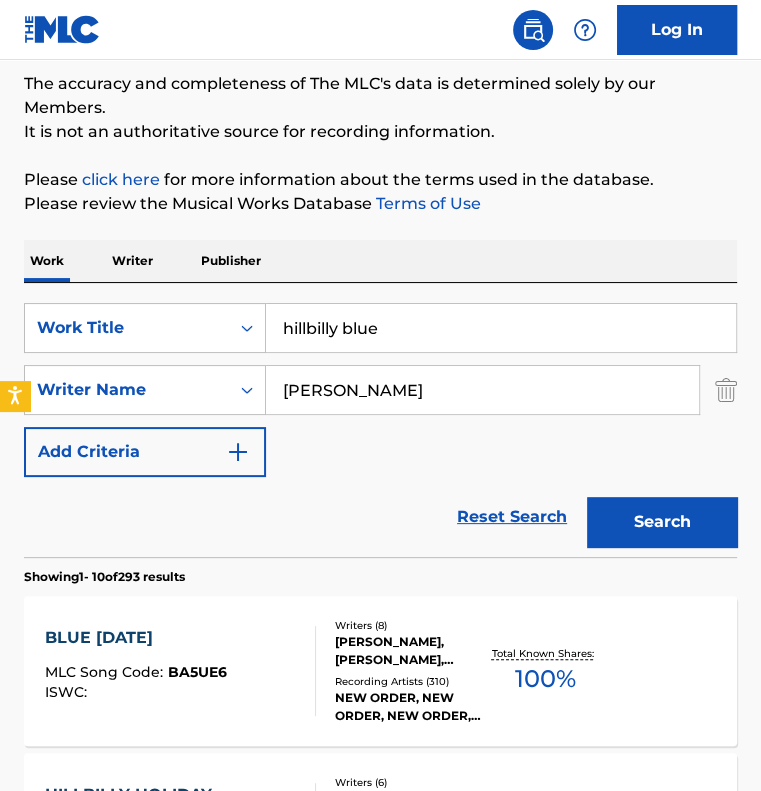click on "Reset Search Search" at bounding box center (380, 517) 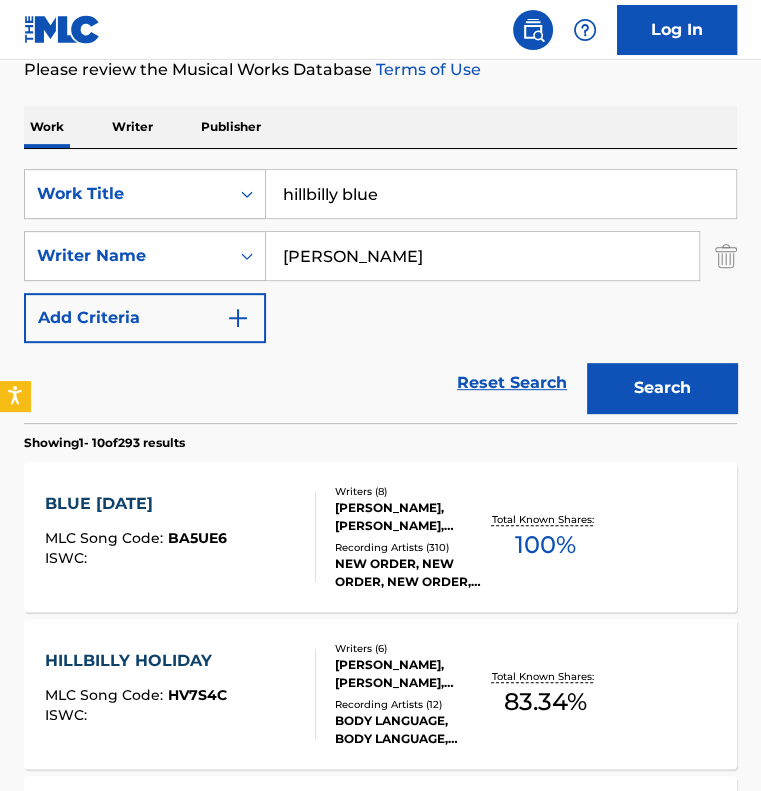 scroll, scrollTop: 256, scrollLeft: 0, axis: vertical 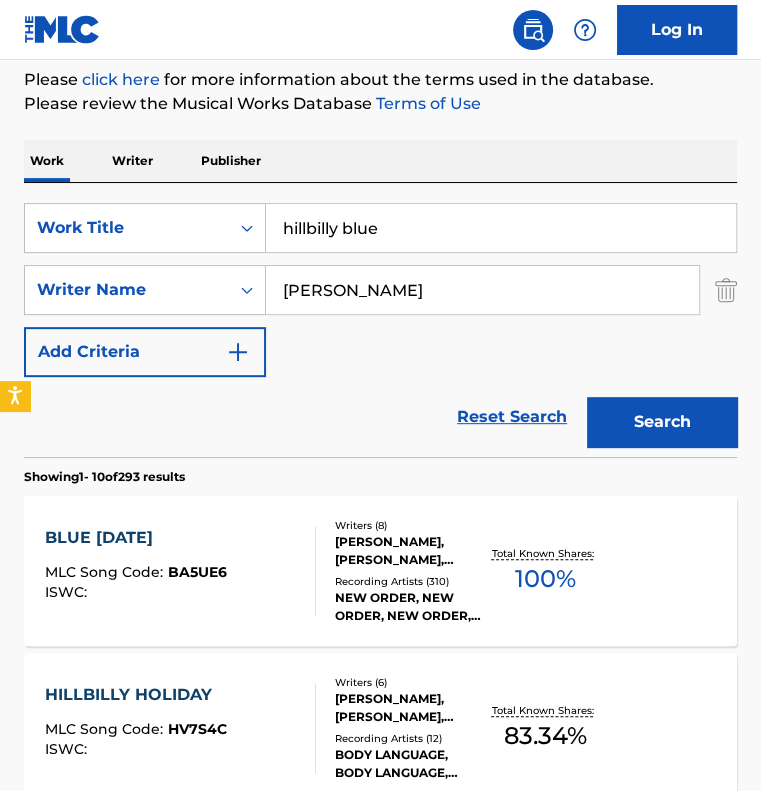 drag, startPoint x: 335, startPoint y: 293, endPoint x: 428, endPoint y: 289, distance: 93.08598 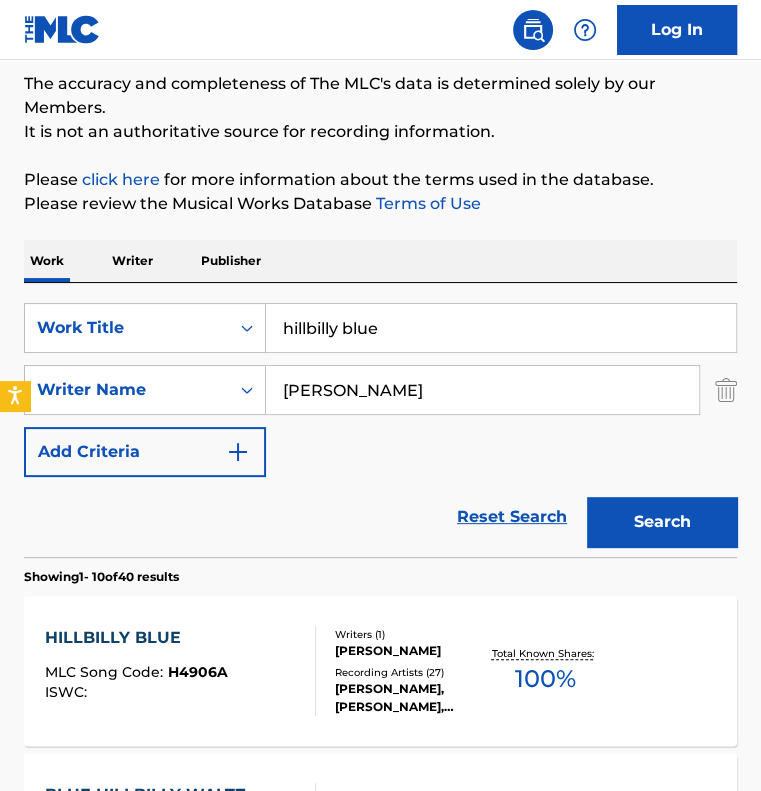 scroll, scrollTop: 256, scrollLeft: 0, axis: vertical 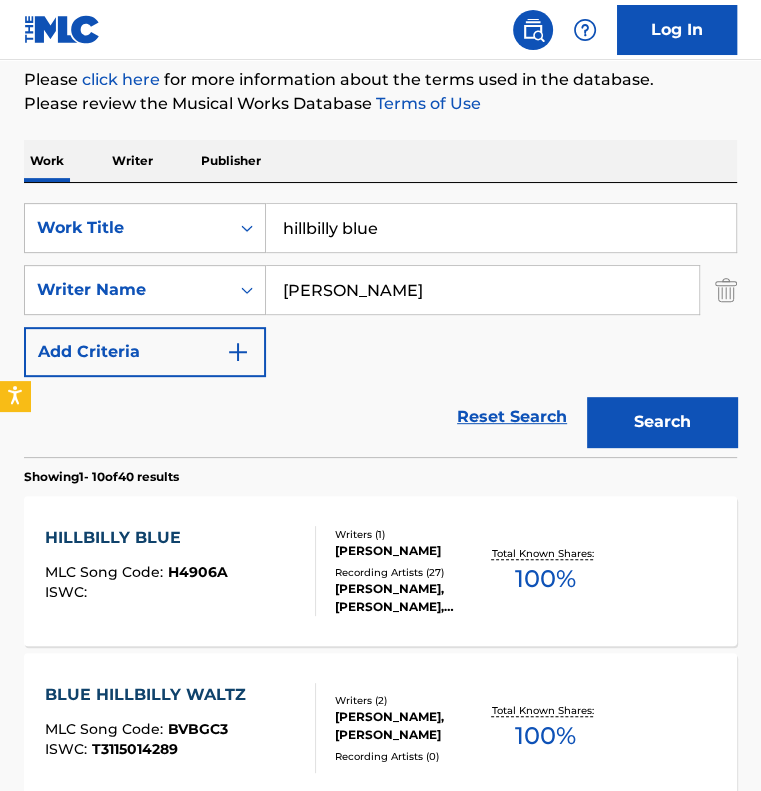 click on "HILLBILLY BLUE MLC Song Code : H4906A ISWC :" at bounding box center (180, 571) 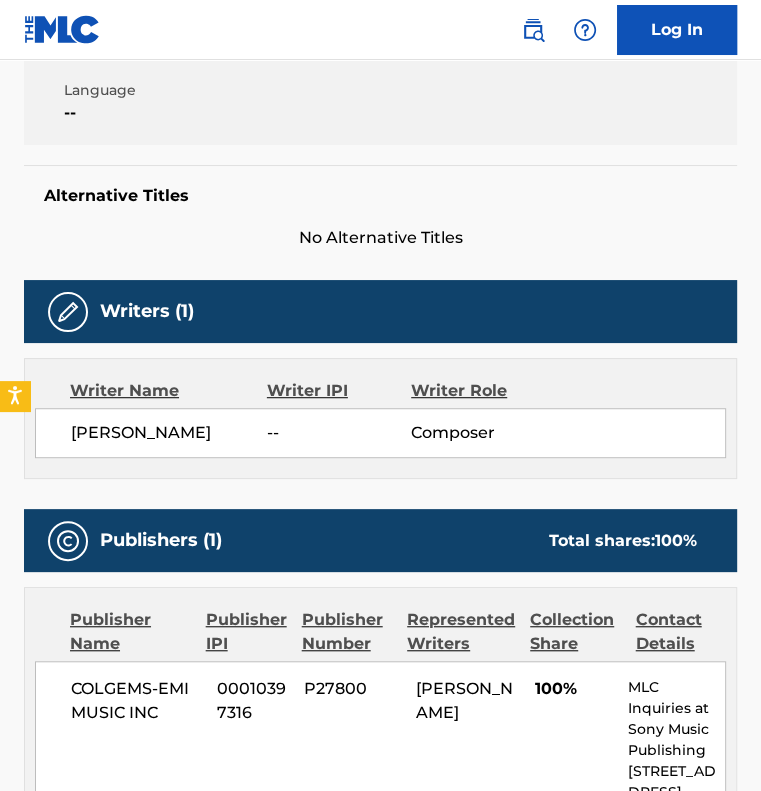 scroll, scrollTop: 400, scrollLeft: 0, axis: vertical 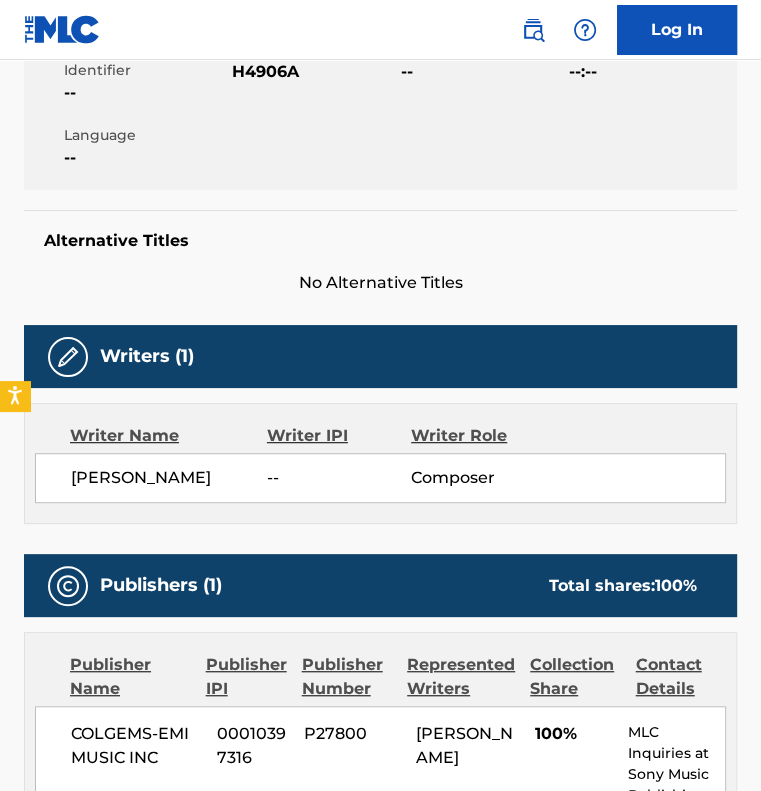 click on "Alternative Titles No Alternative Titles" at bounding box center [380, 252] 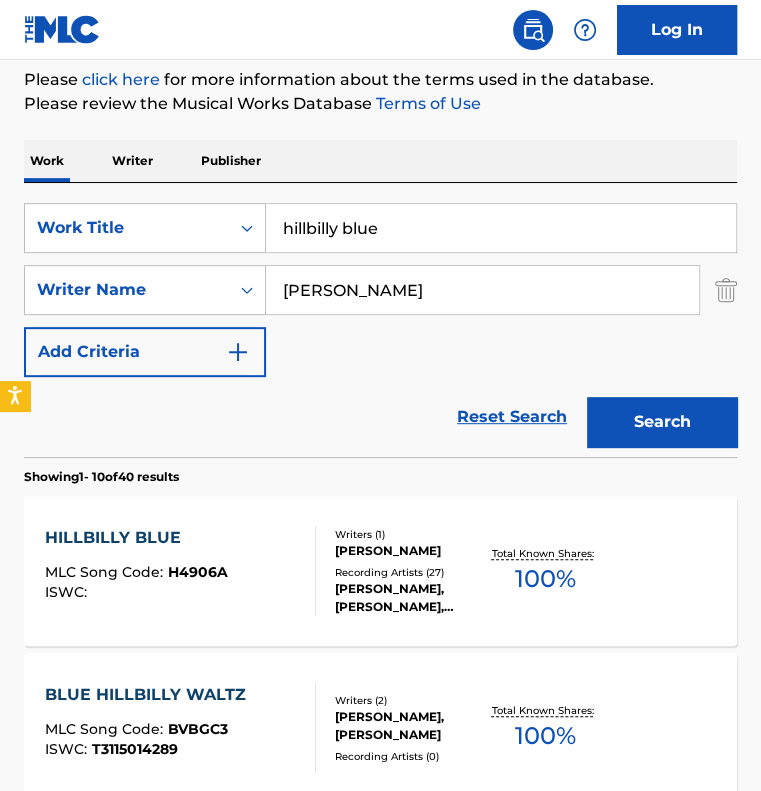 click on "hillbilly blue" at bounding box center (501, 228) 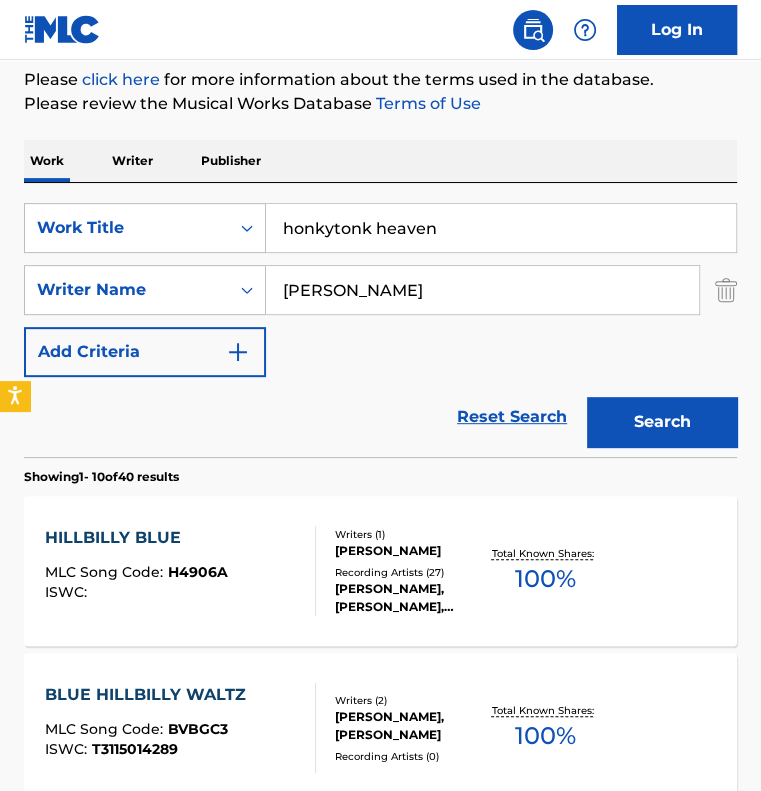 type on "honkytonk heaven" 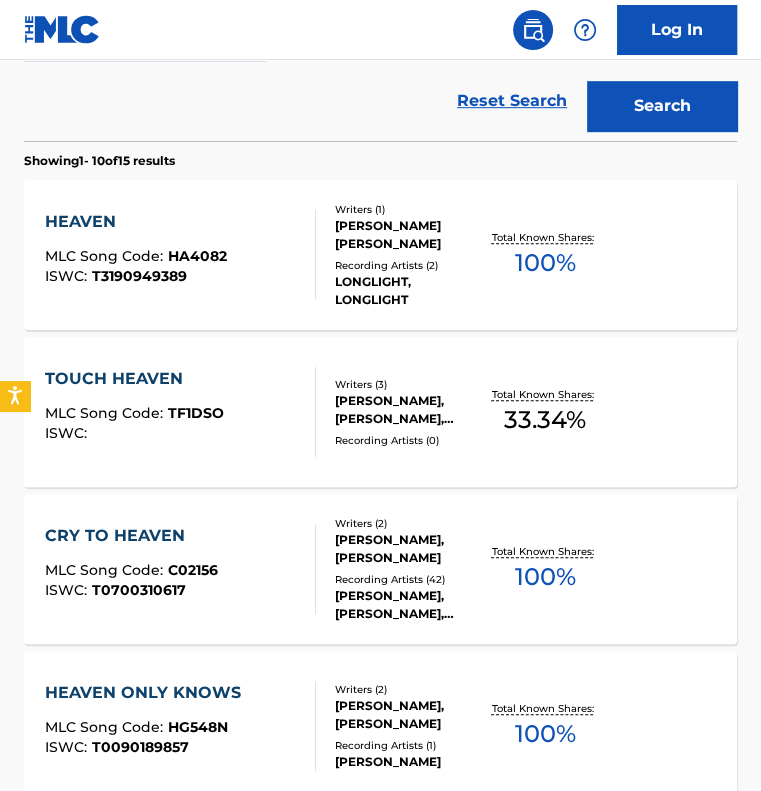 scroll, scrollTop: 456, scrollLeft: 0, axis: vertical 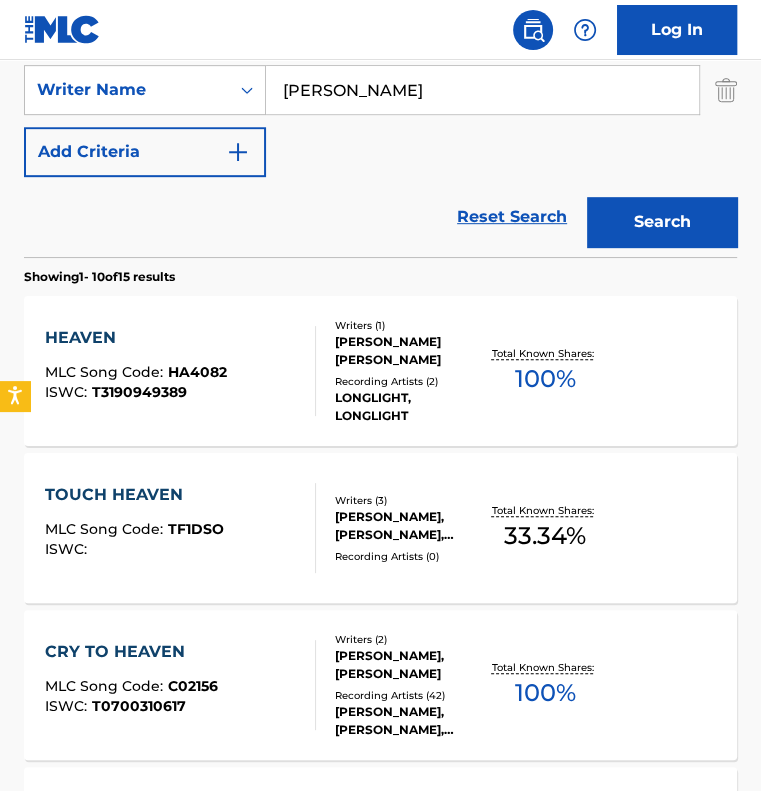drag, startPoint x: 328, startPoint y: 90, endPoint x: 380, endPoint y: 88, distance: 52.03845 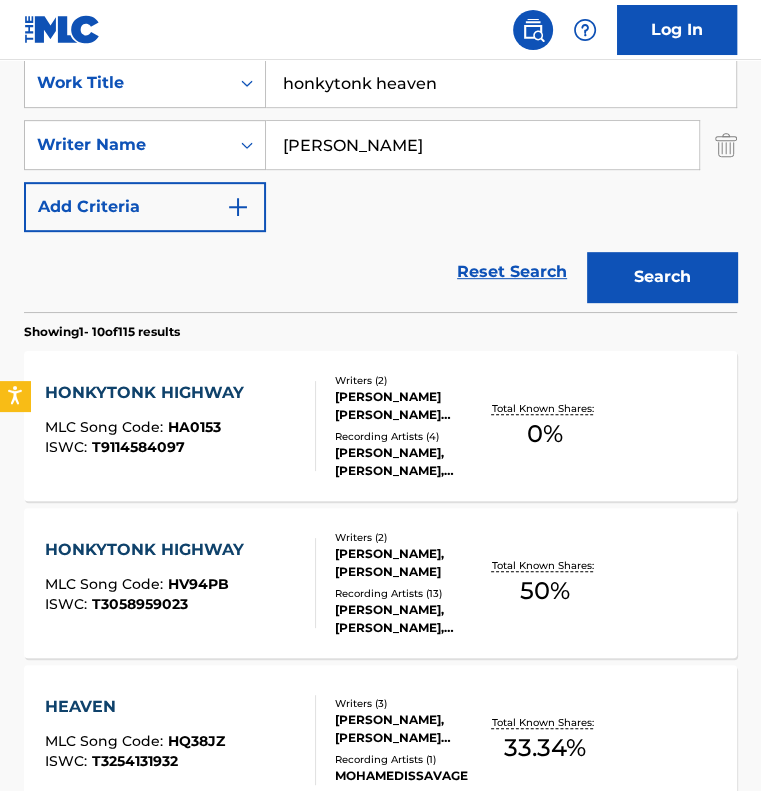 scroll, scrollTop: 356, scrollLeft: 0, axis: vertical 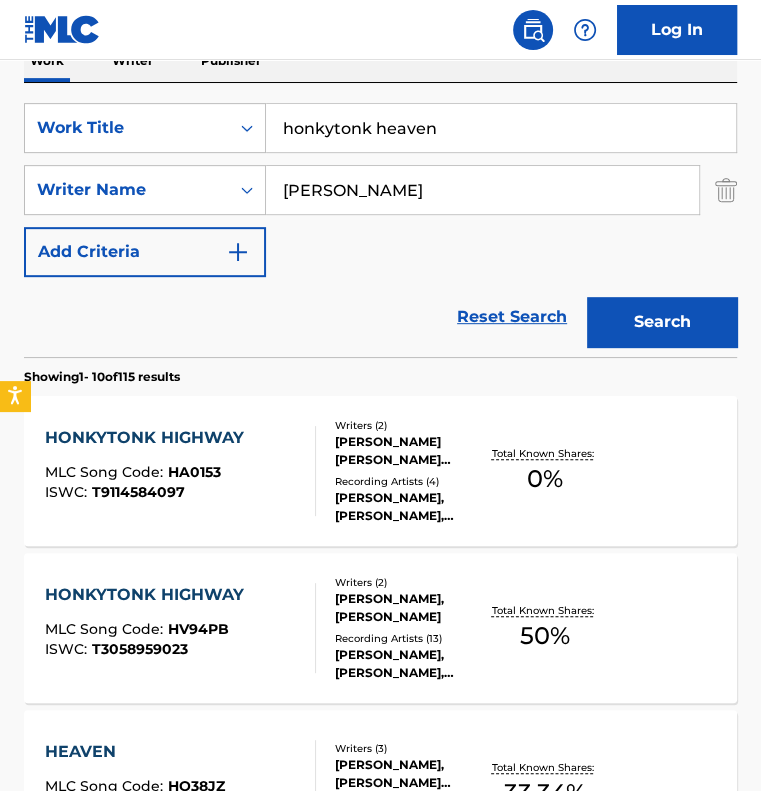 click on "honkytonk heaven" at bounding box center (501, 128) 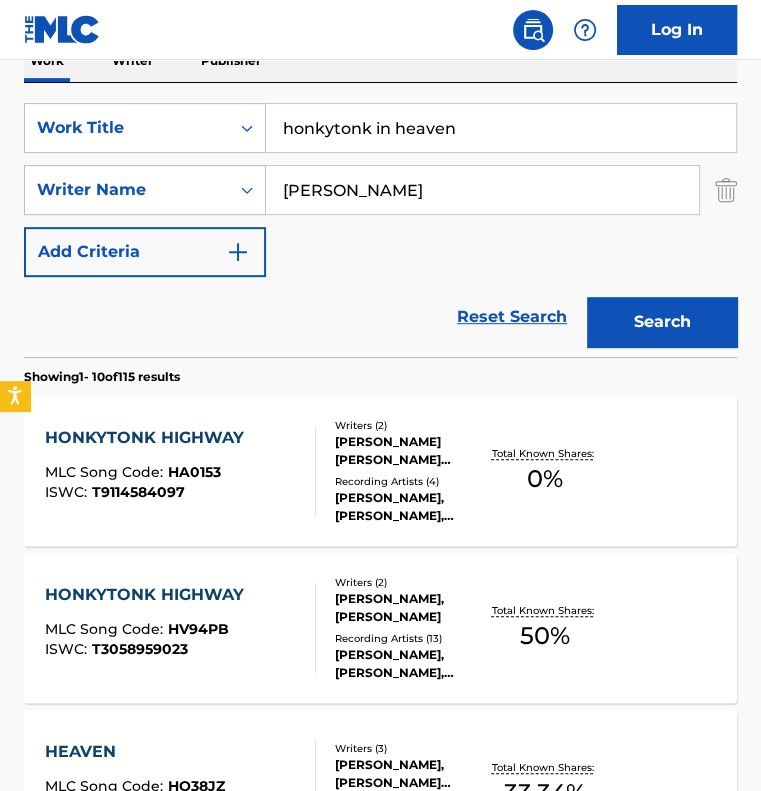 type on "honkytonk in heaven" 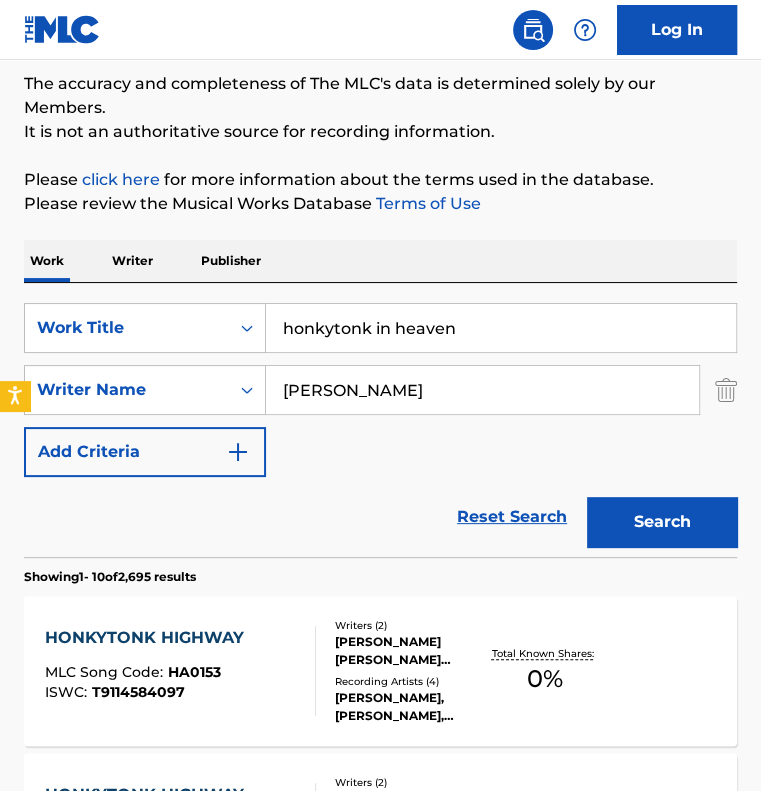scroll, scrollTop: 356, scrollLeft: 0, axis: vertical 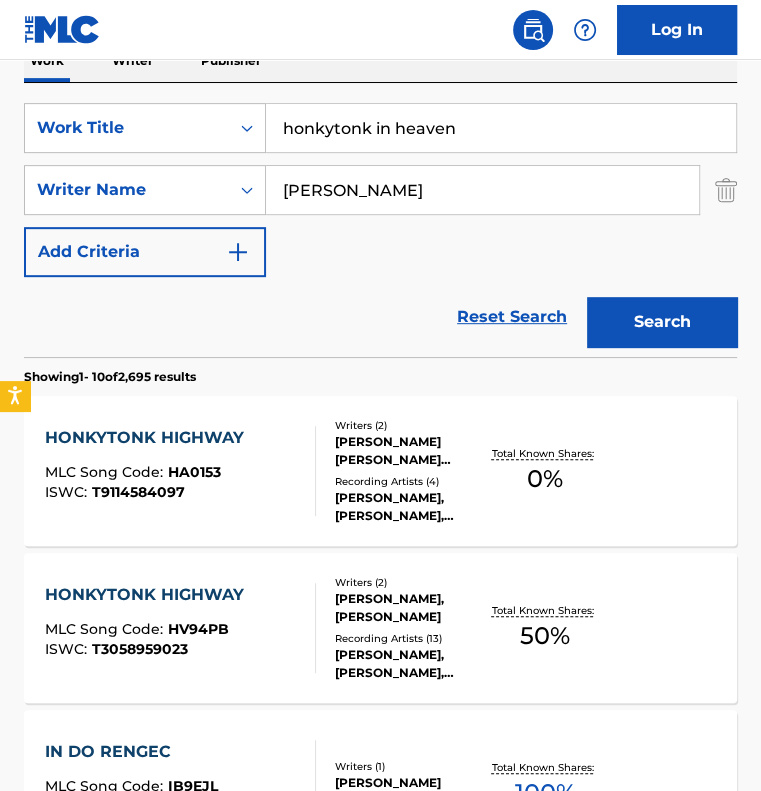 drag, startPoint x: 332, startPoint y: 195, endPoint x: 412, endPoint y: 195, distance: 80 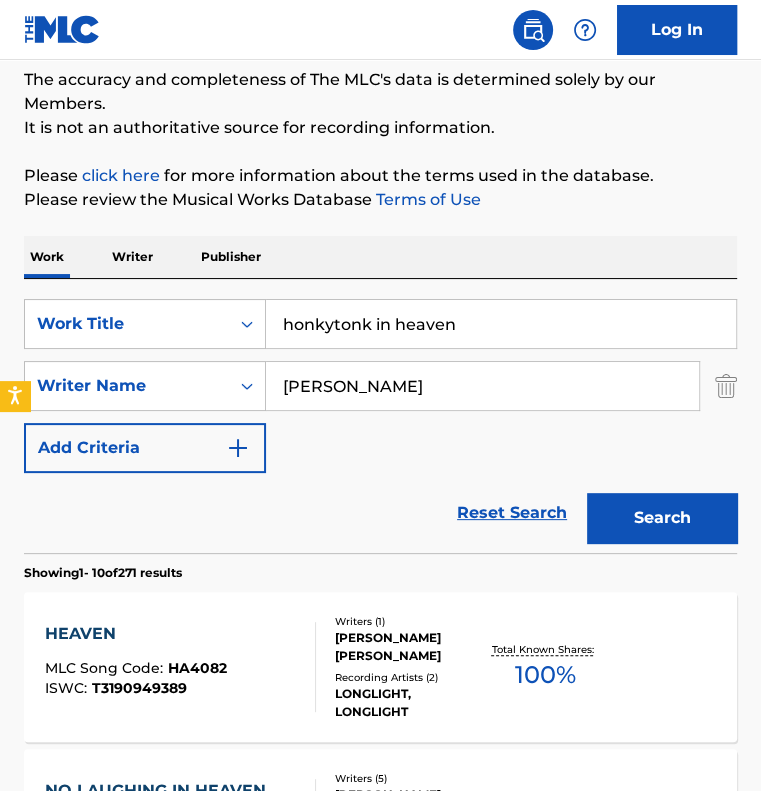 scroll, scrollTop: 156, scrollLeft: 0, axis: vertical 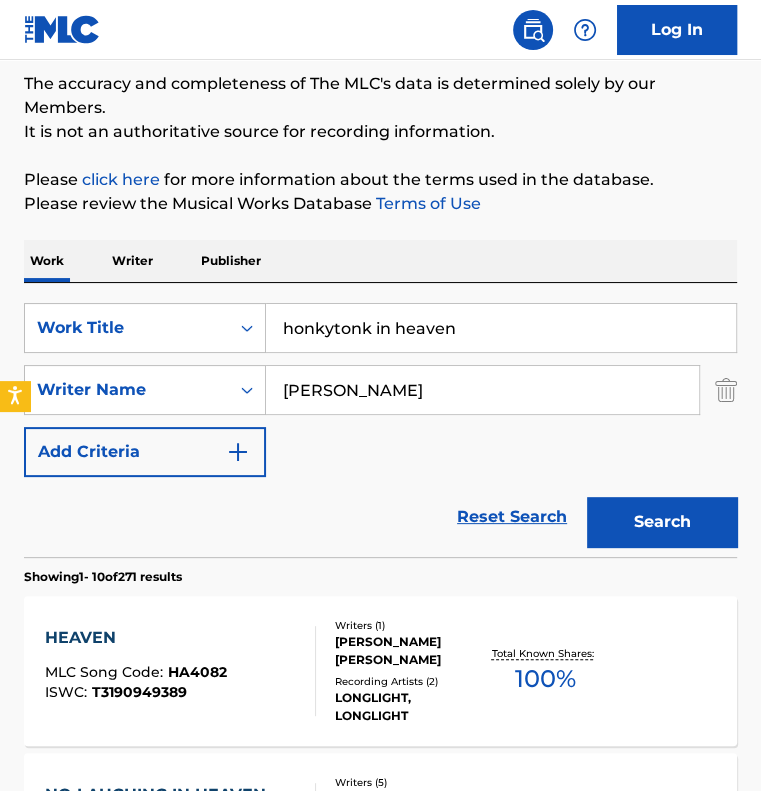 click on "honkytonk in heaven" at bounding box center (501, 328) 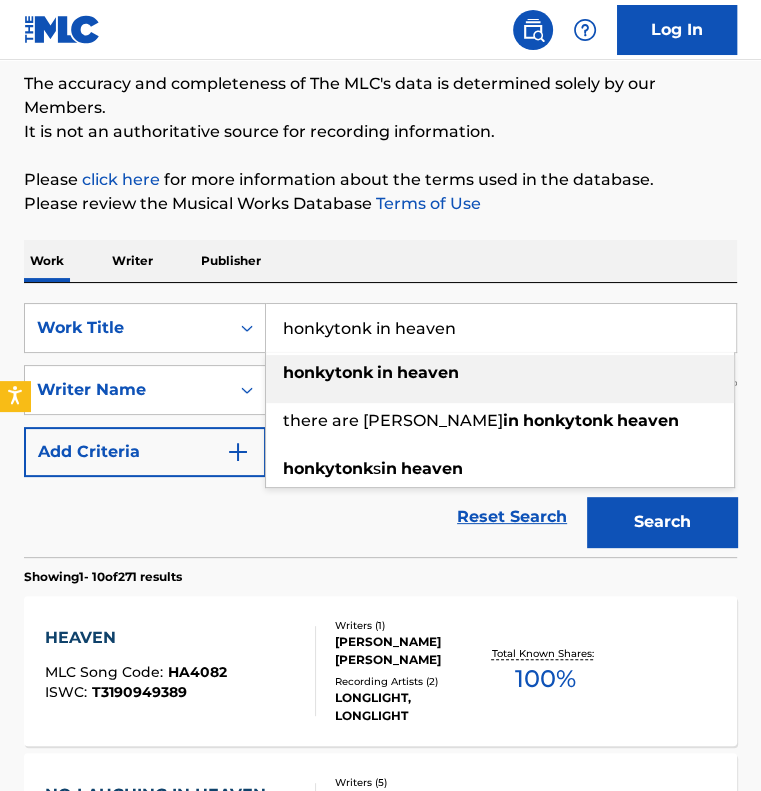 click on "honkytonk in heaven" at bounding box center [501, 328] 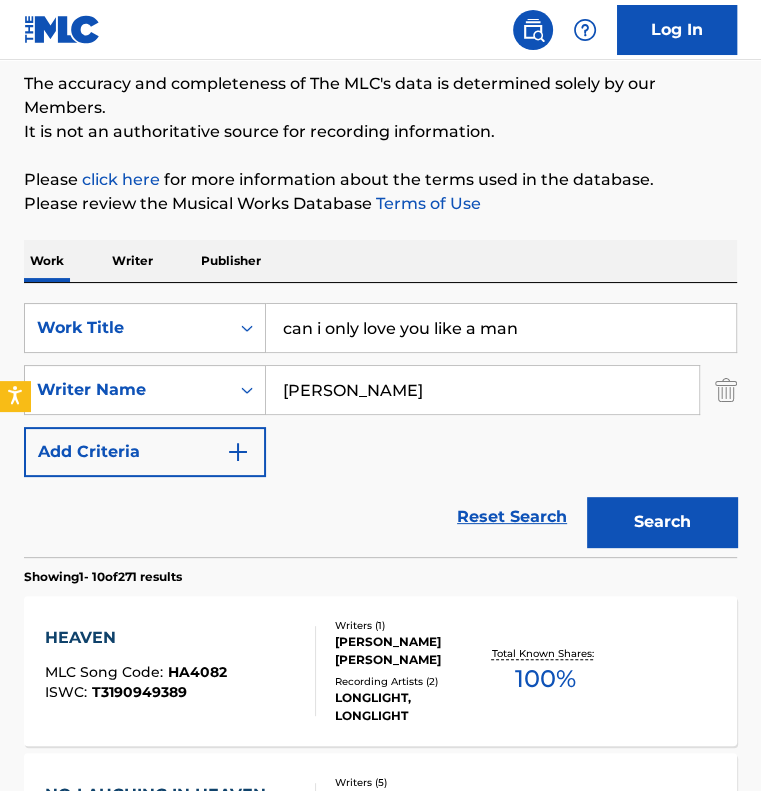 type on "can i only love you like a man" 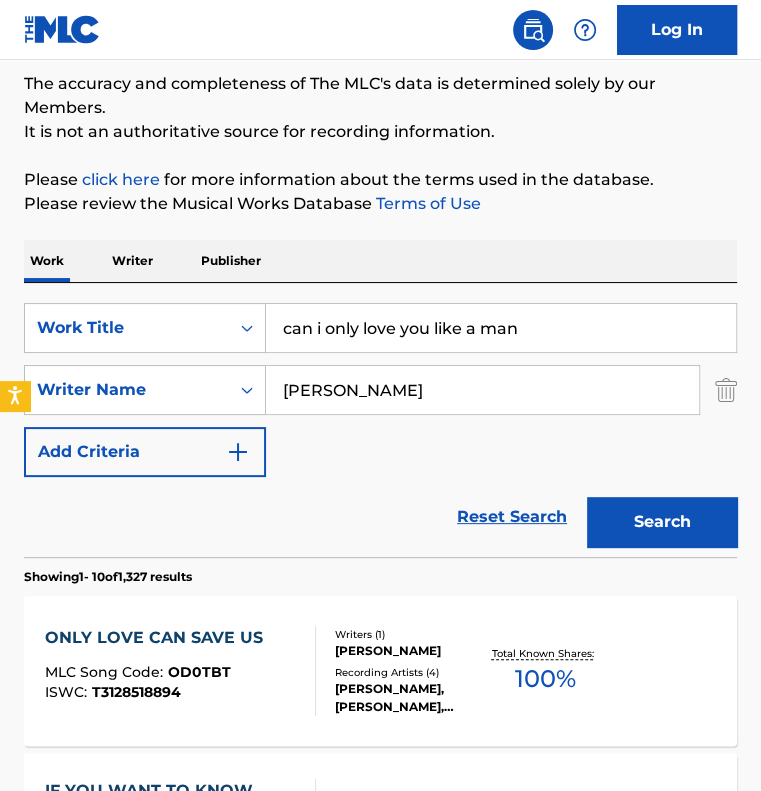 click on "[PERSON_NAME]" at bounding box center [482, 390] 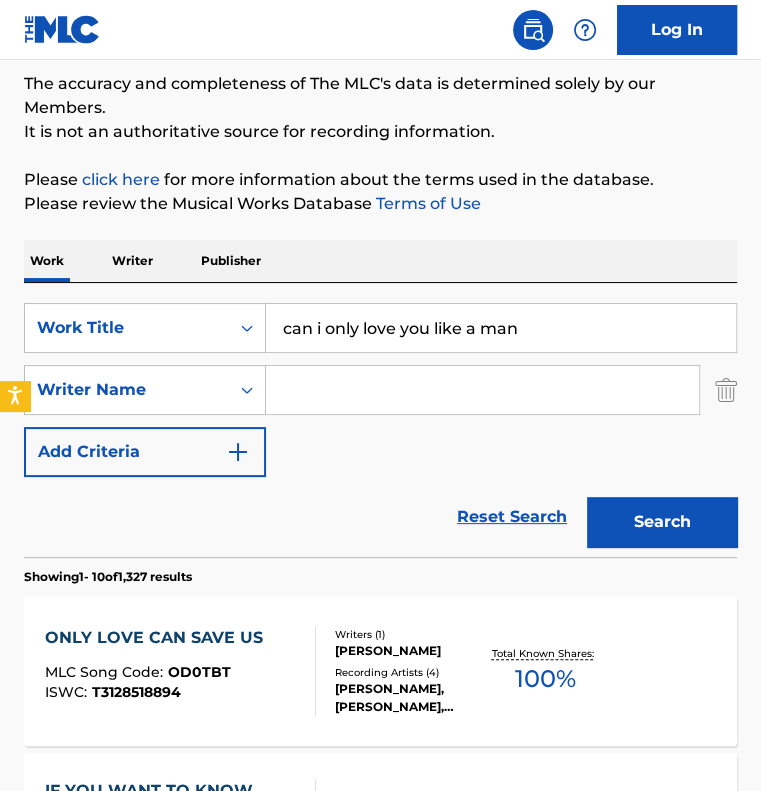 type 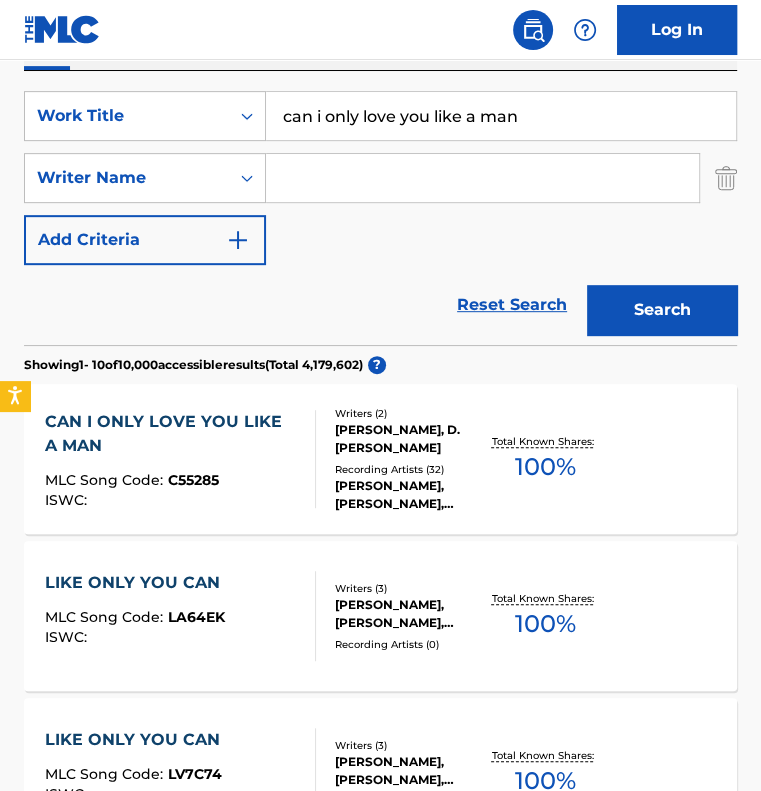 scroll, scrollTop: 356, scrollLeft: 0, axis: vertical 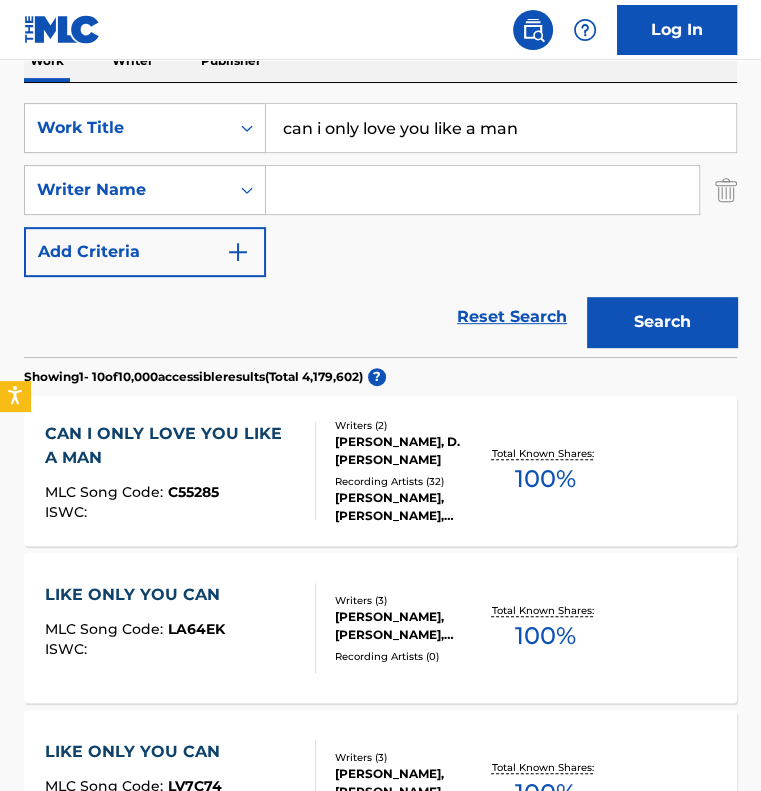 drag, startPoint x: 326, startPoint y: 127, endPoint x: 277, endPoint y: 128, distance: 49.010204 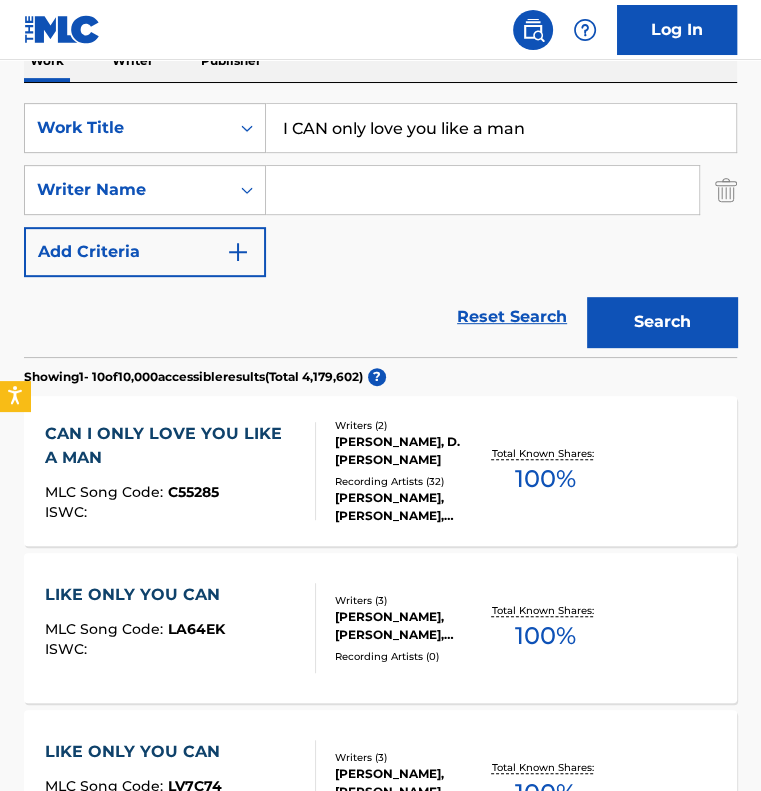 click on "Search" at bounding box center (662, 322) 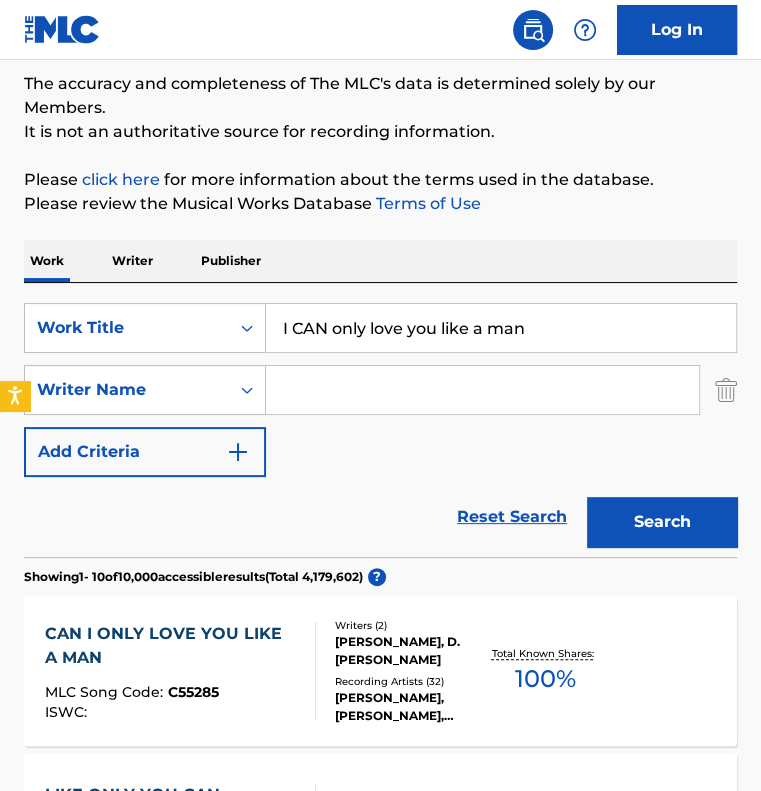 scroll, scrollTop: 356, scrollLeft: 0, axis: vertical 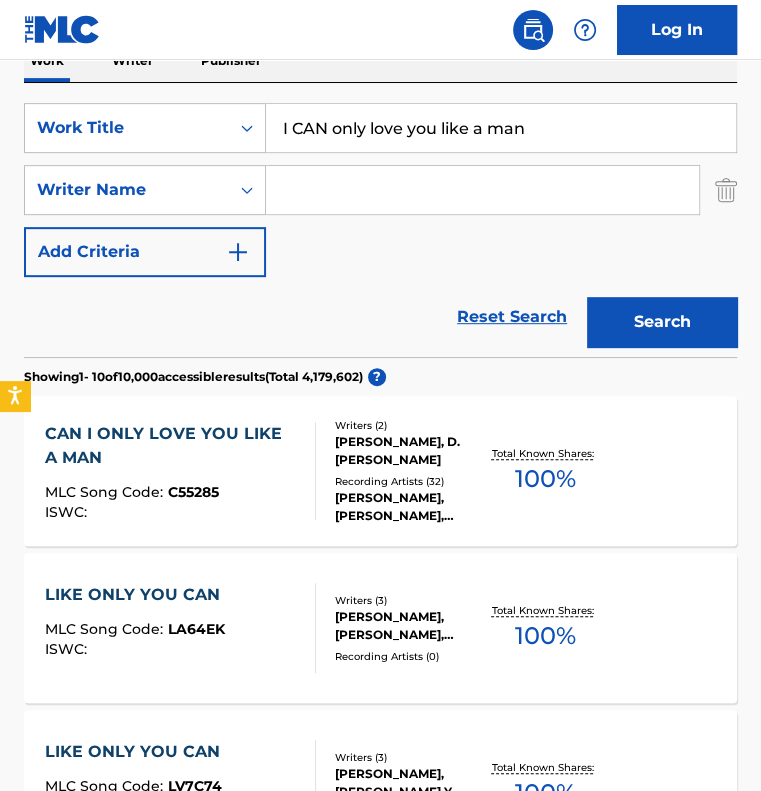click on "I CAN only love you like a man" at bounding box center [501, 128] 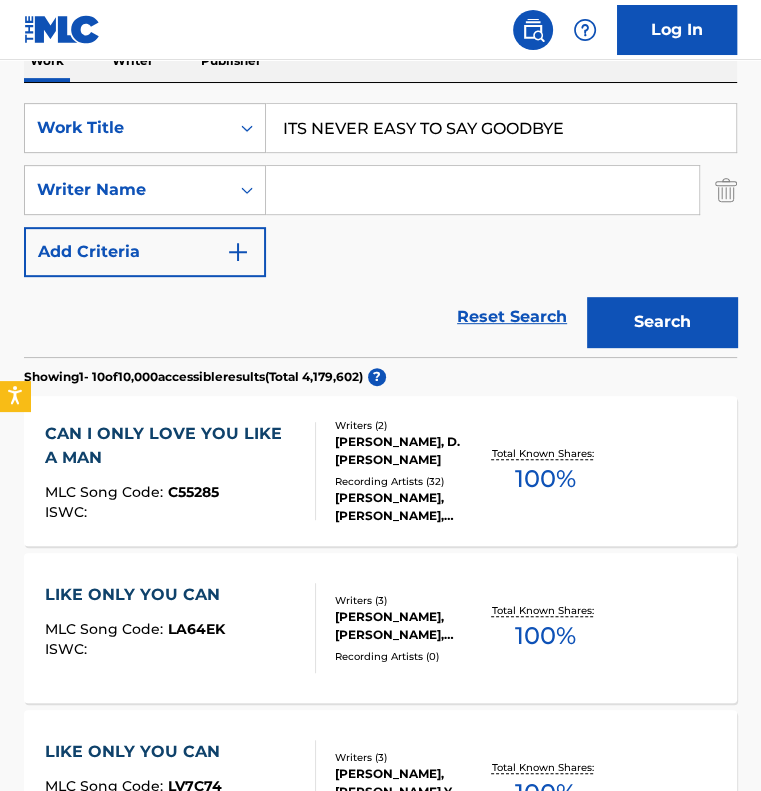 click on "Search" at bounding box center (662, 322) 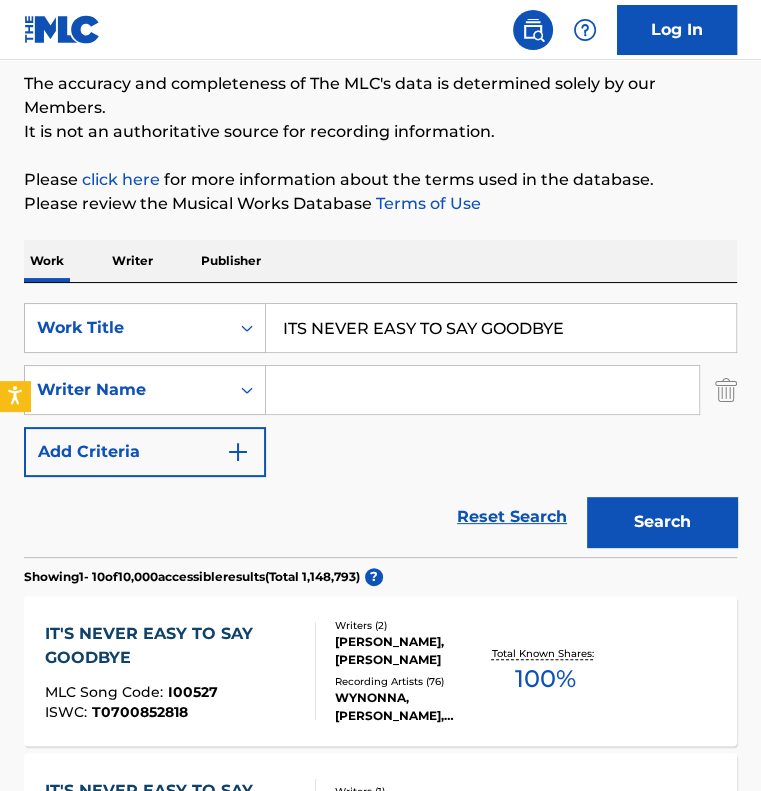 scroll, scrollTop: 356, scrollLeft: 0, axis: vertical 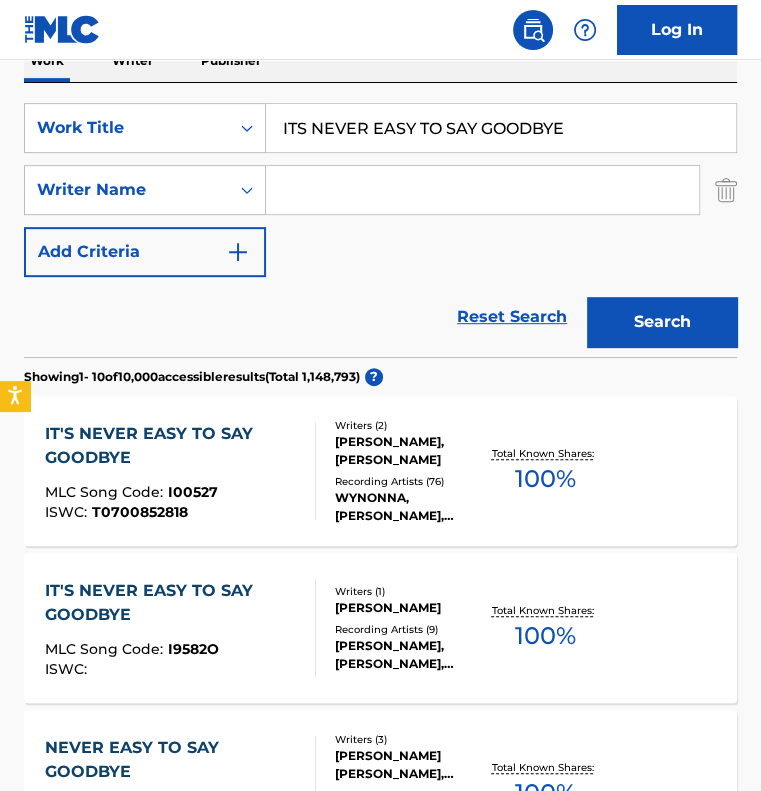 click on "ITS NEVER EASY TO SAY GOODBYE" at bounding box center (501, 128) 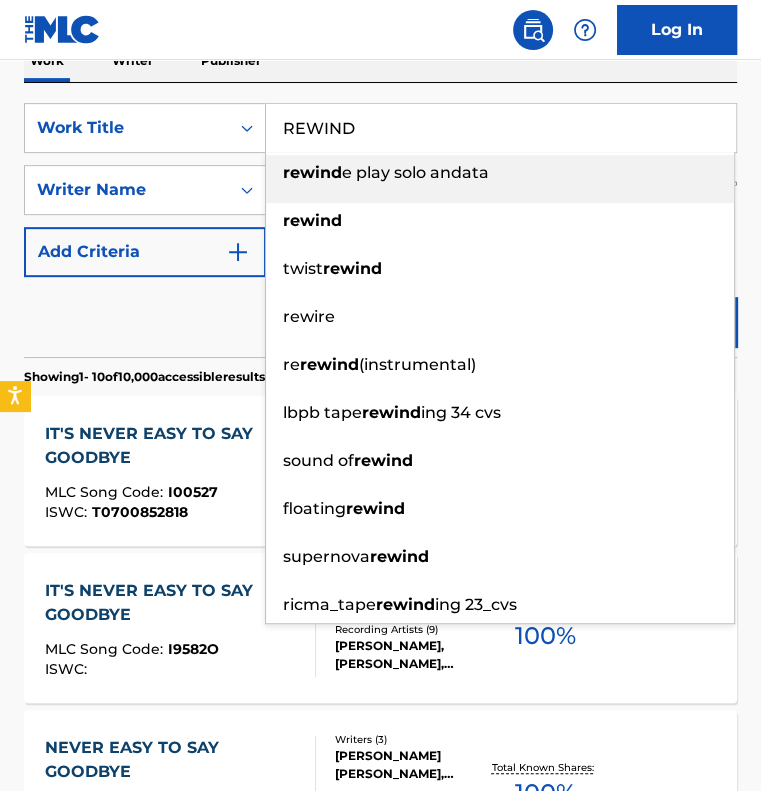 type on "REWIND" 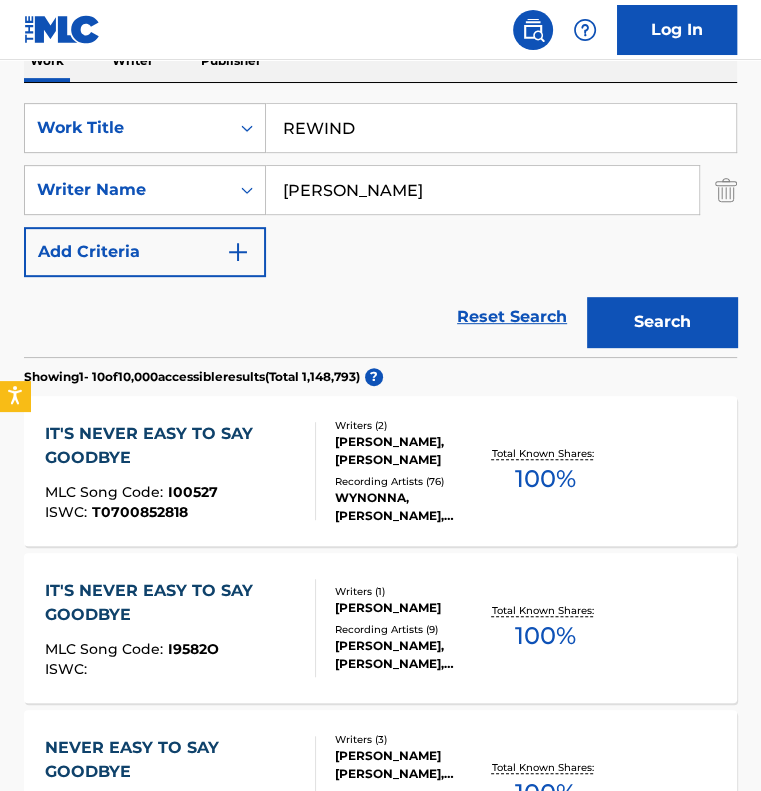 type on "[PERSON_NAME]" 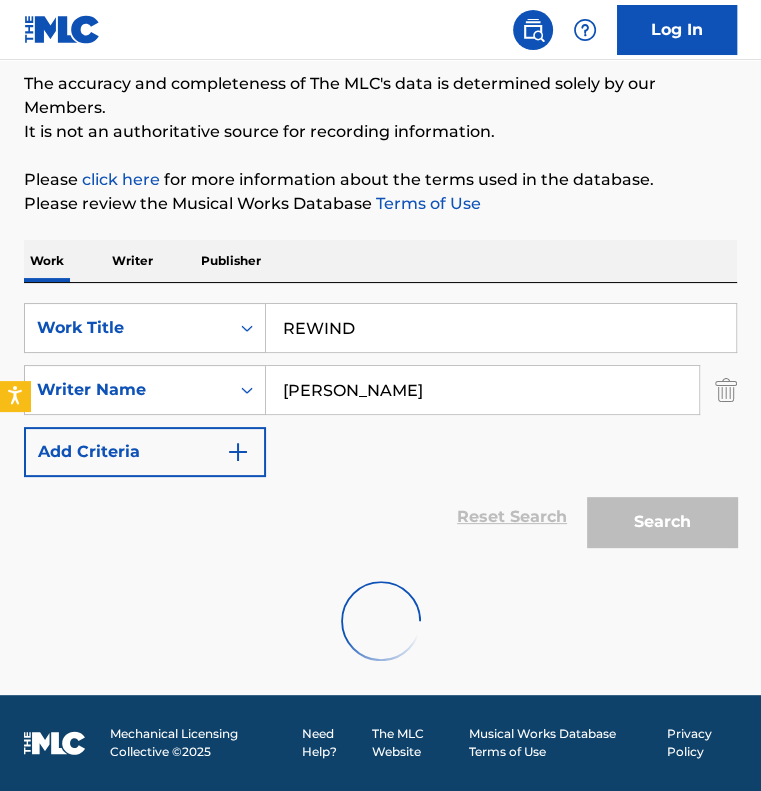 scroll, scrollTop: 356, scrollLeft: 0, axis: vertical 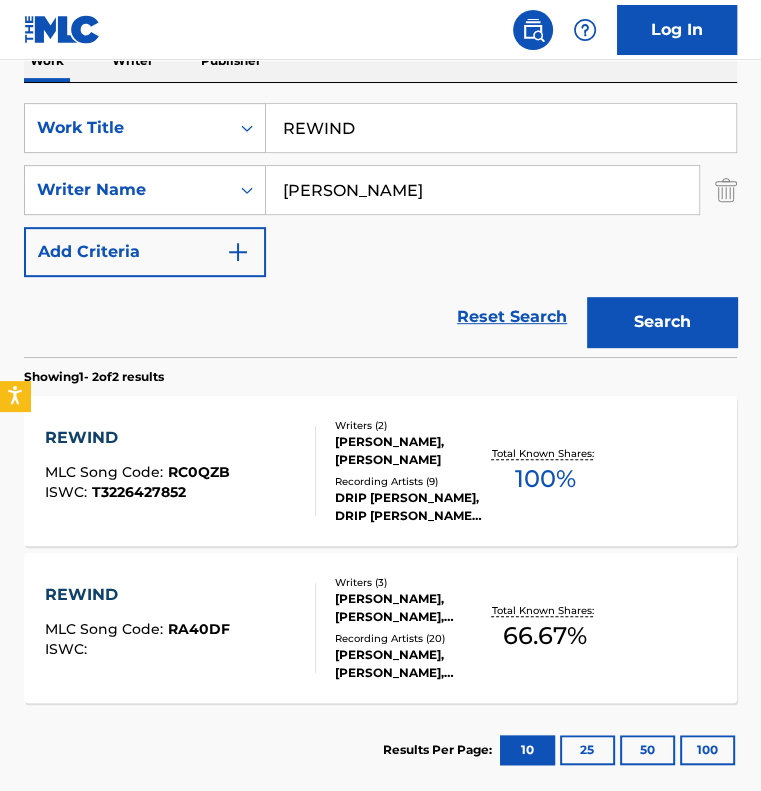 click on "REWIND" at bounding box center (501, 128) 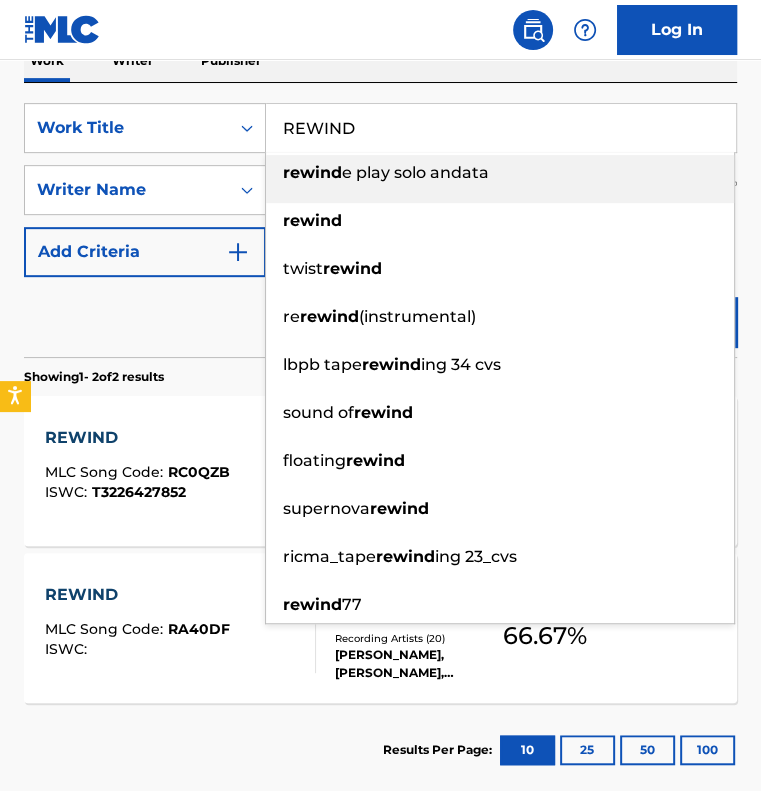 click on "REWIND" at bounding box center [501, 128] 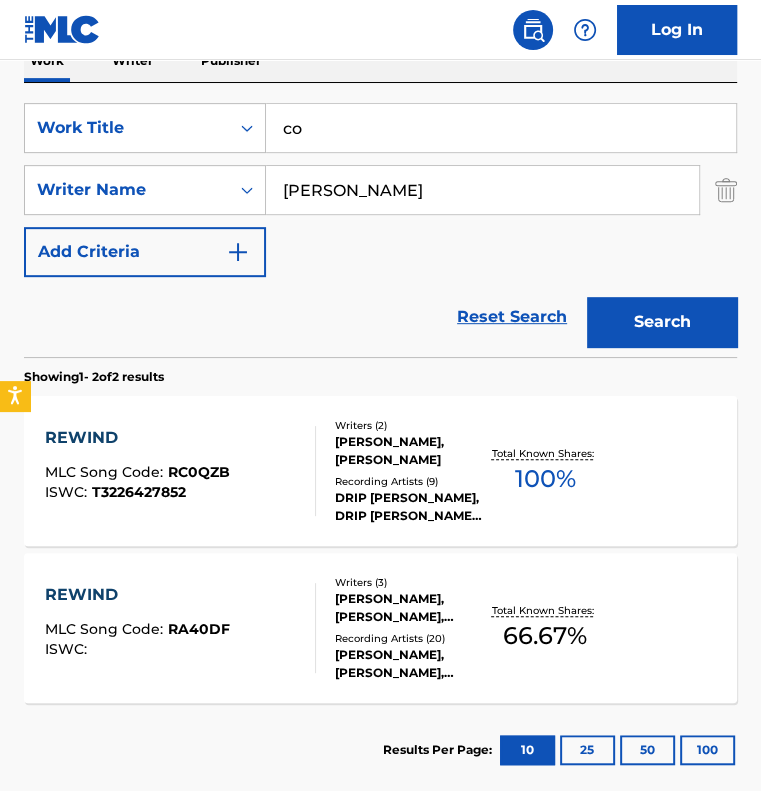 type on "c" 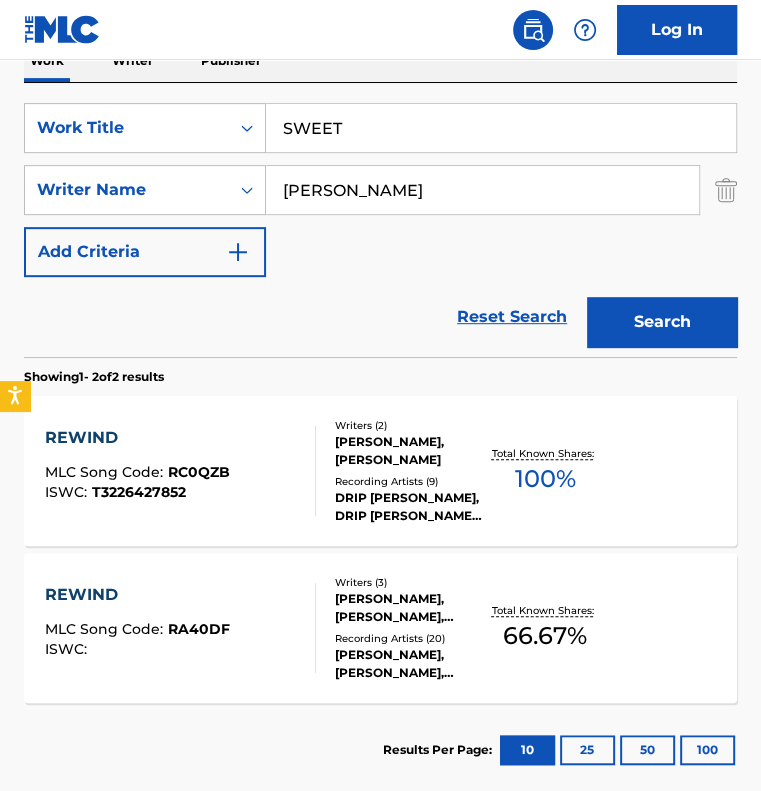 click on "Search" at bounding box center [662, 322] 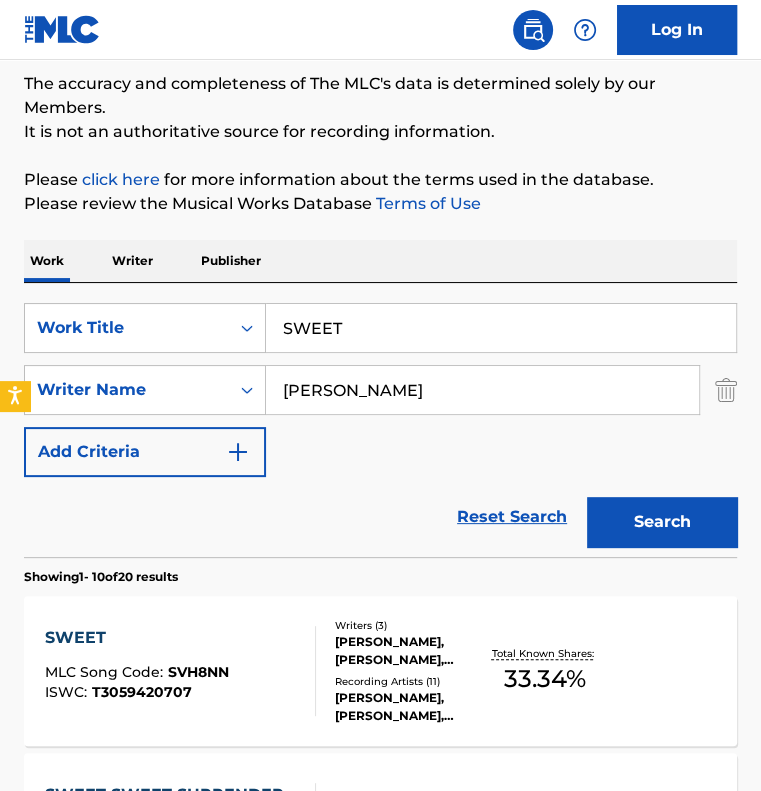 scroll, scrollTop: 356, scrollLeft: 0, axis: vertical 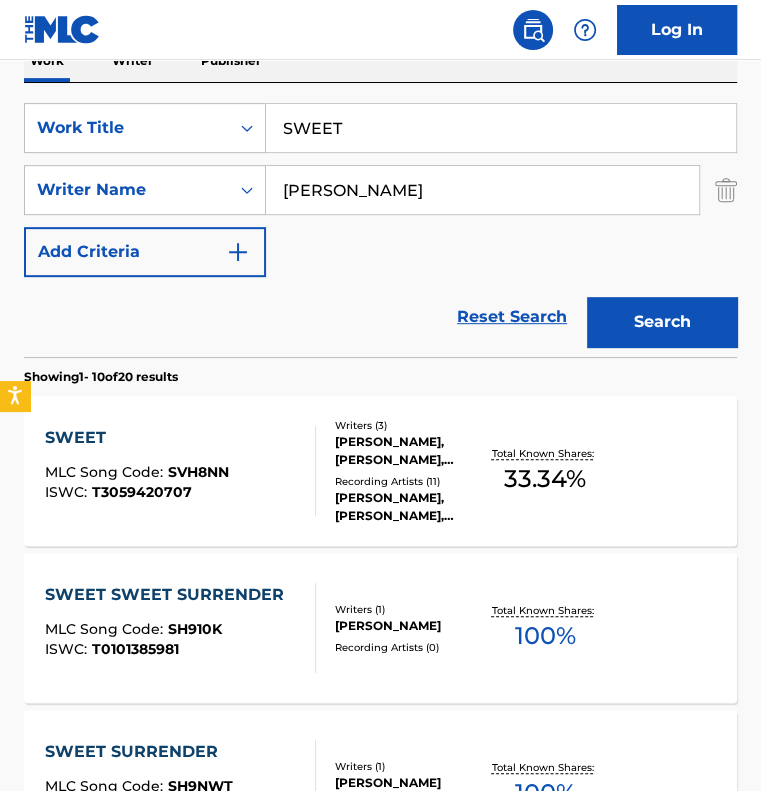 click on "SWEET" at bounding box center (501, 128) 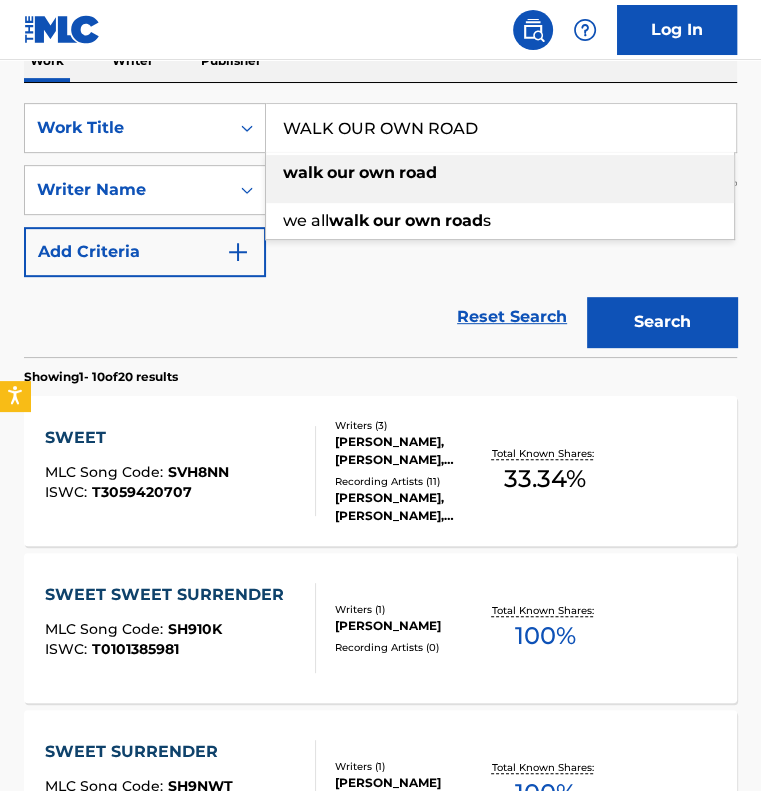 type on "WALK OUR OWN ROAD" 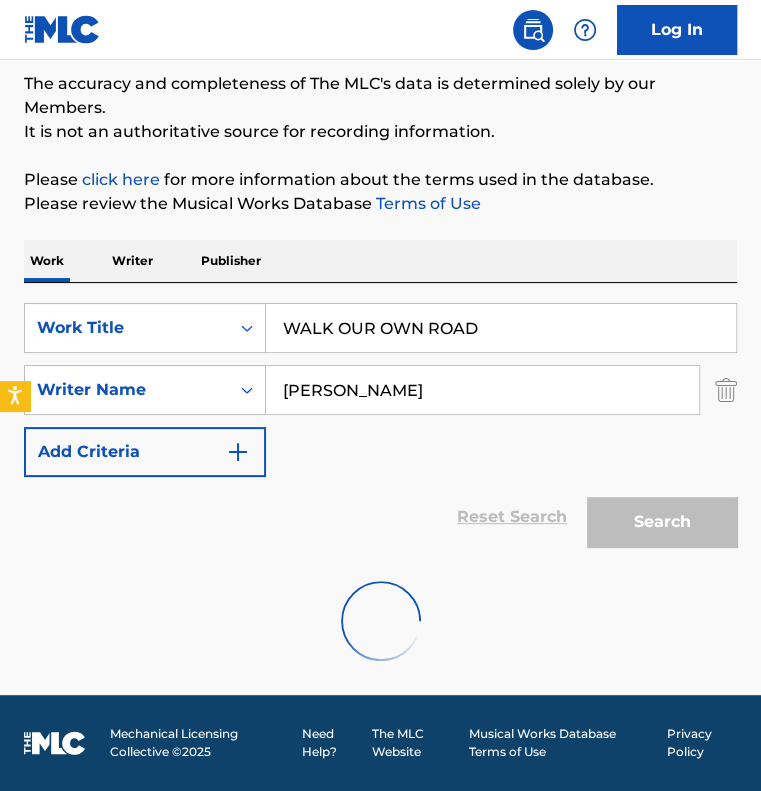 scroll, scrollTop: 356, scrollLeft: 0, axis: vertical 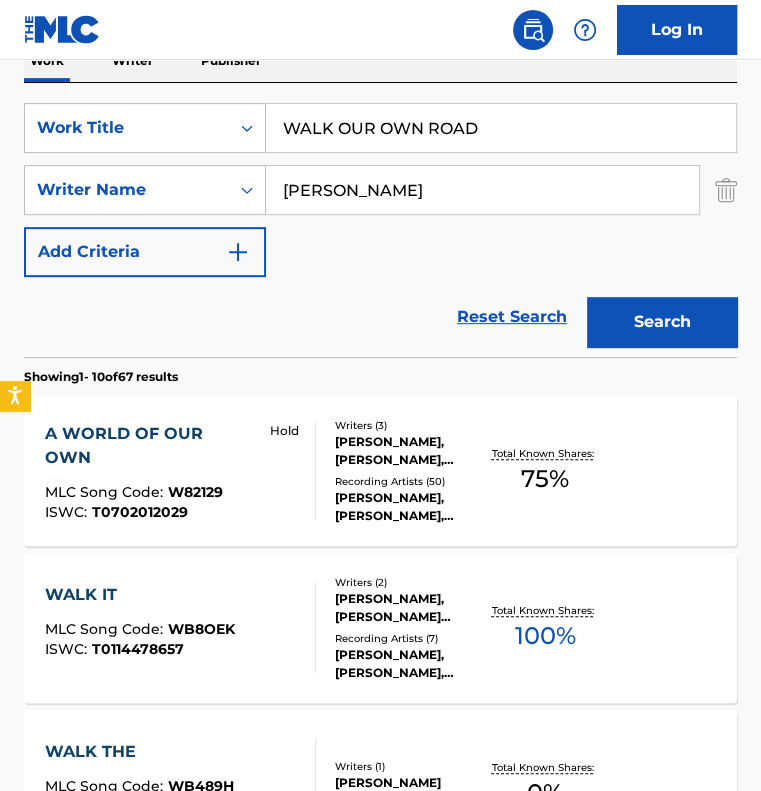 click on "[PERSON_NAME]" at bounding box center (482, 190) 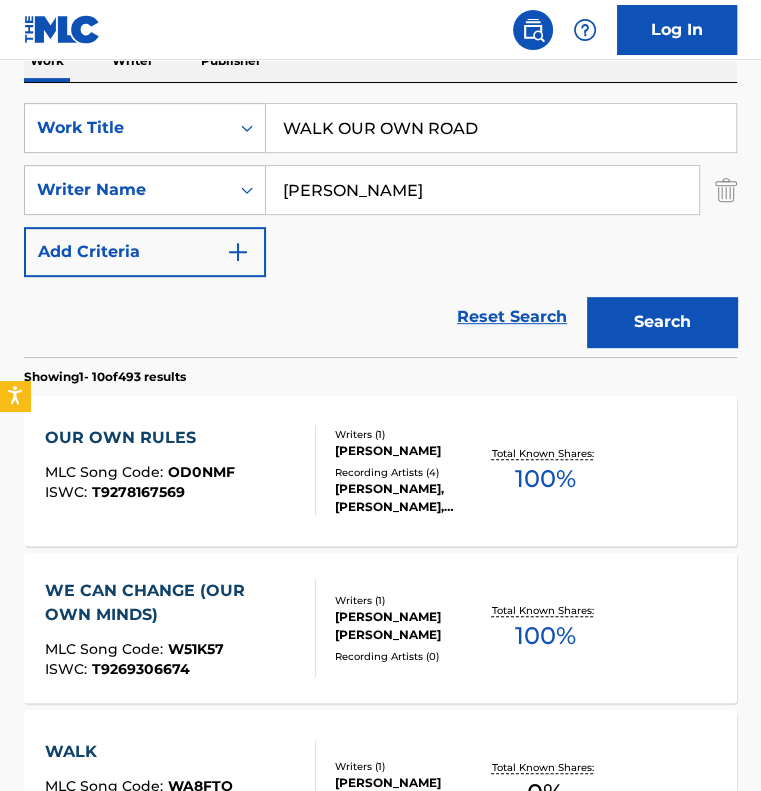scroll, scrollTop: 356, scrollLeft: 0, axis: vertical 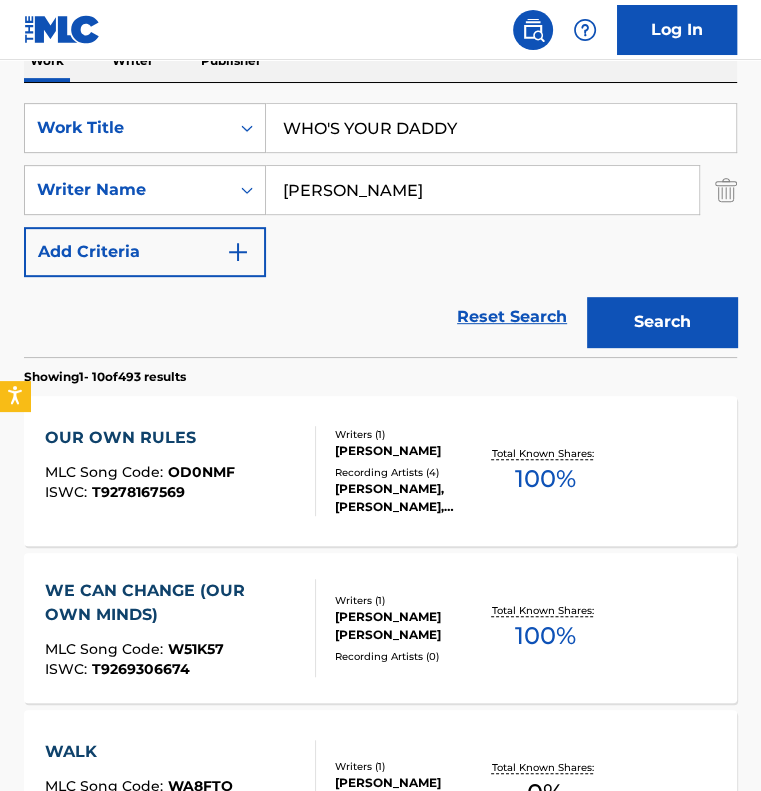 type on "WHO'S YOUR DADDY" 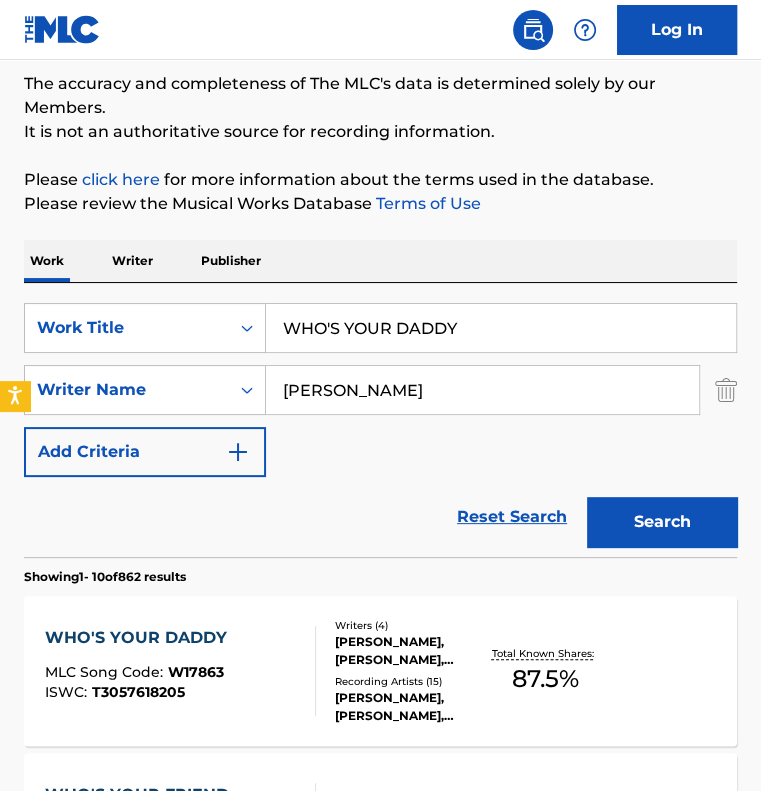 scroll, scrollTop: 356, scrollLeft: 0, axis: vertical 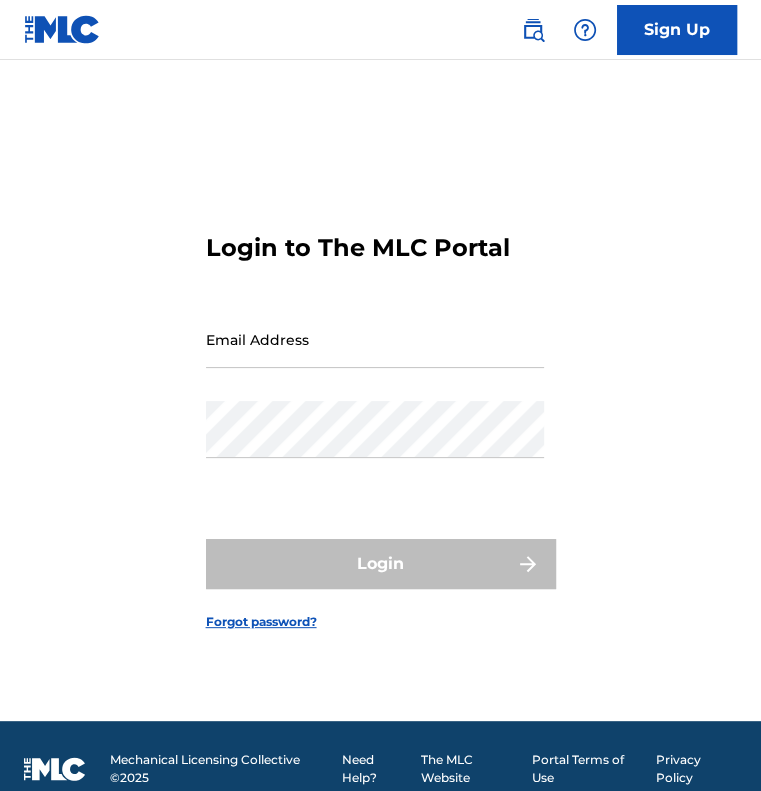 click on "Email Address" at bounding box center (375, 339) 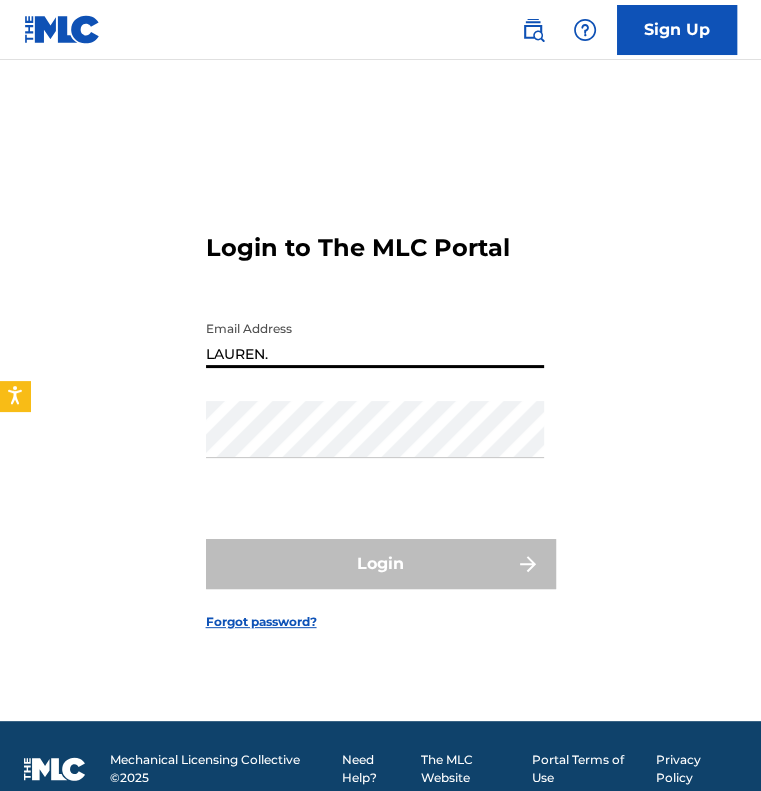 type on "lauren.woodhouse@alltrack.com" 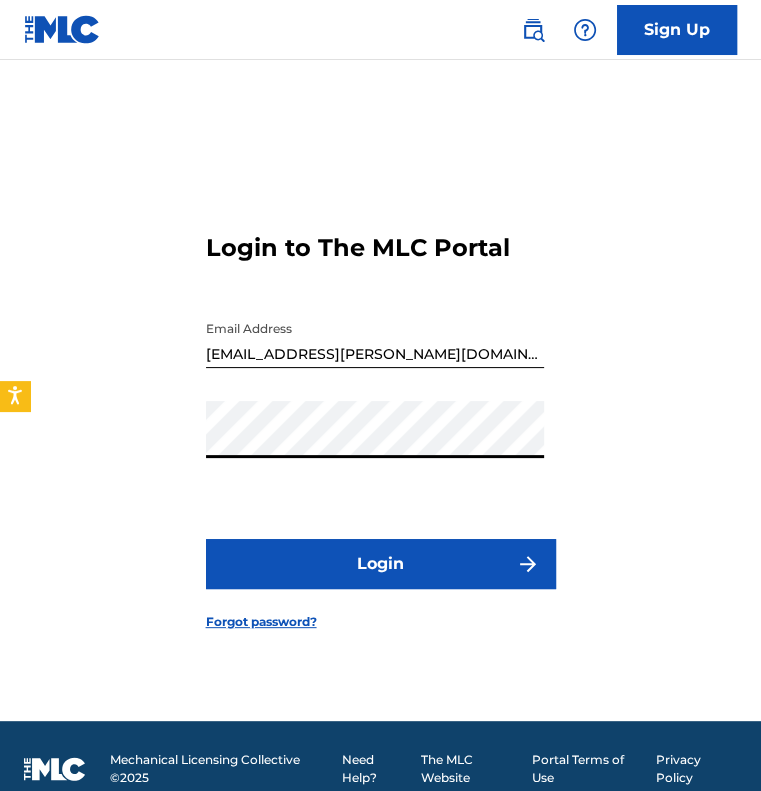 click on "Login" at bounding box center [381, 564] 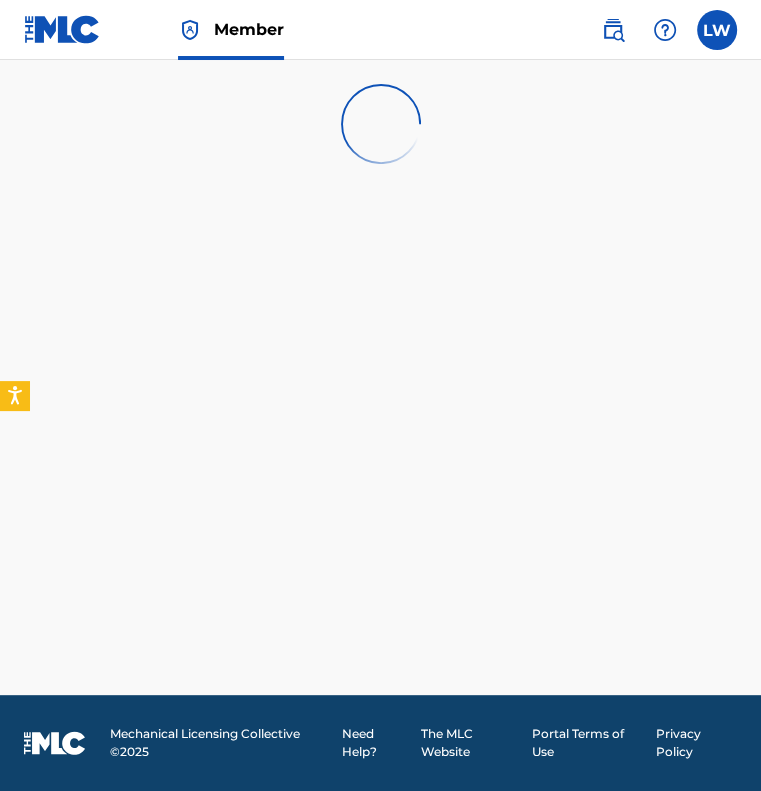 scroll, scrollTop: 0, scrollLeft: 0, axis: both 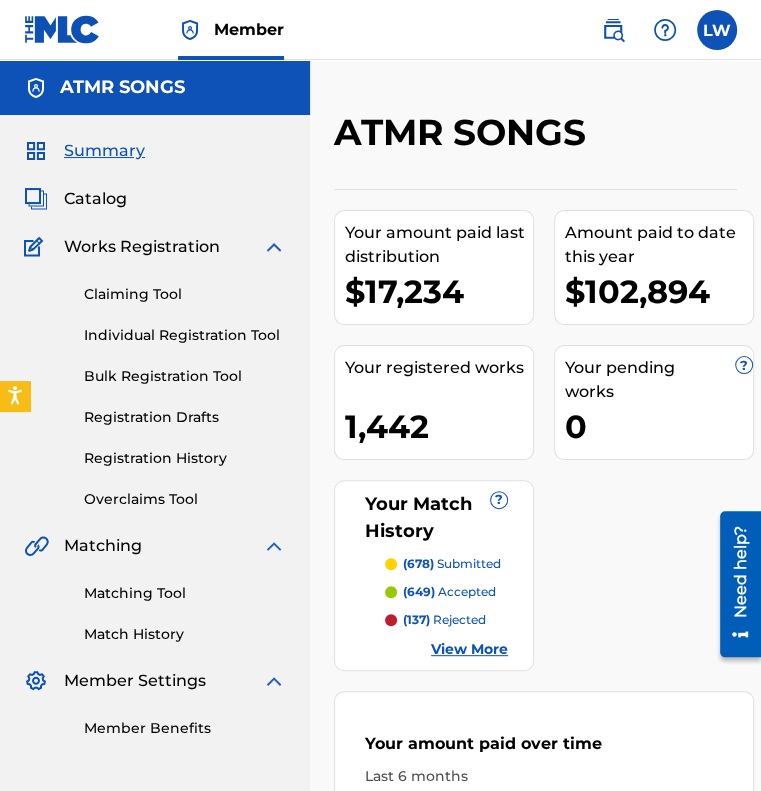 click on "Catalog" at bounding box center [95, 199] 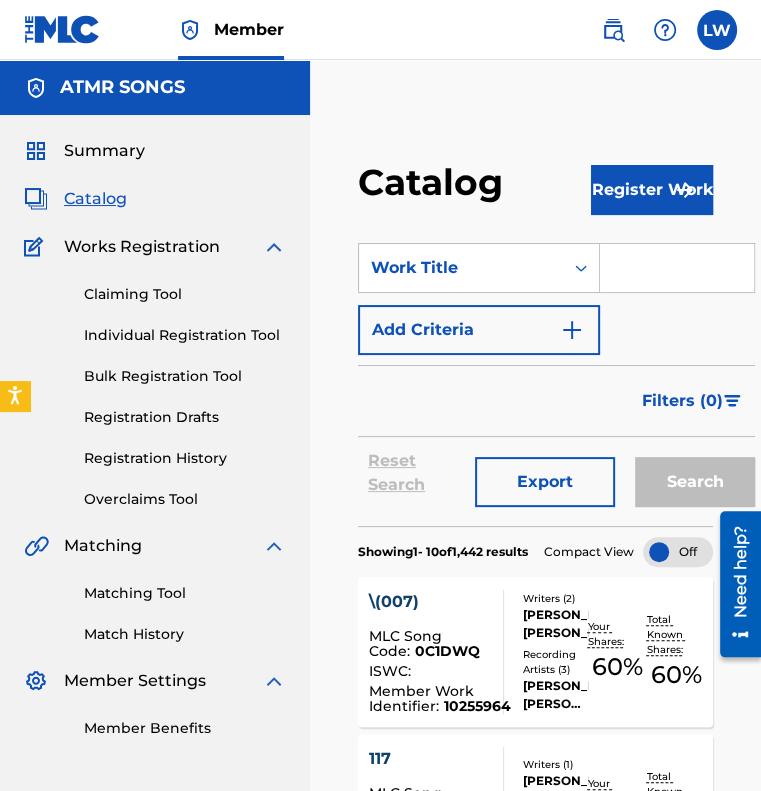 click on "Add Criteria" at bounding box center [479, 330] 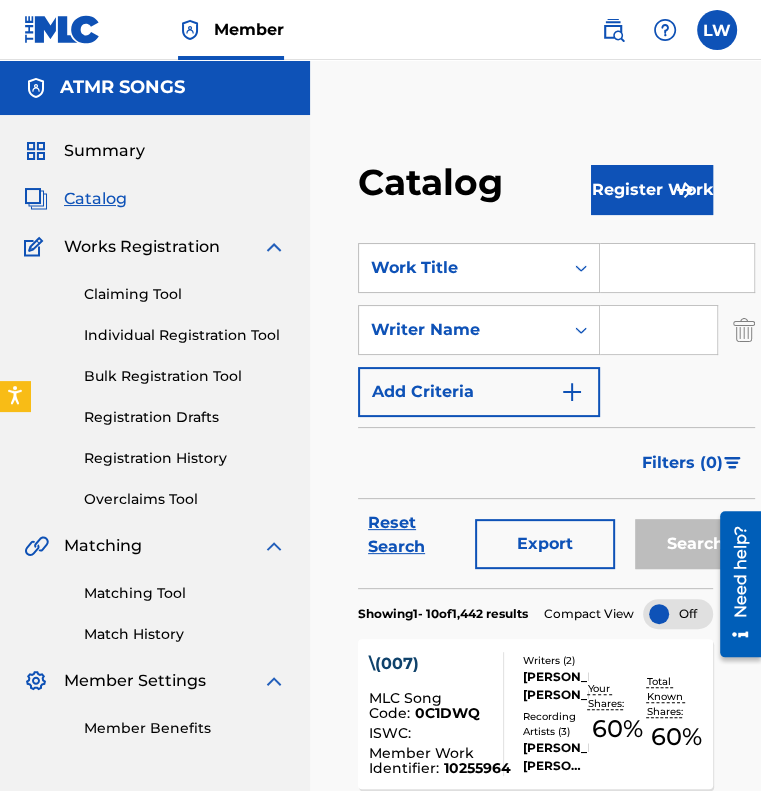 click at bounding box center [658, 330] 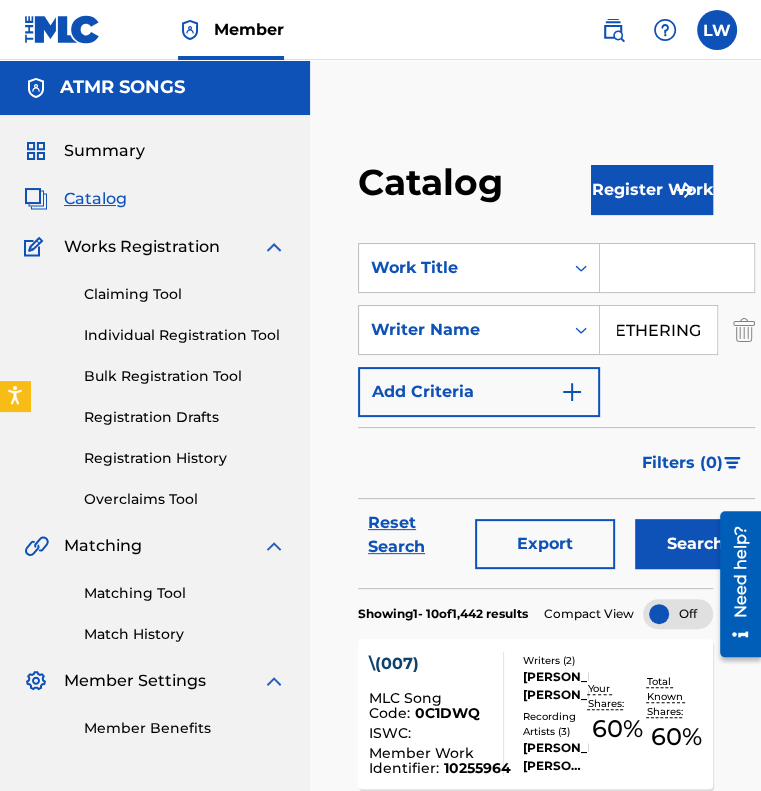scroll, scrollTop: 0, scrollLeft: 51, axis: horizontal 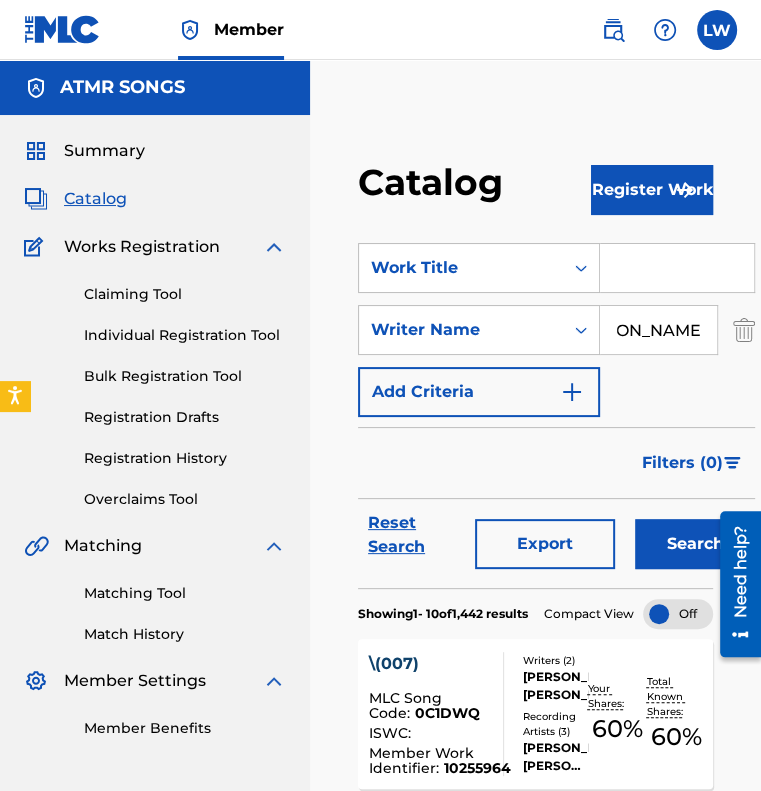 type on "[PERSON_NAME]" 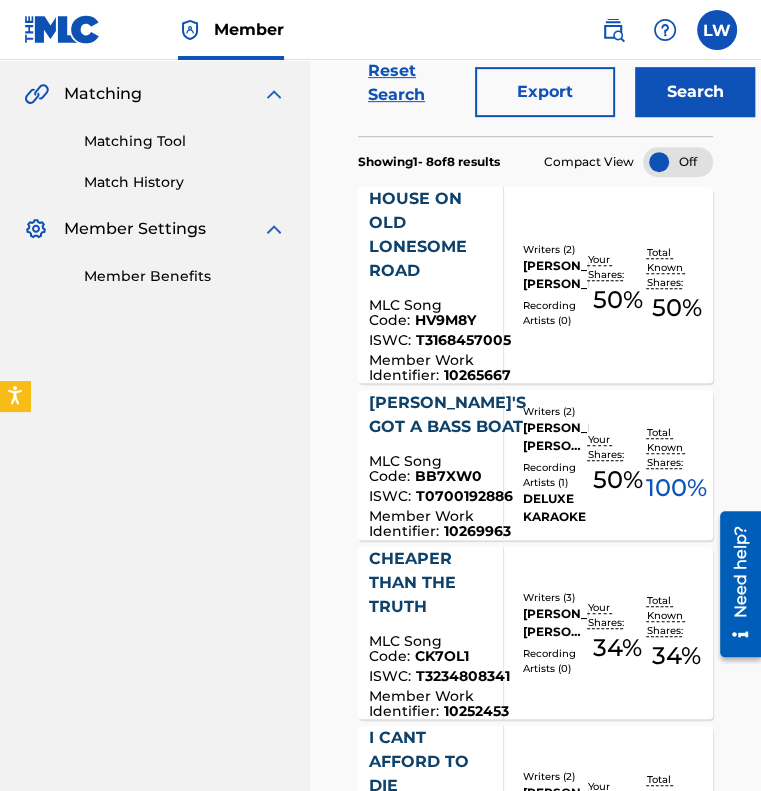 scroll, scrollTop: 500, scrollLeft: 0, axis: vertical 